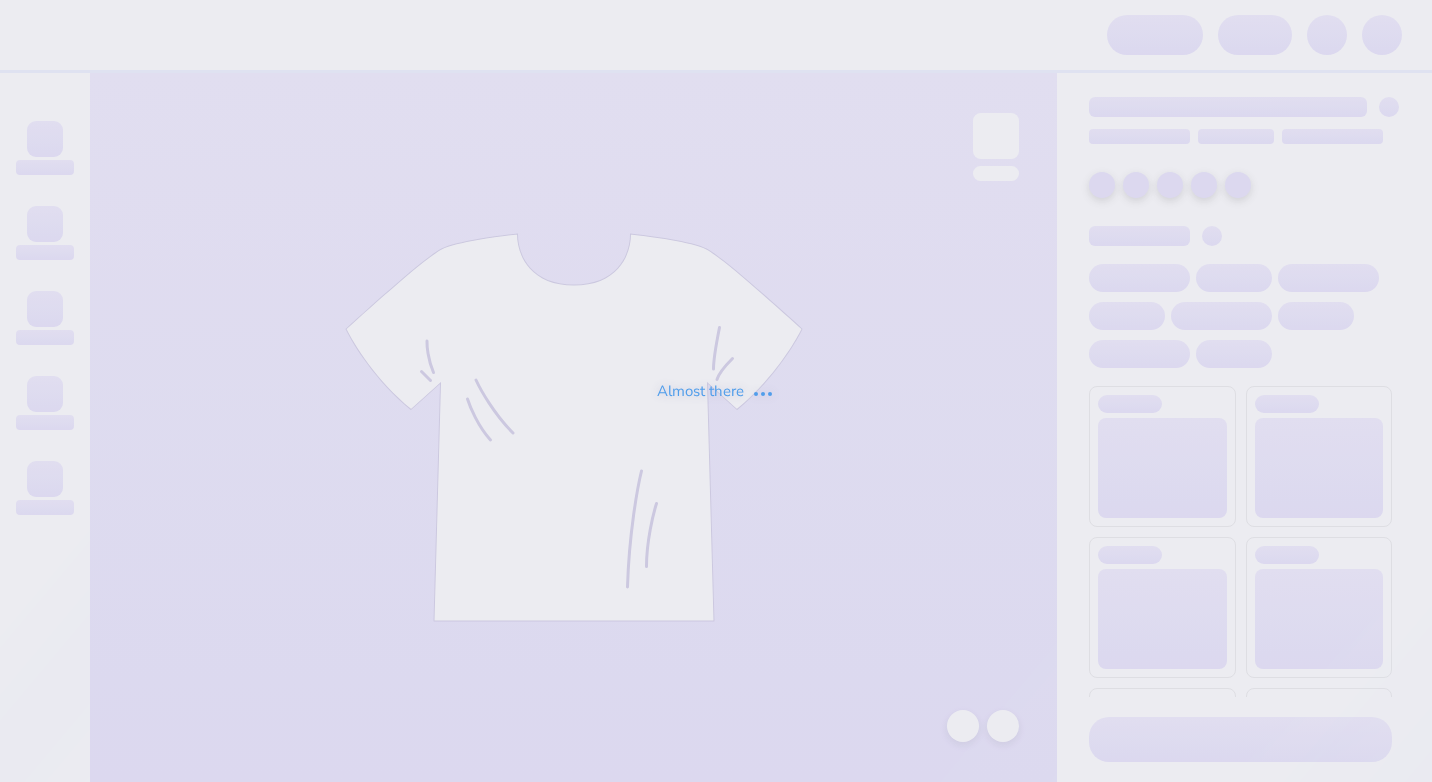 scroll, scrollTop: 0, scrollLeft: 0, axis: both 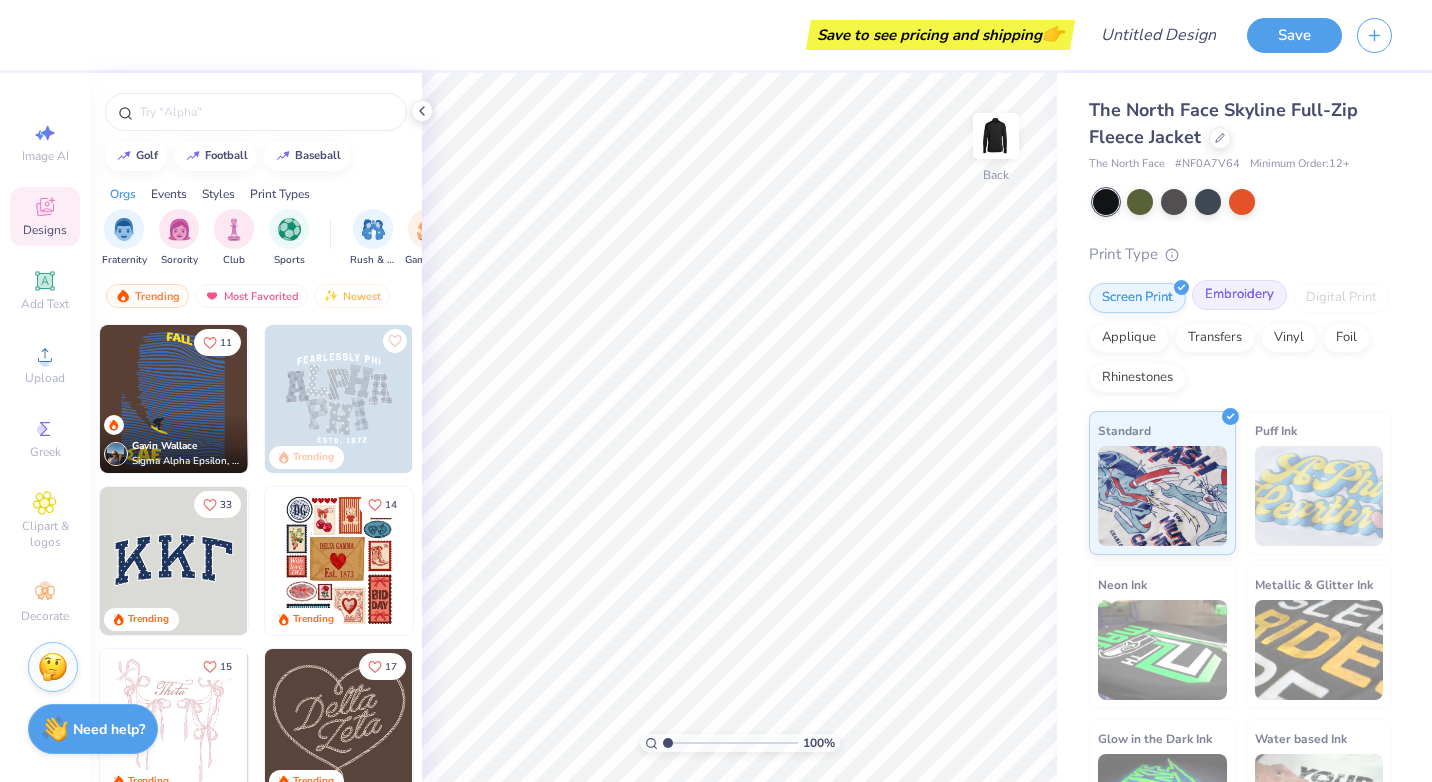 click on "Embroidery" at bounding box center [1239, 295] 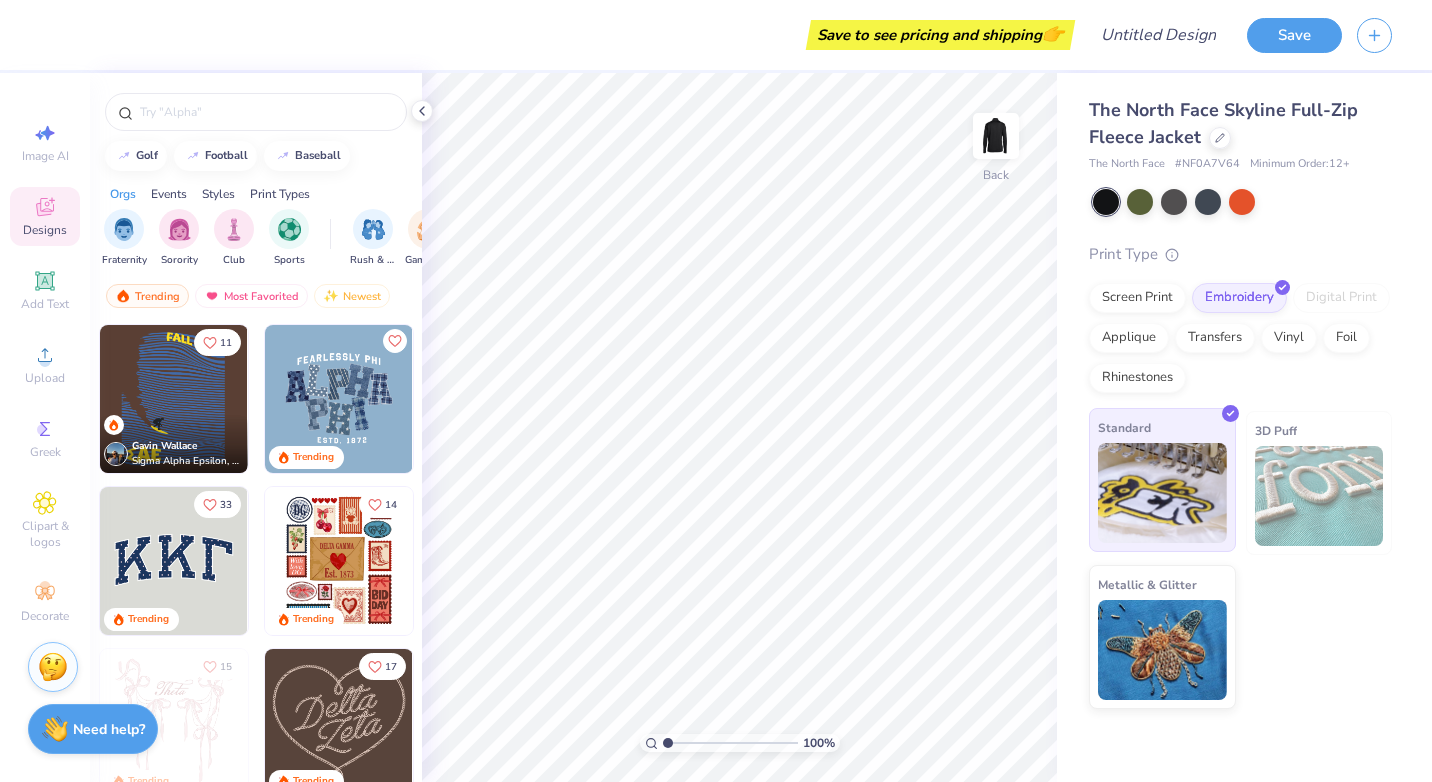 click at bounding box center [1162, 493] 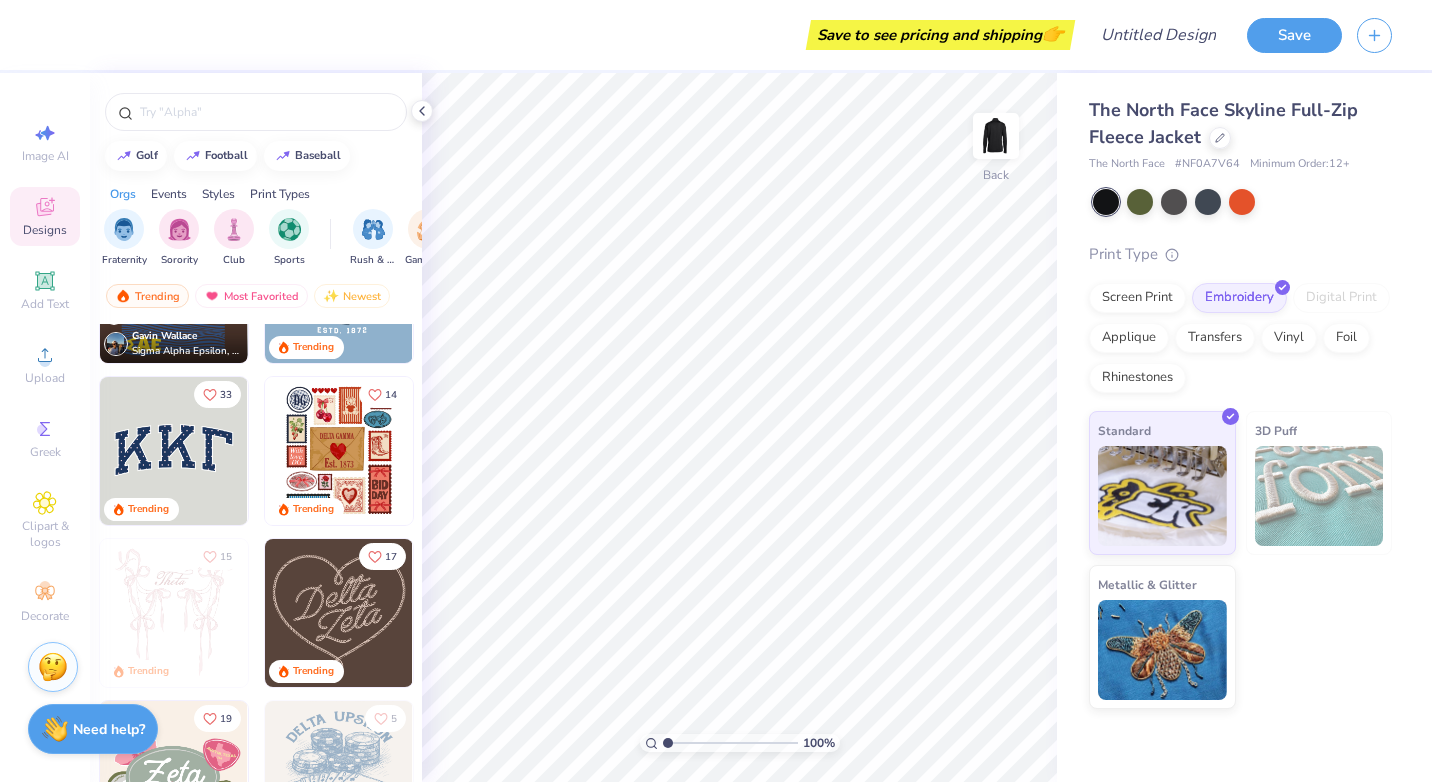 scroll, scrollTop: 139, scrollLeft: 0, axis: vertical 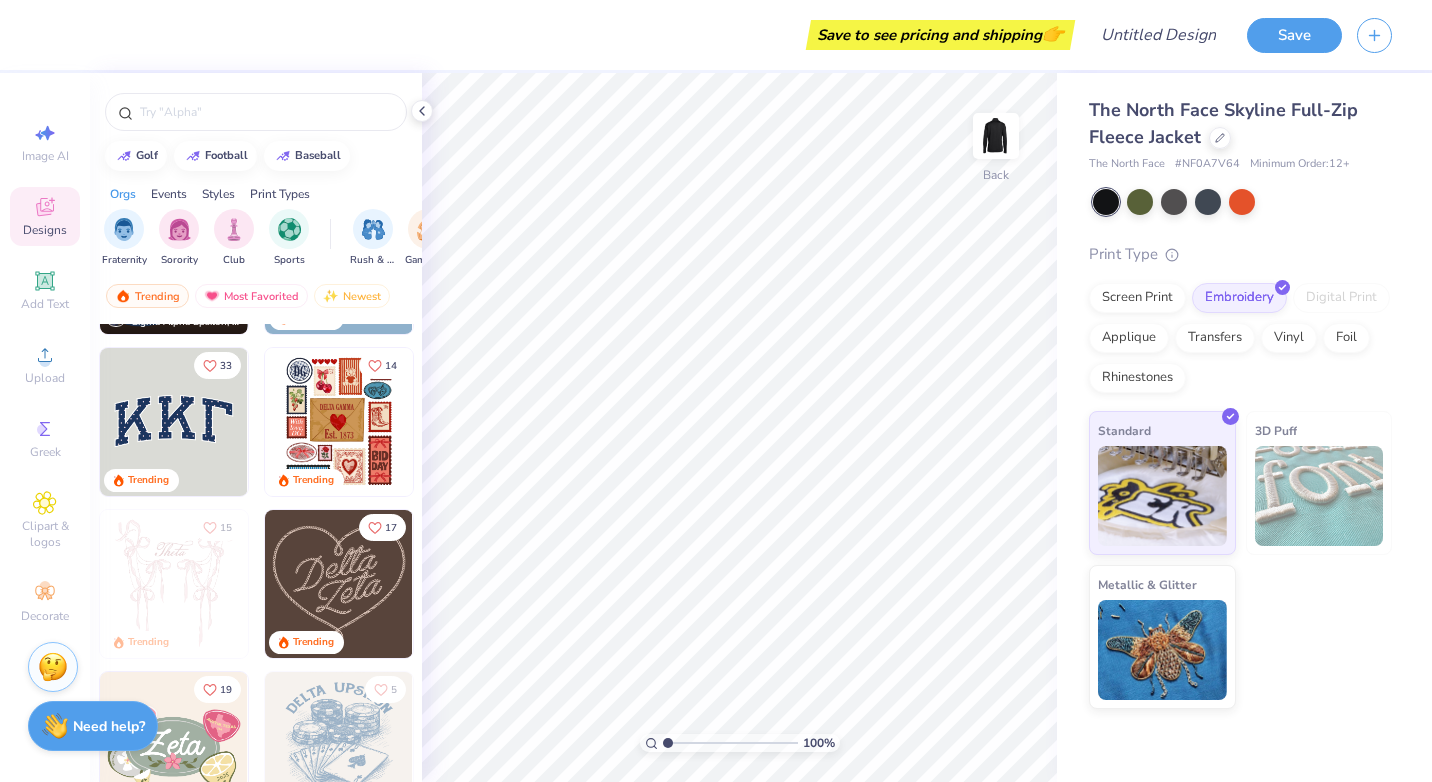 click on "Need help?" at bounding box center (109, 726) 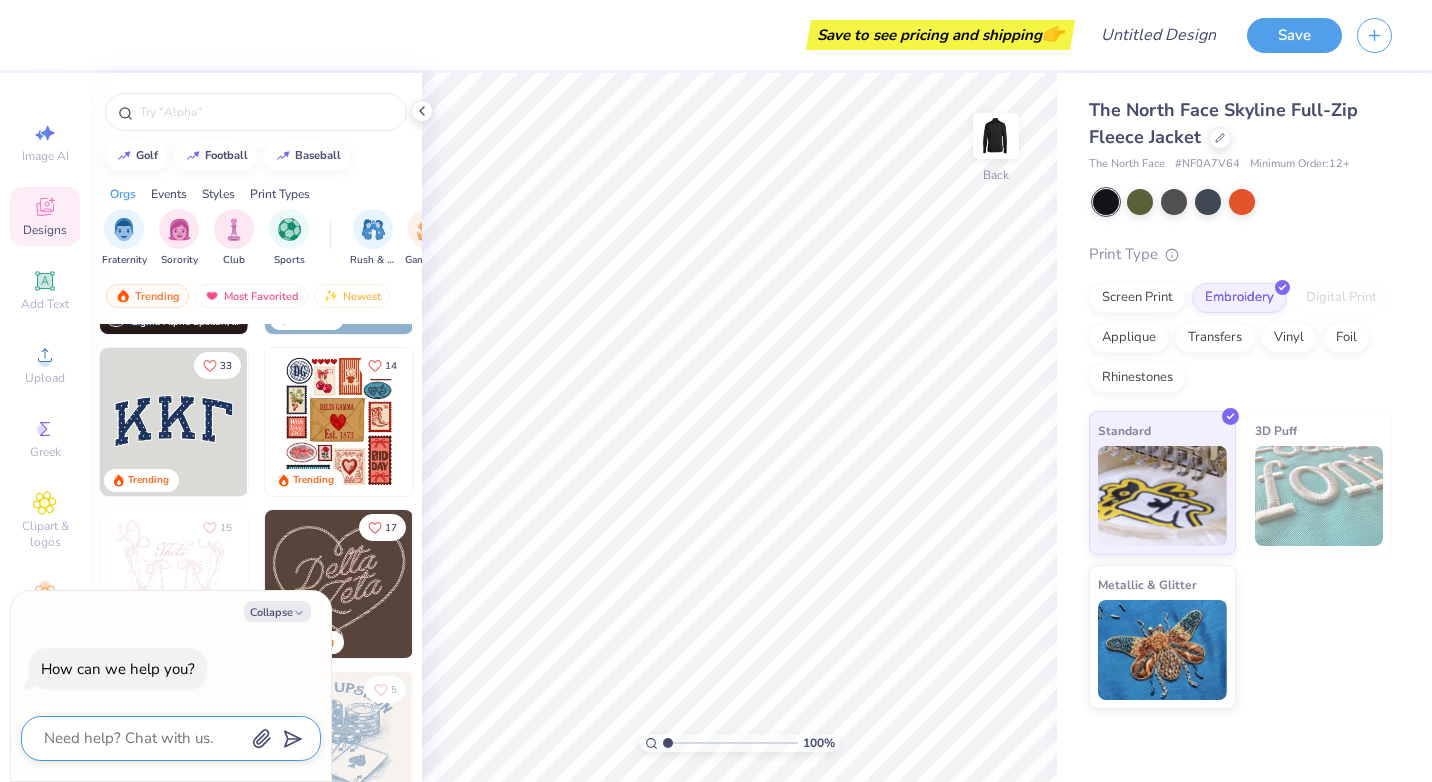click at bounding box center (143, 738) 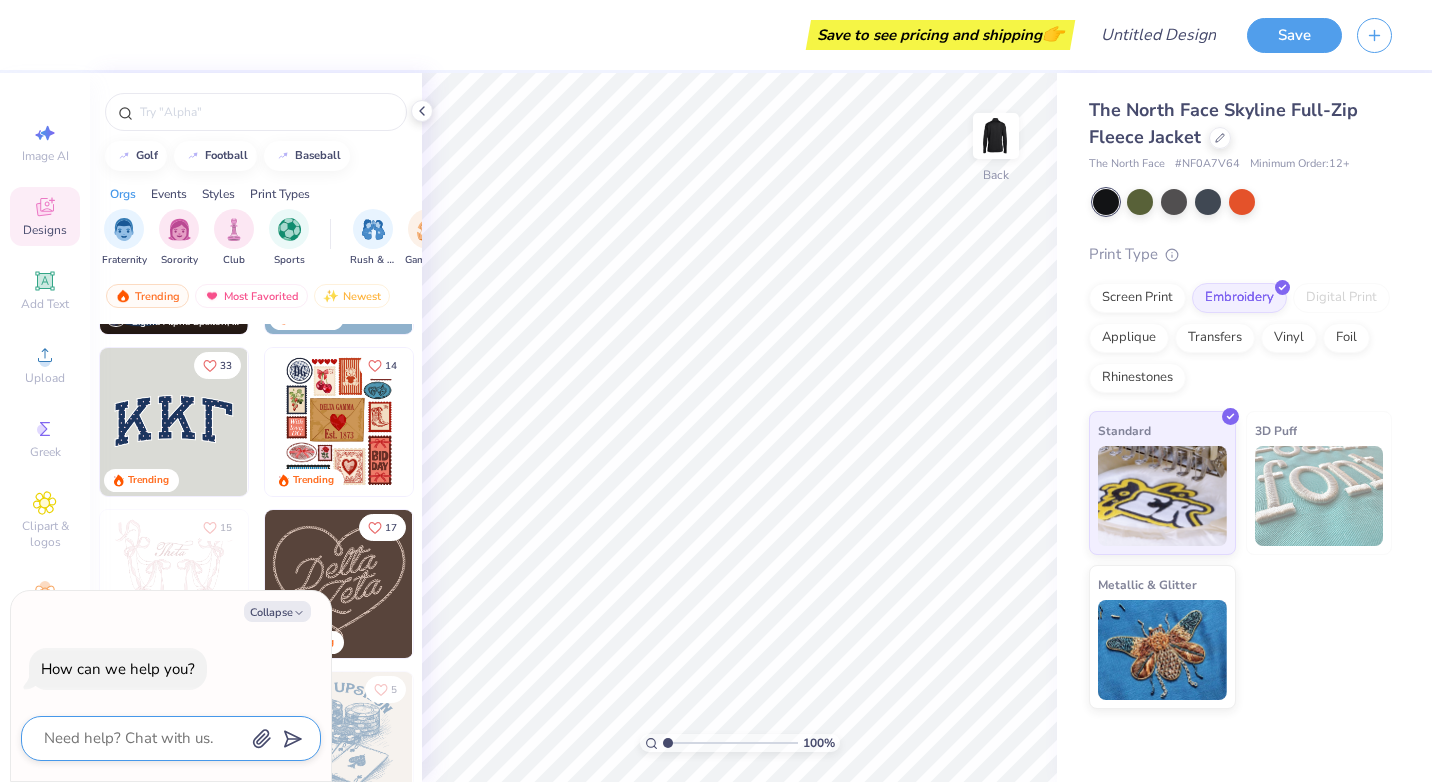 type on "h" 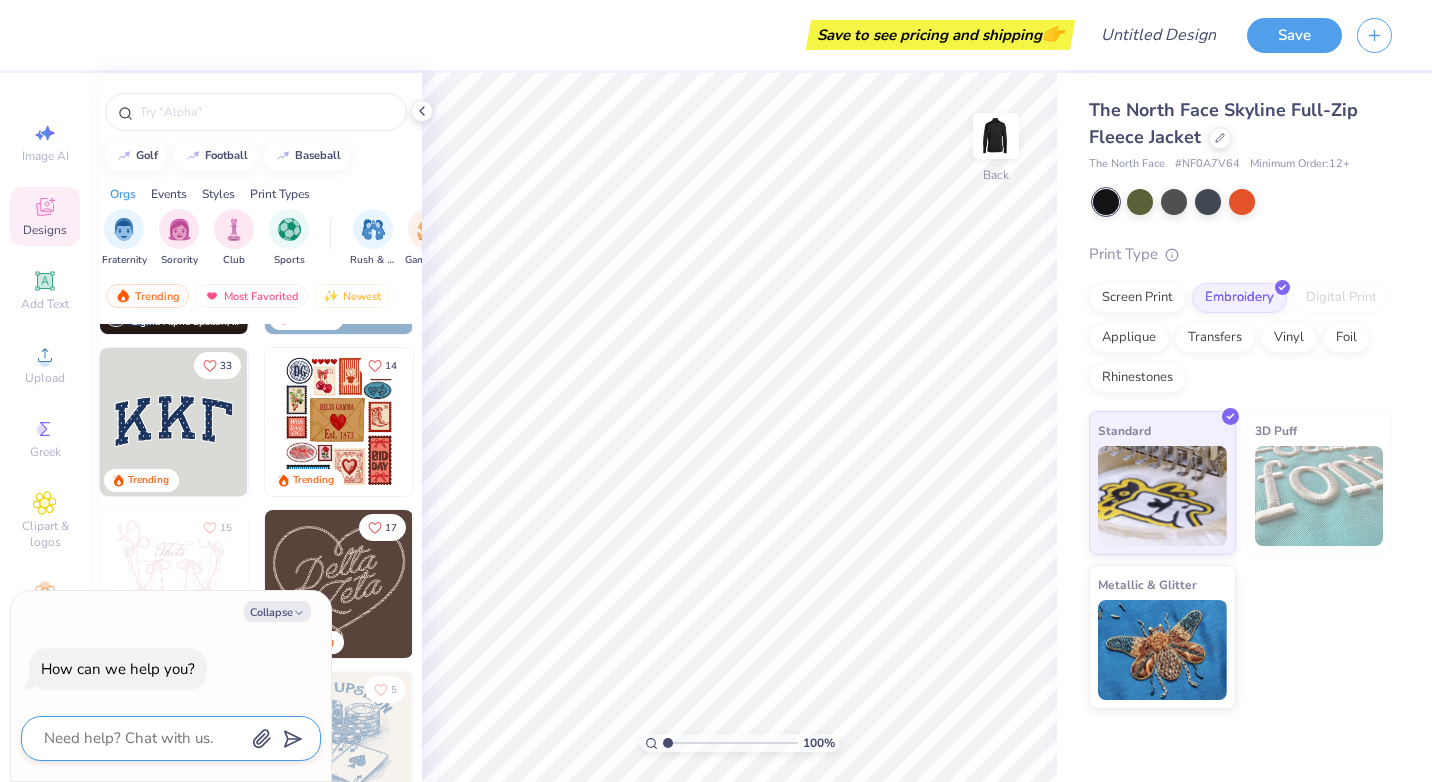 type on "x" 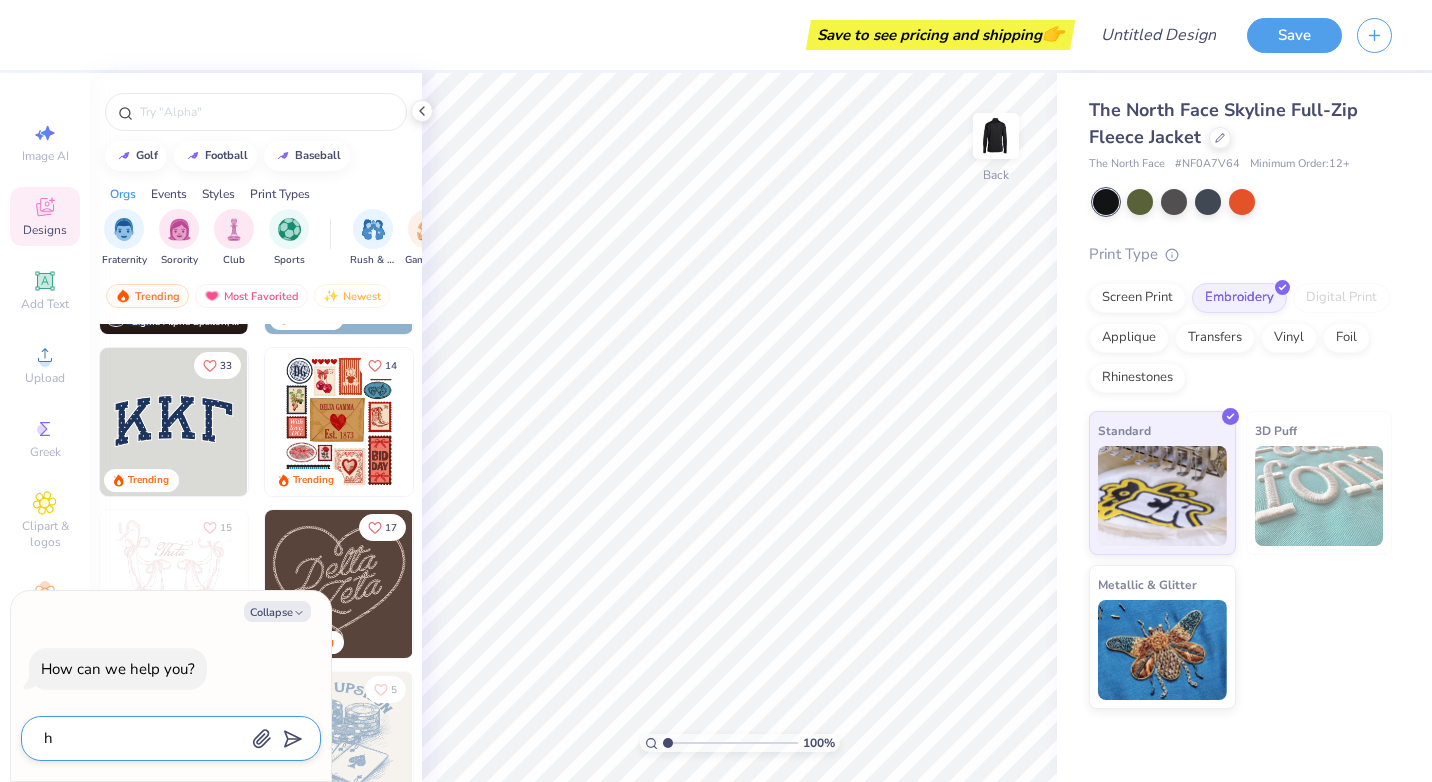 type on "he" 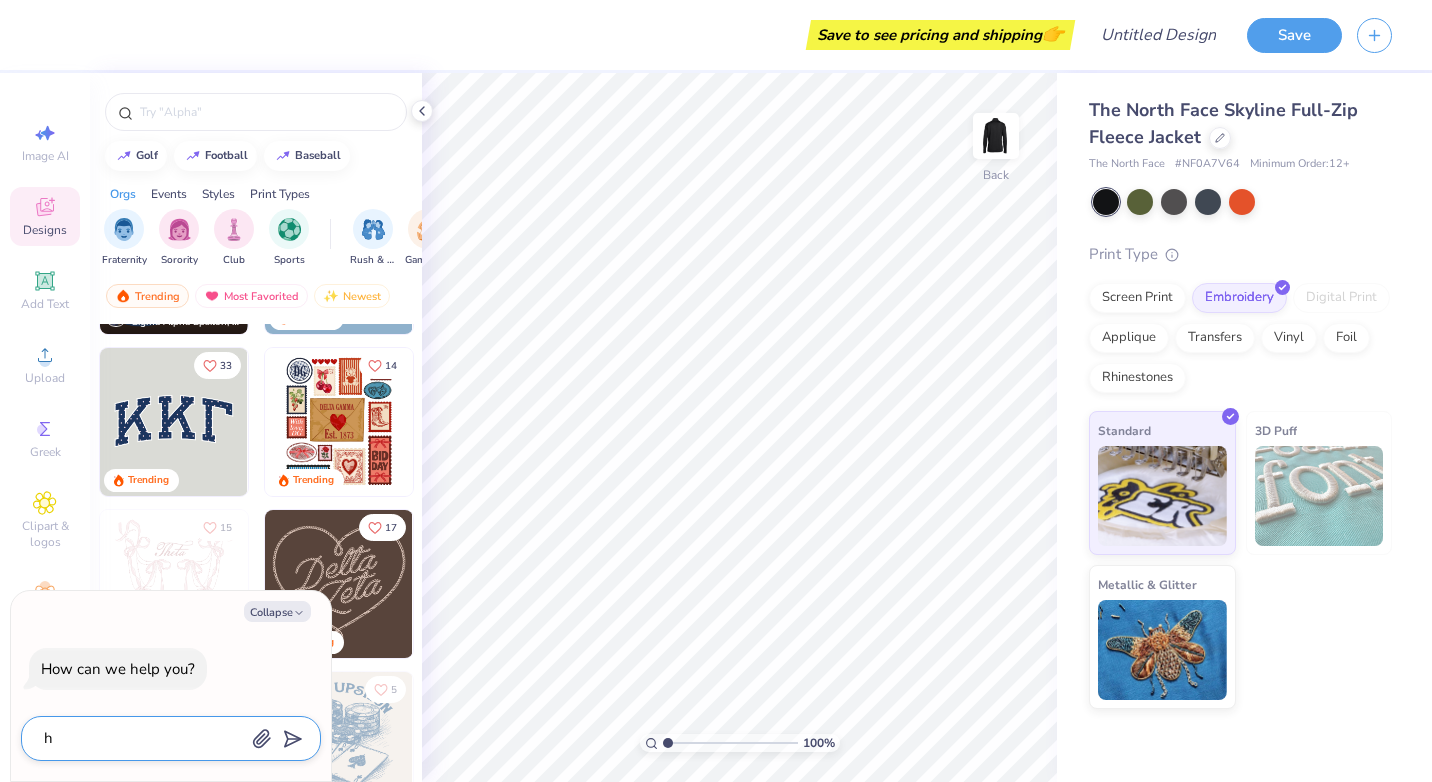 type on "x" 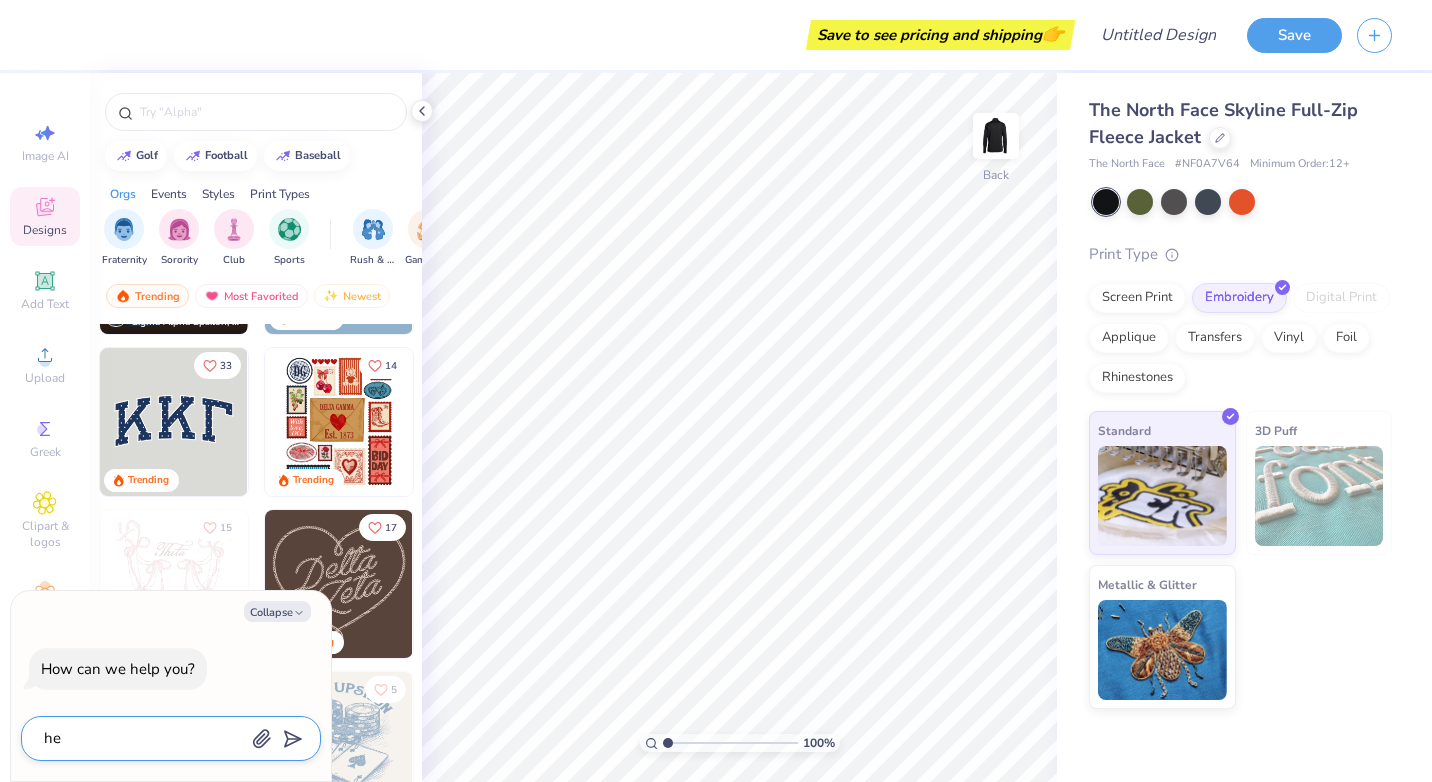 type on "hel" 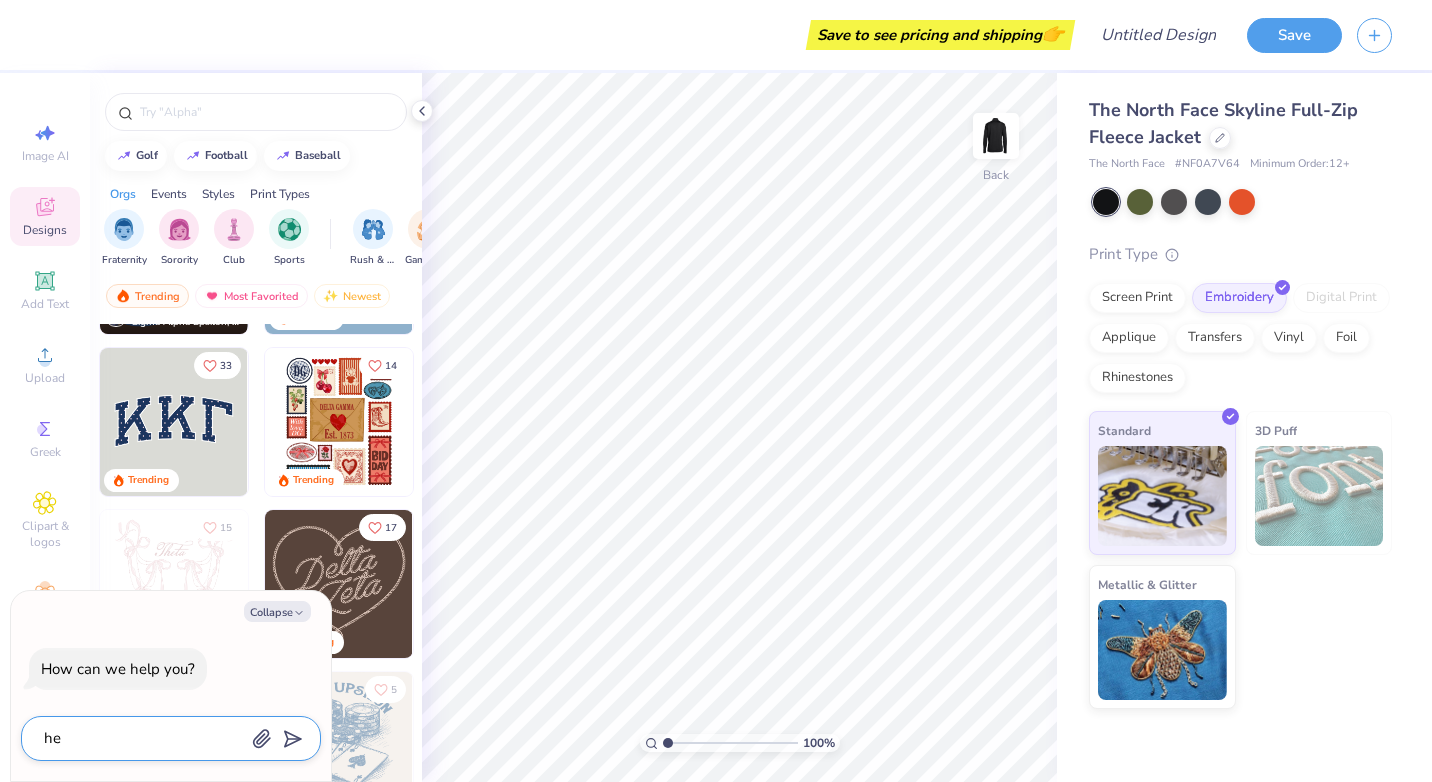 type on "x" 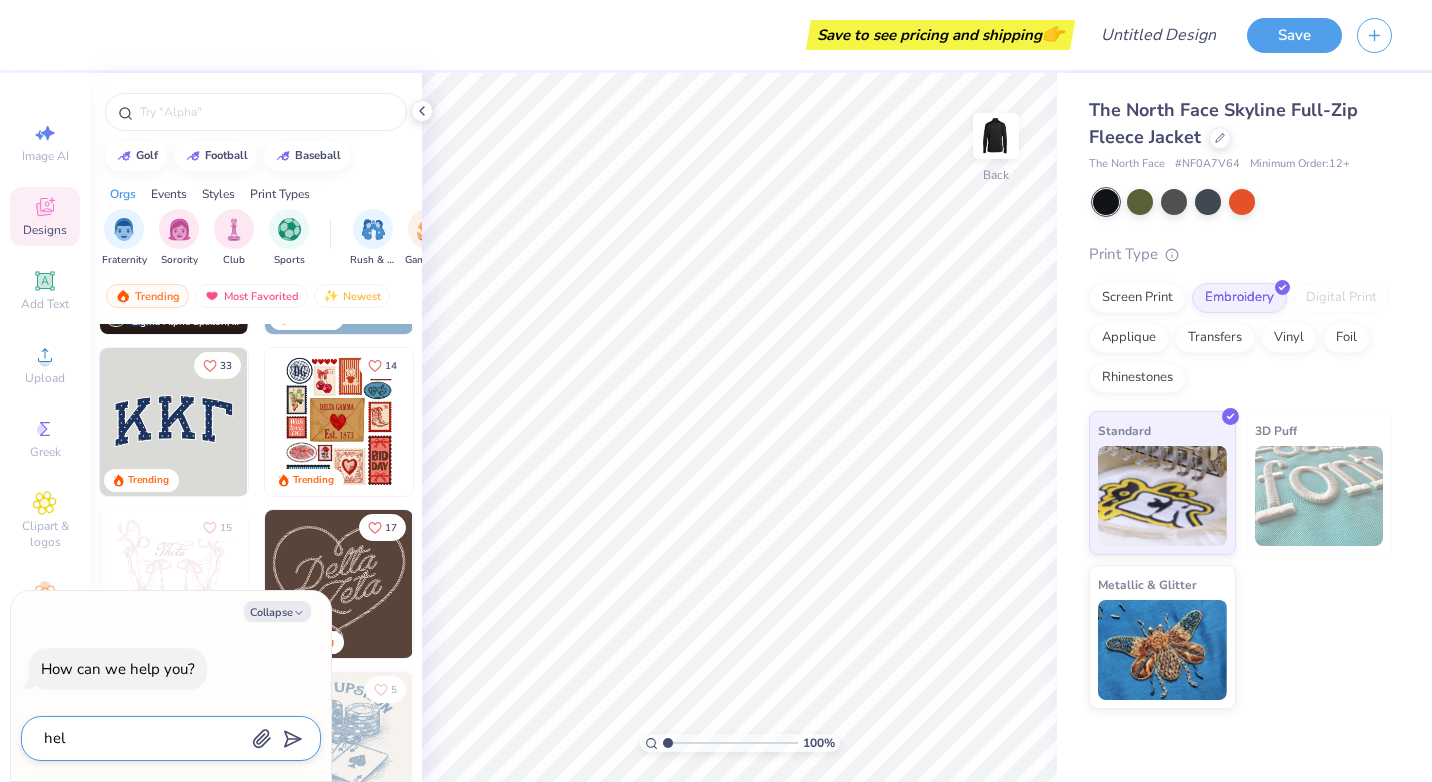 type on "hell" 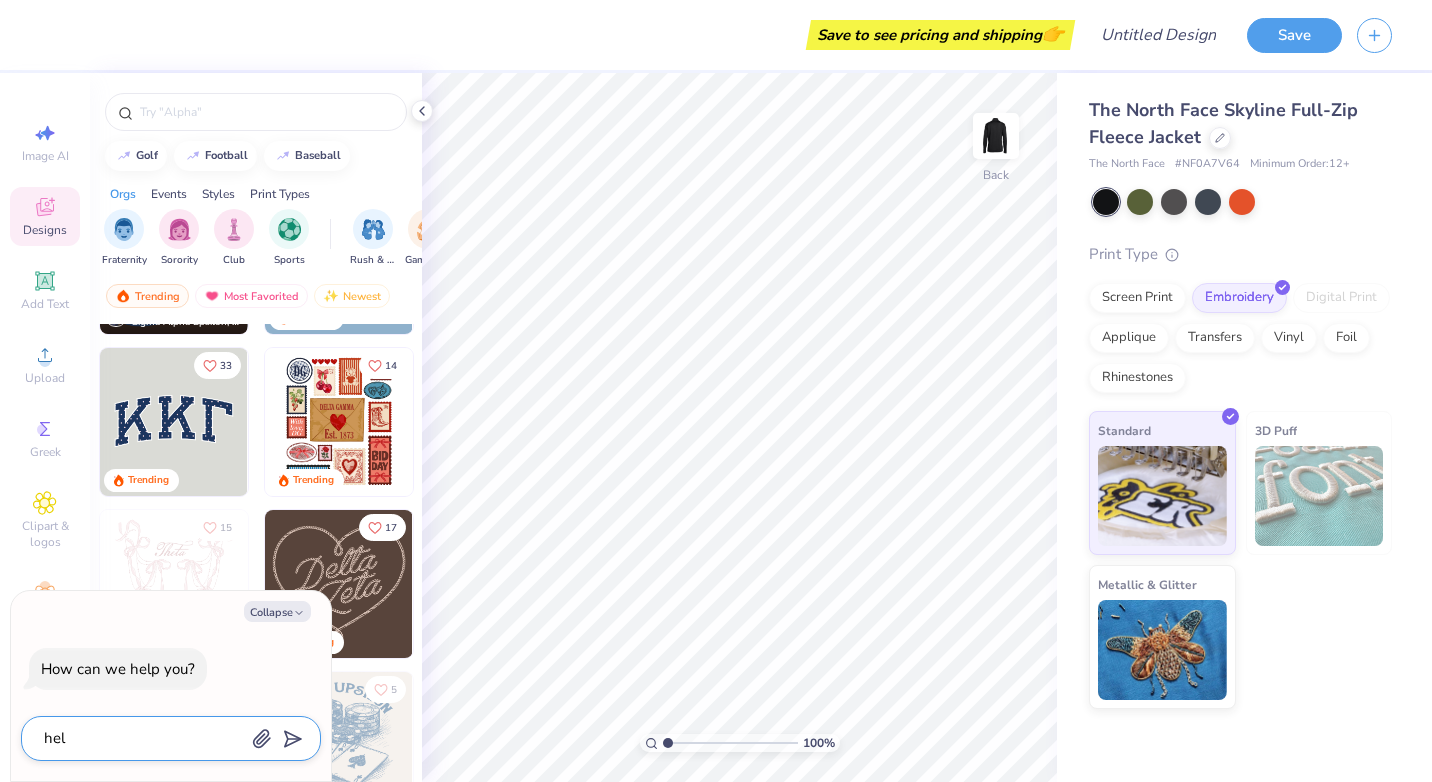 type on "x" 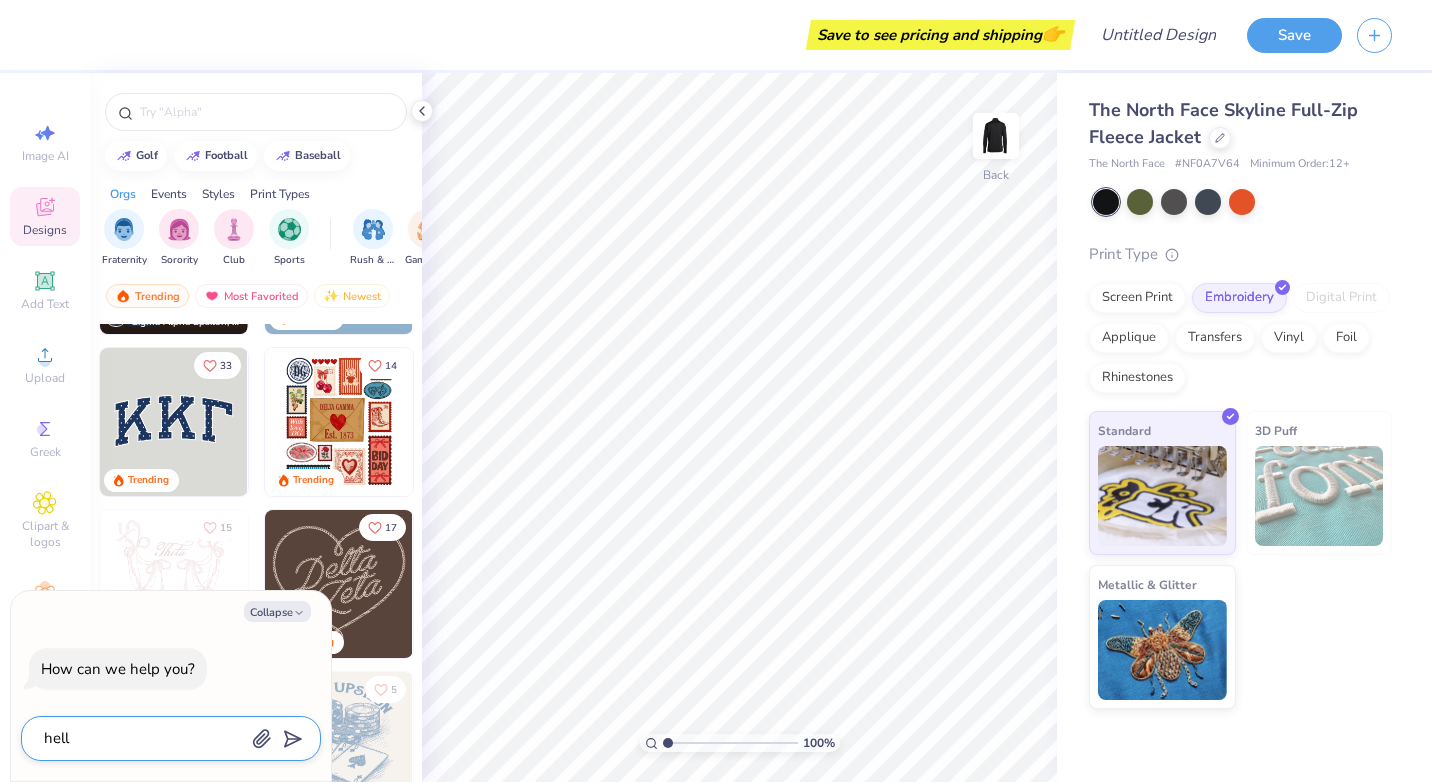 type on "hello" 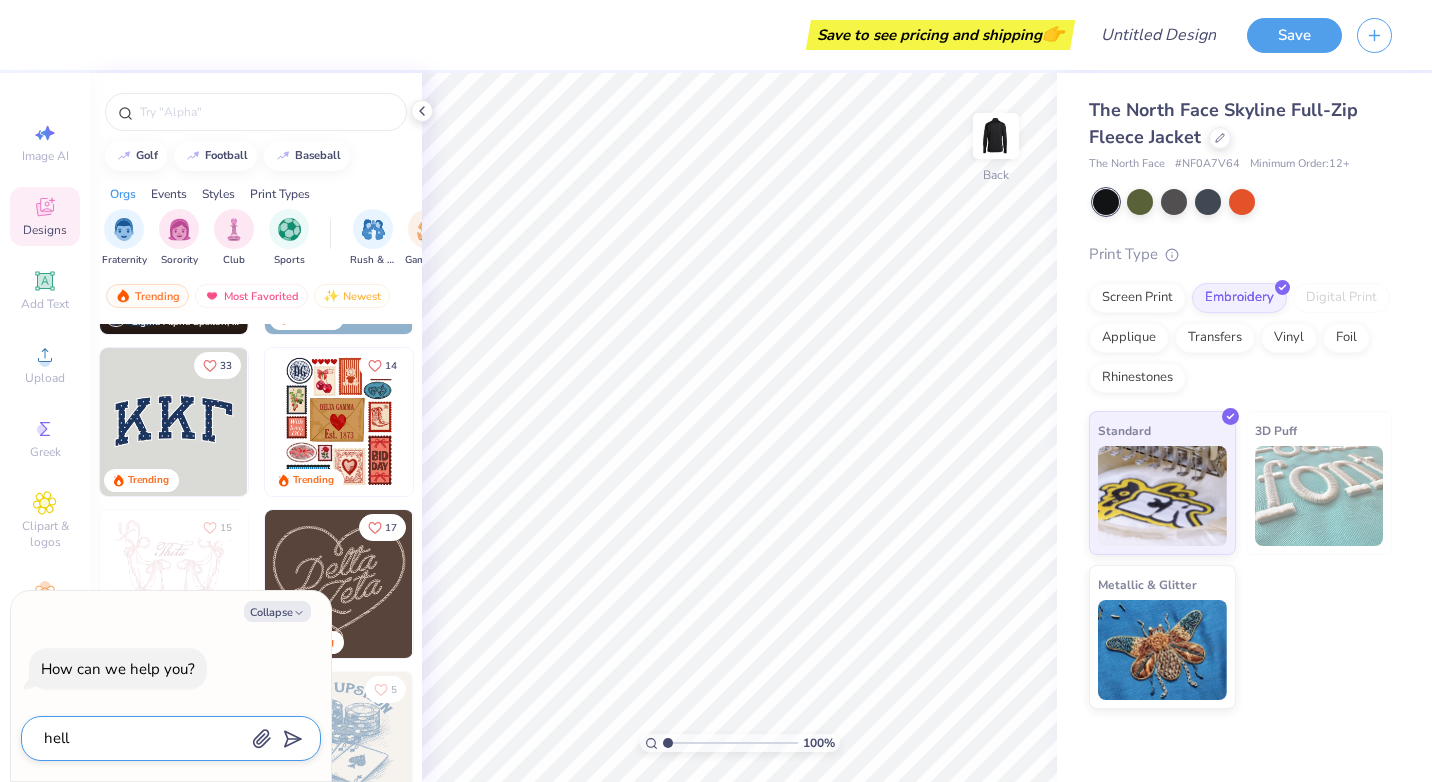 type on "x" 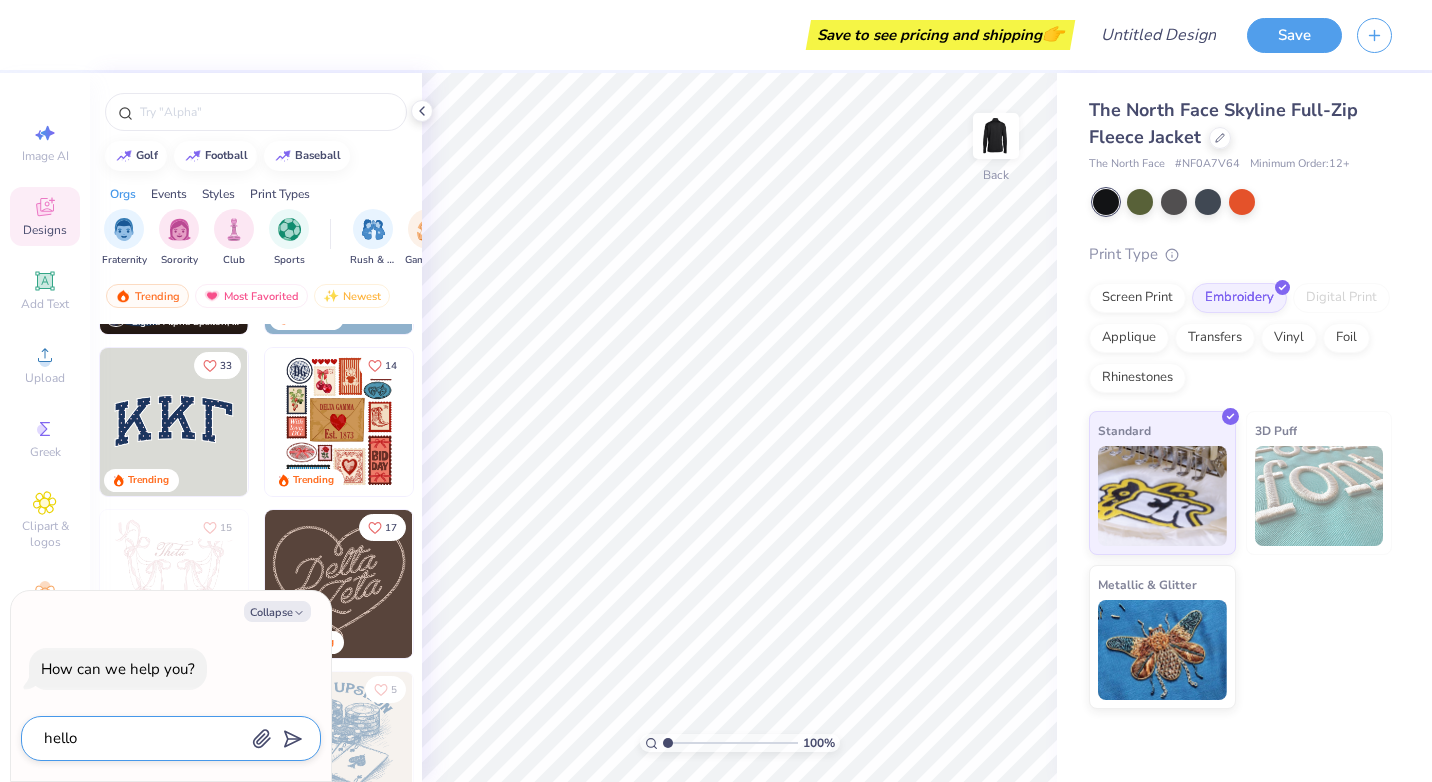 type on "hello," 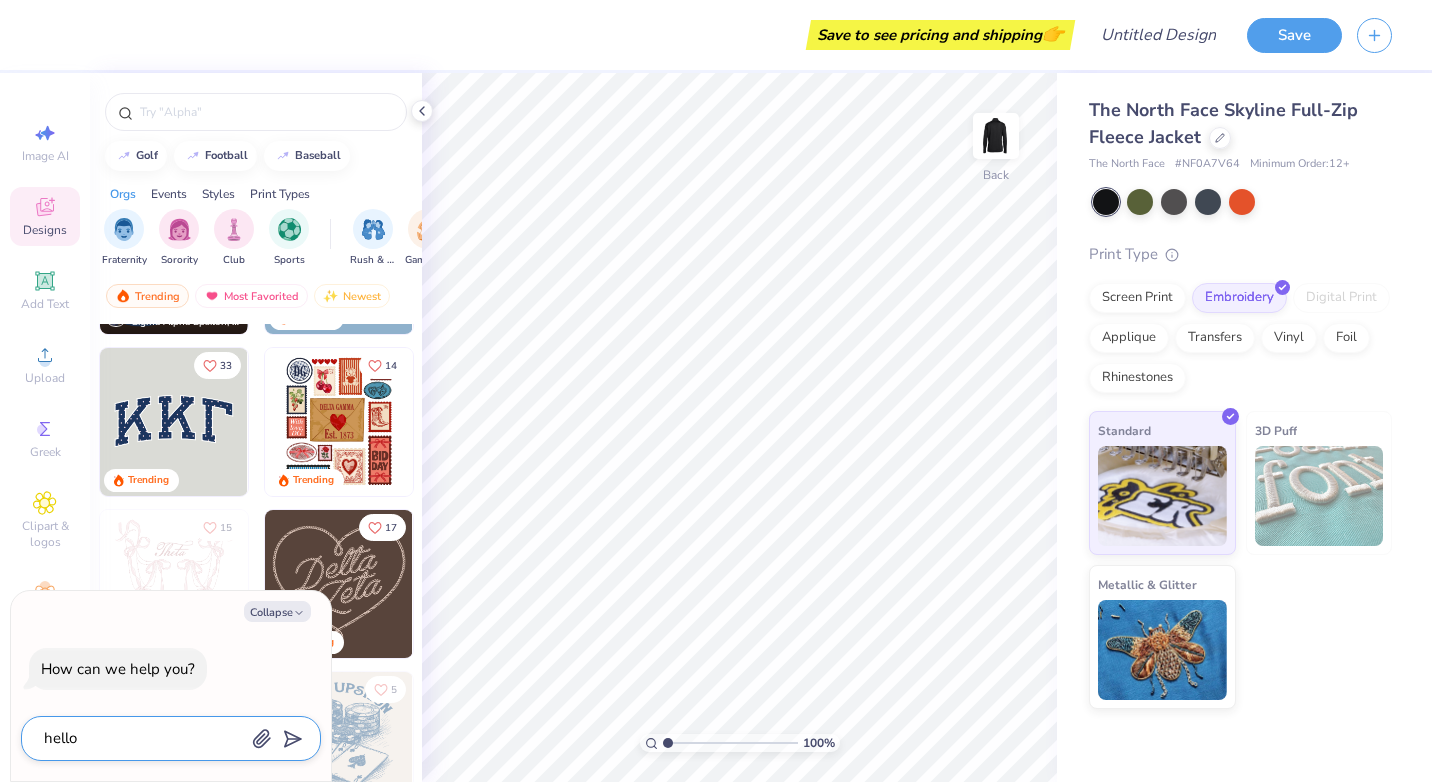 type on "x" 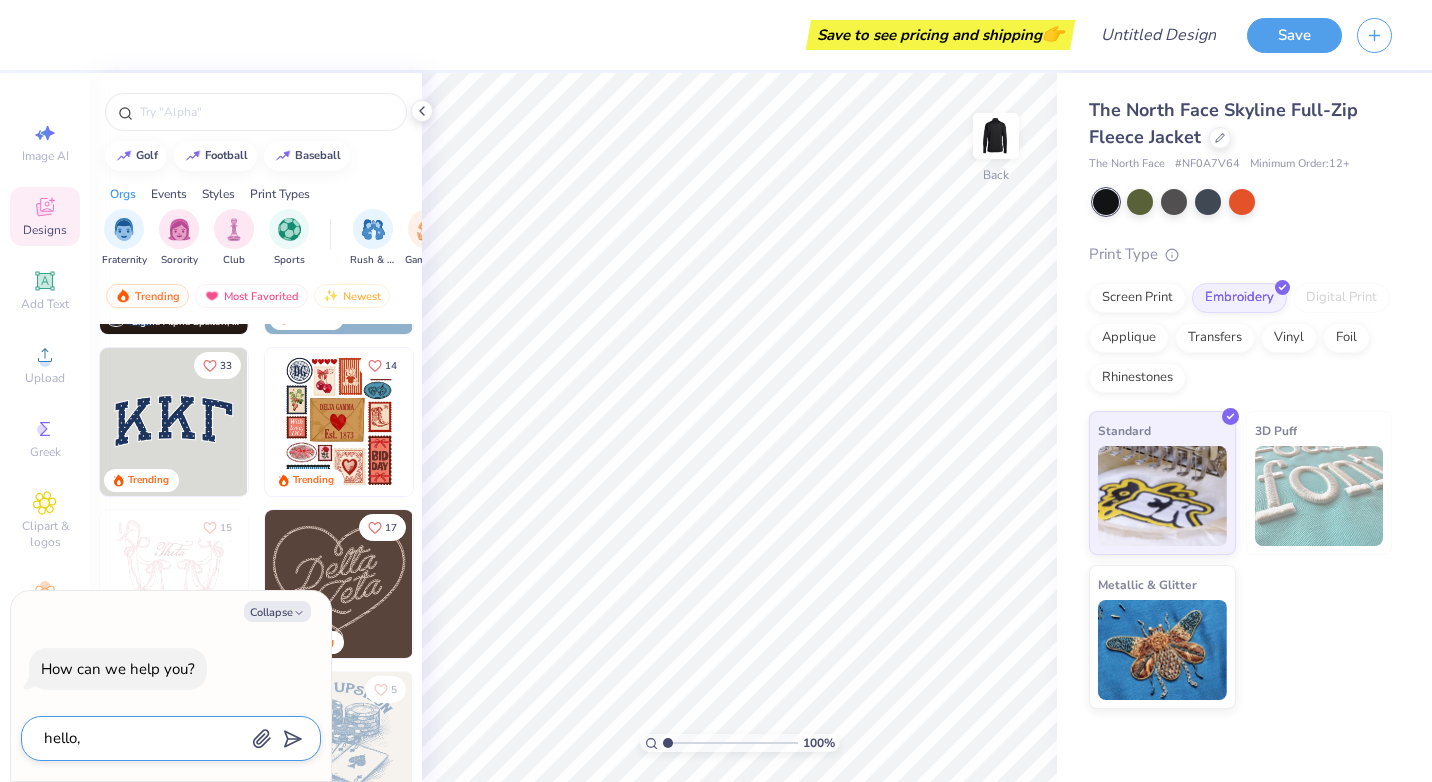 type on "hello," 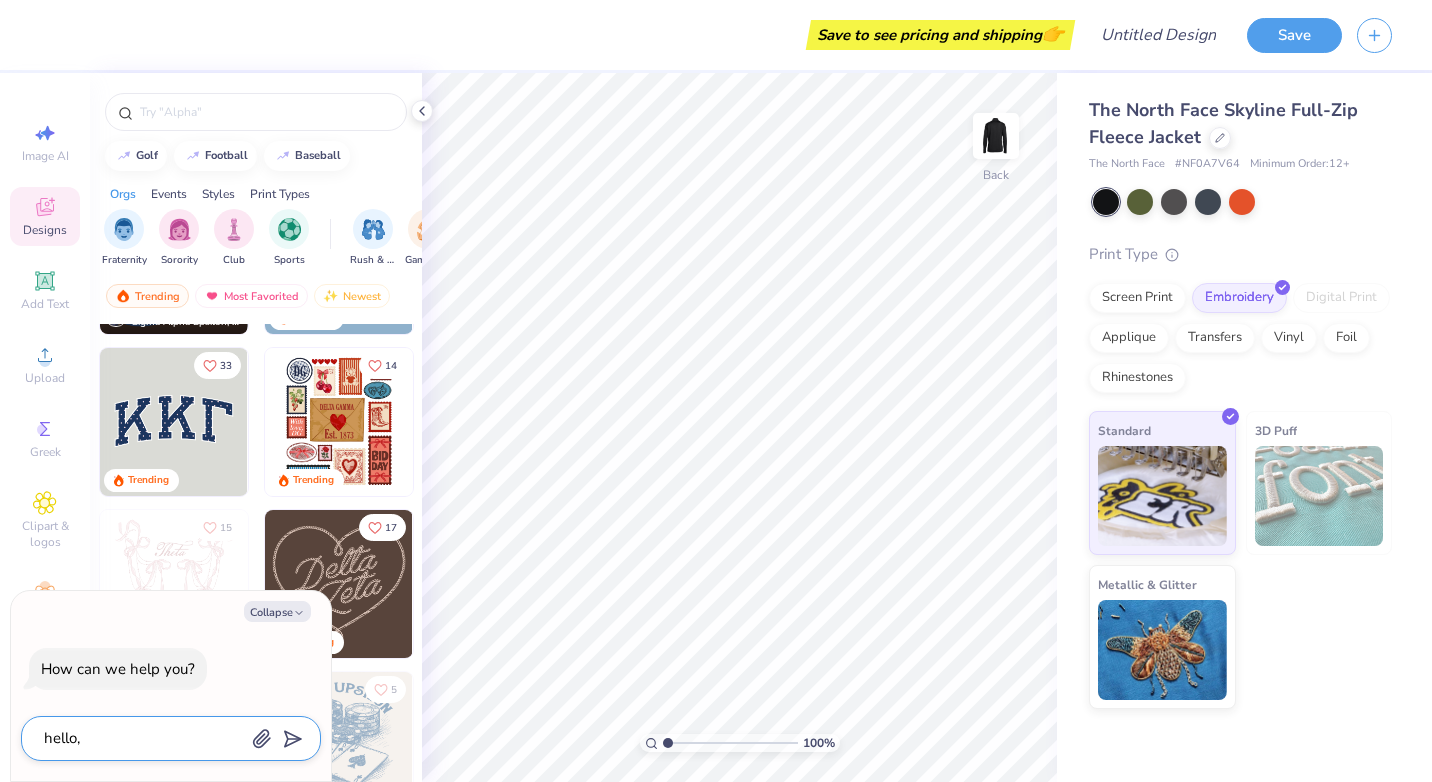 type on "x" 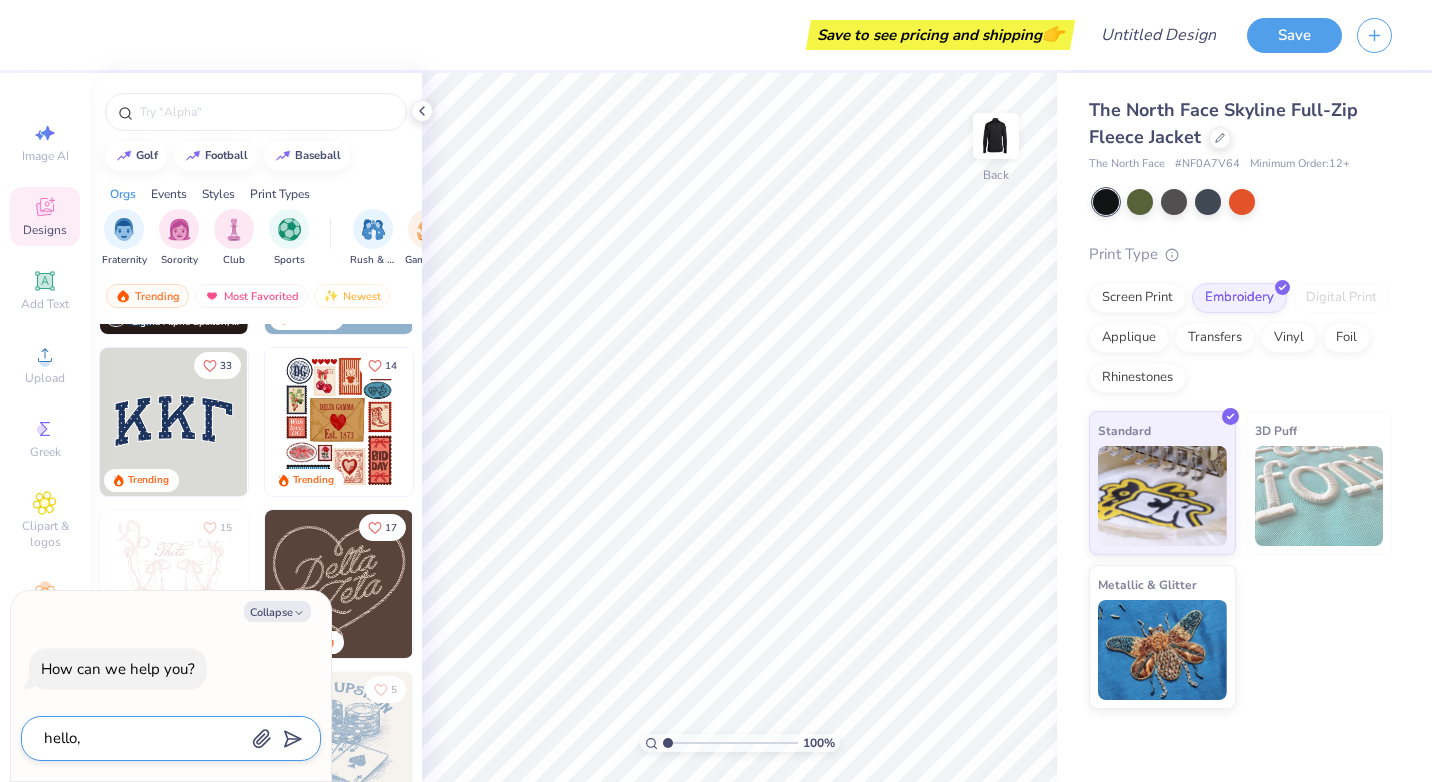 type on "hello, d" 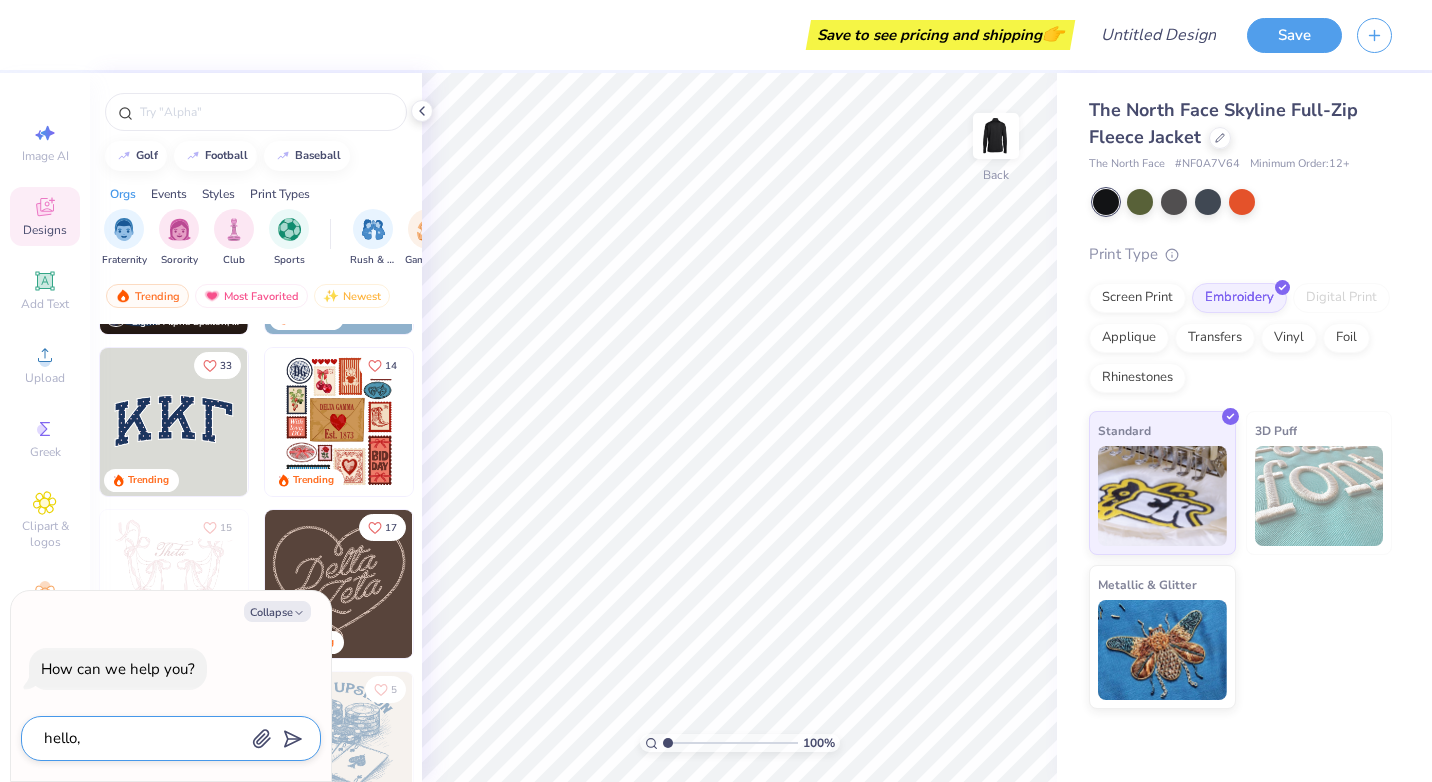 type on "x" 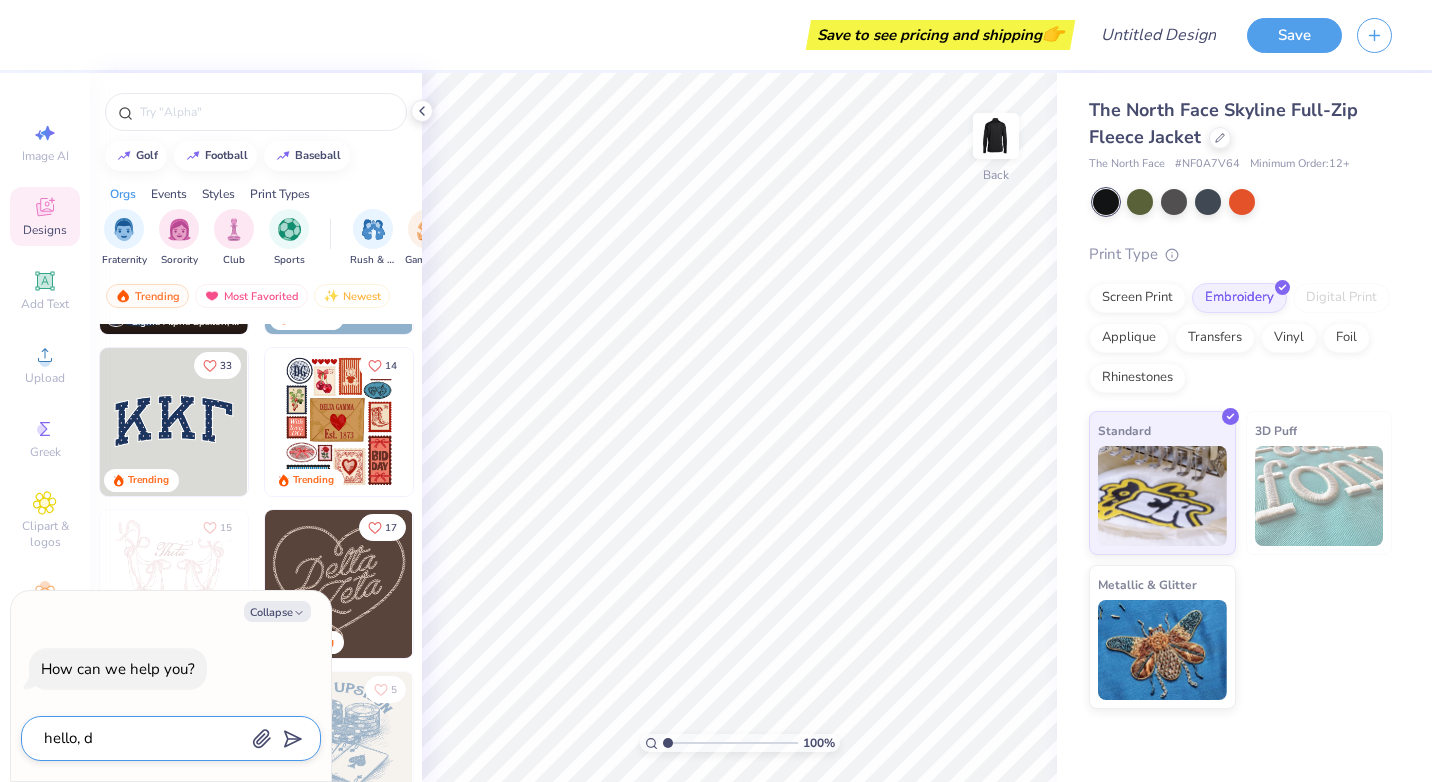 type on "hello, do" 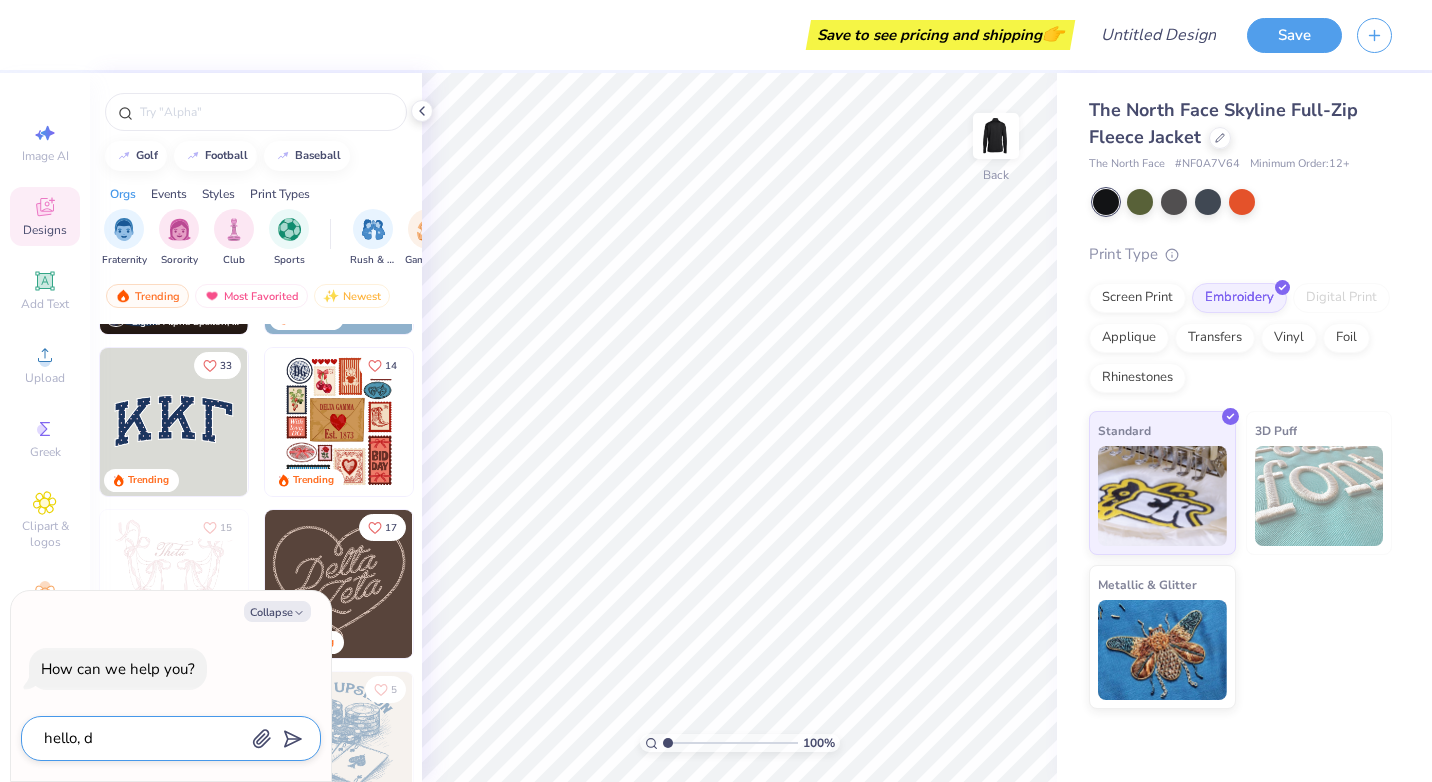 type on "x" 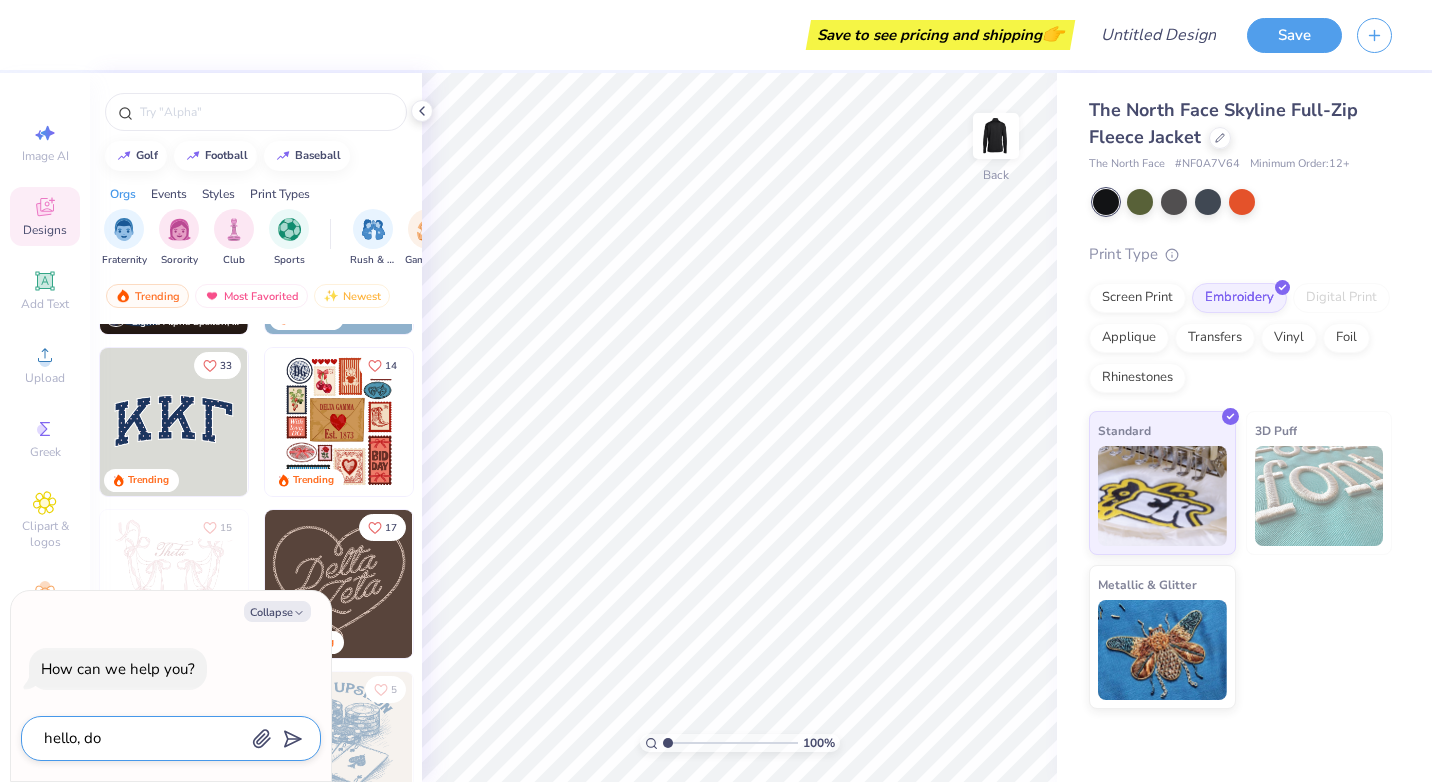 type on "hello, do" 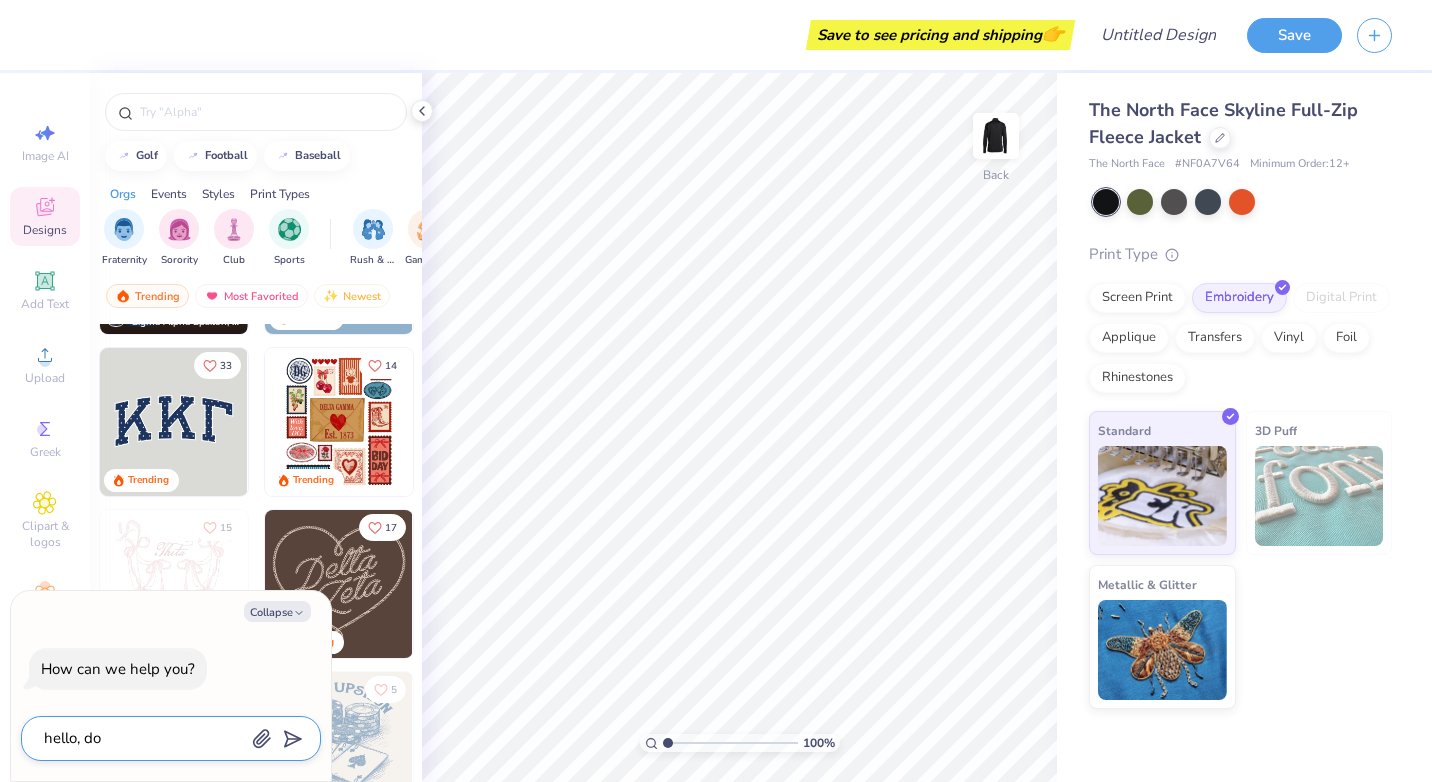 type on "x" 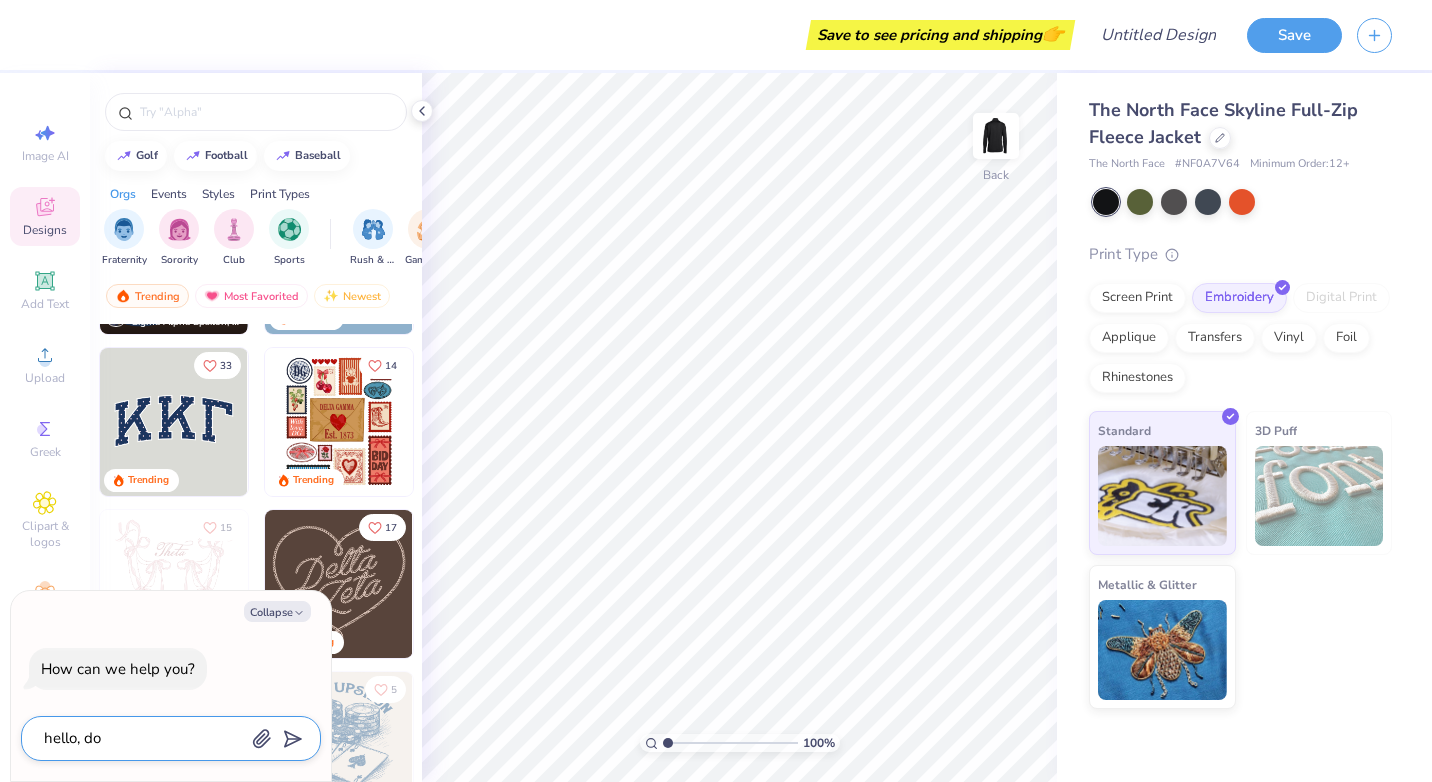type on "hello, do y" 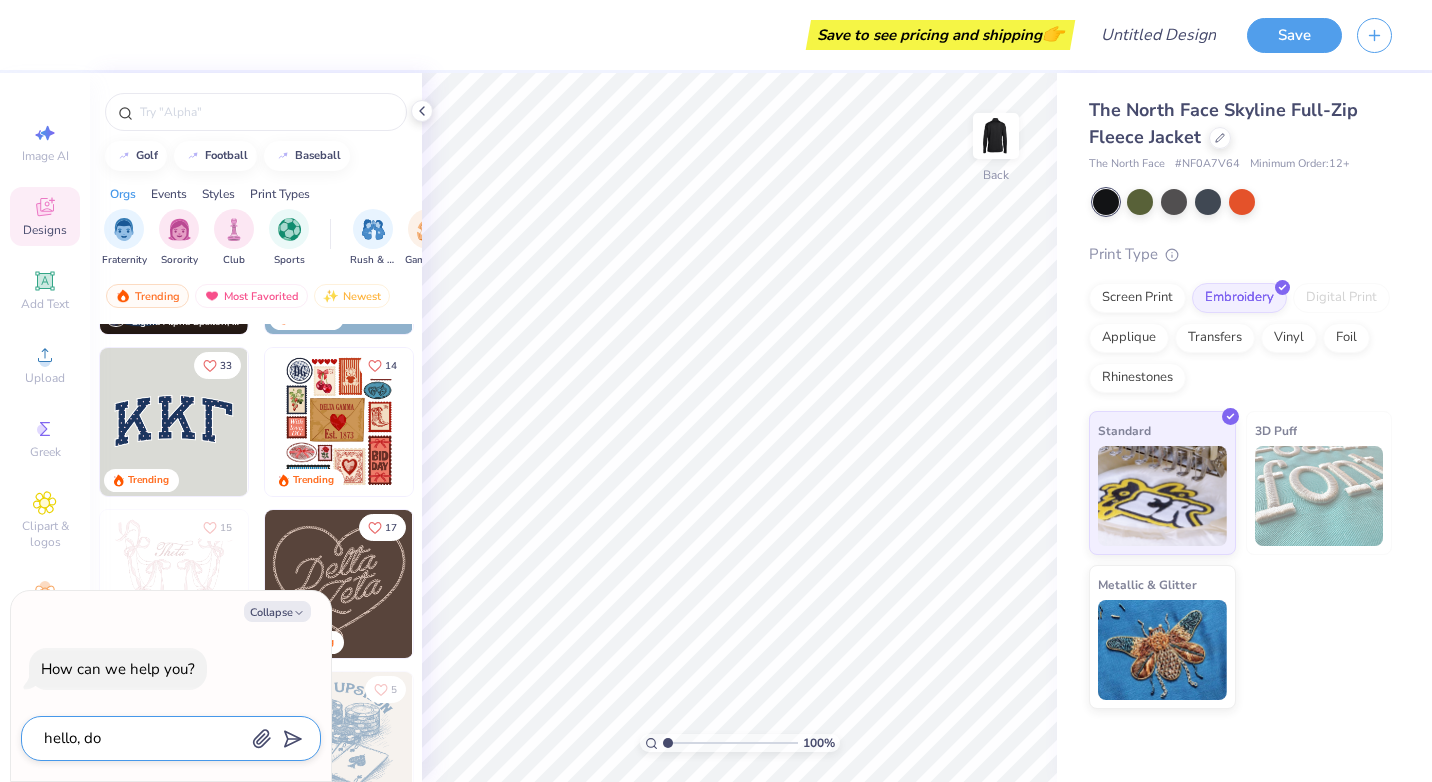 type on "x" 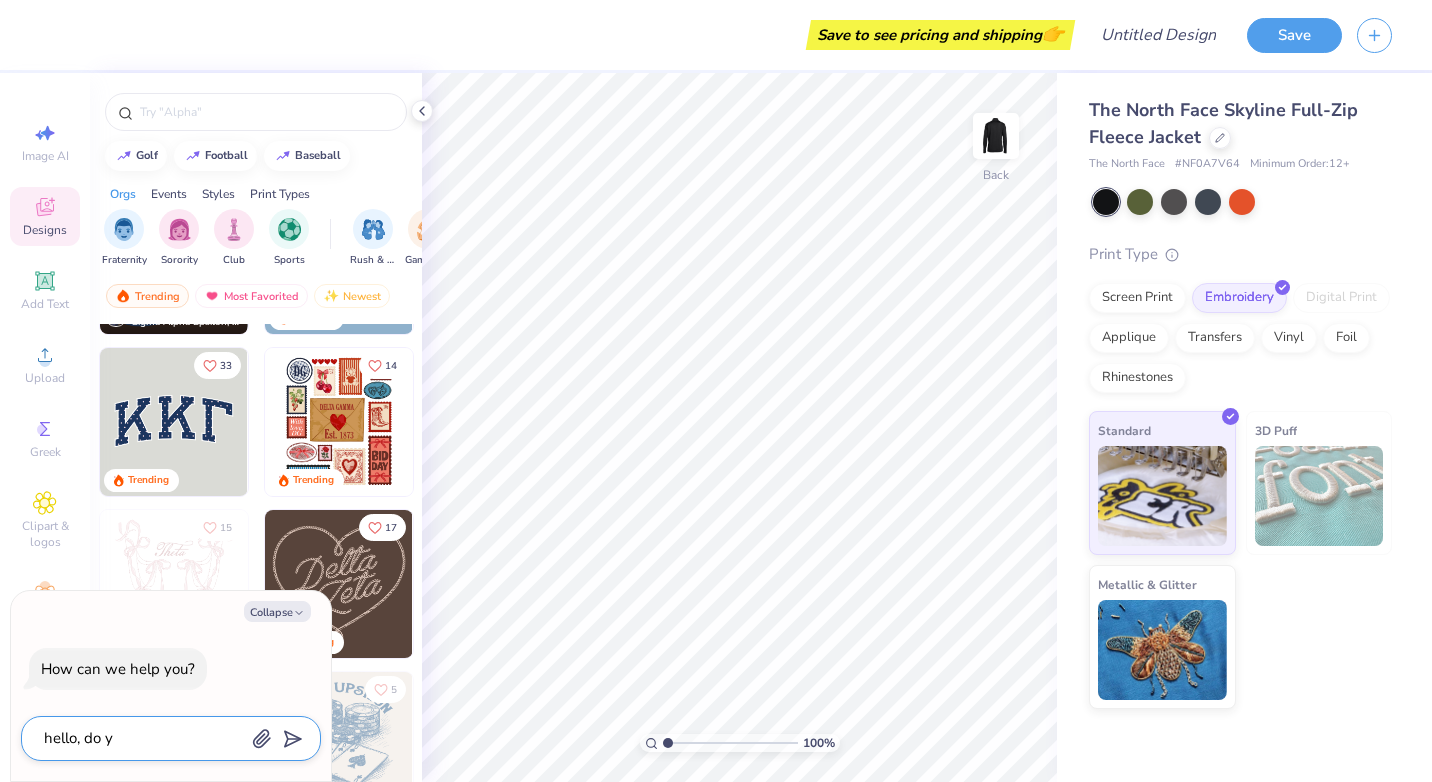 type on "hello, do yo" 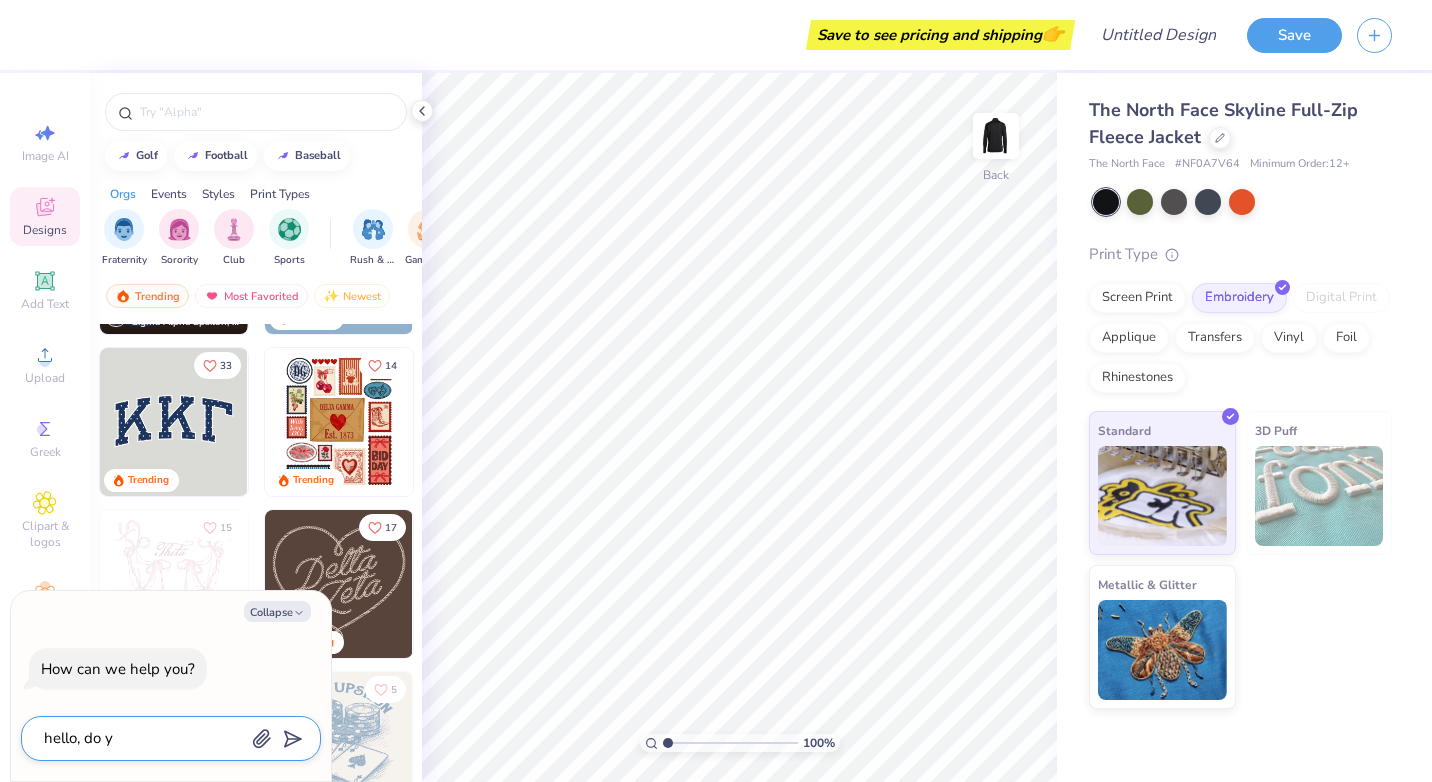 type on "x" 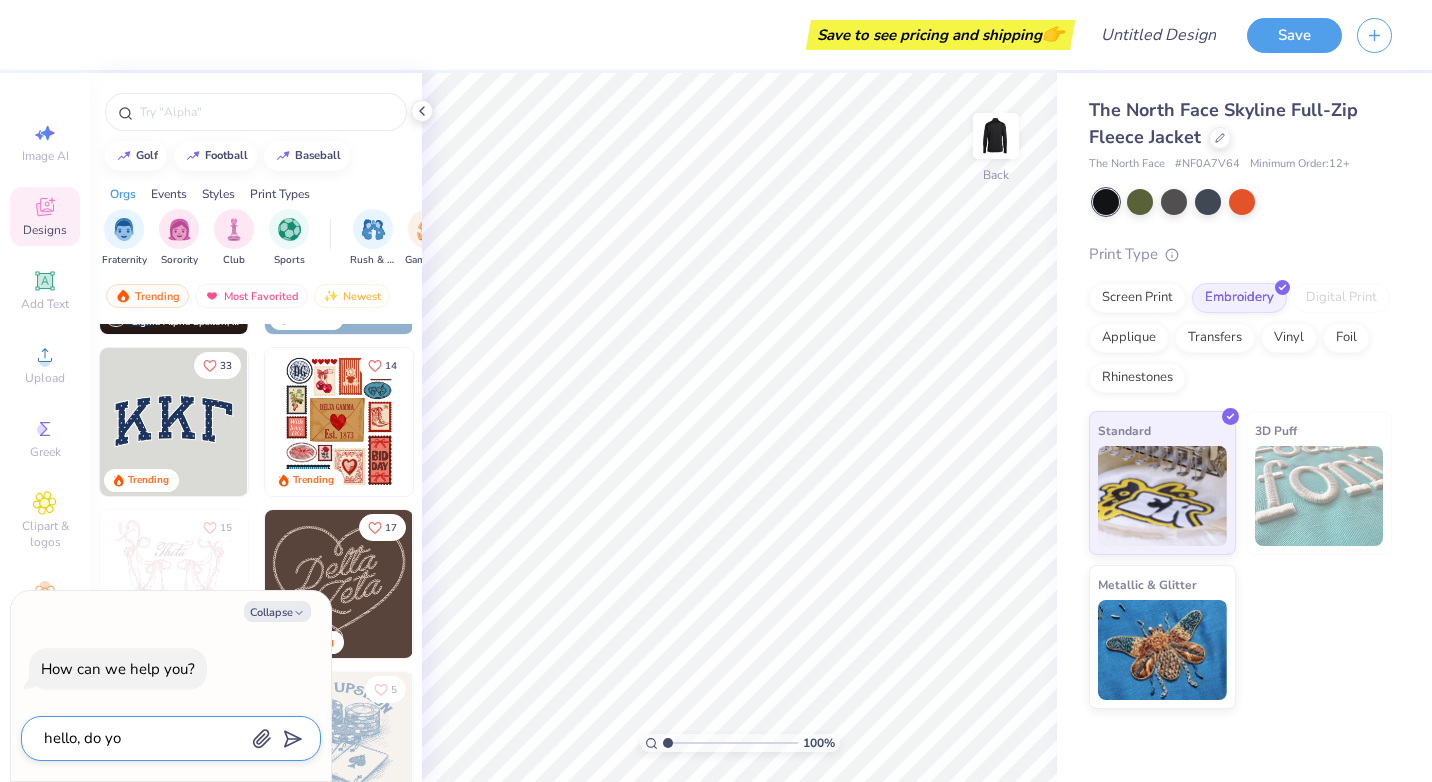 type on "hello, do you" 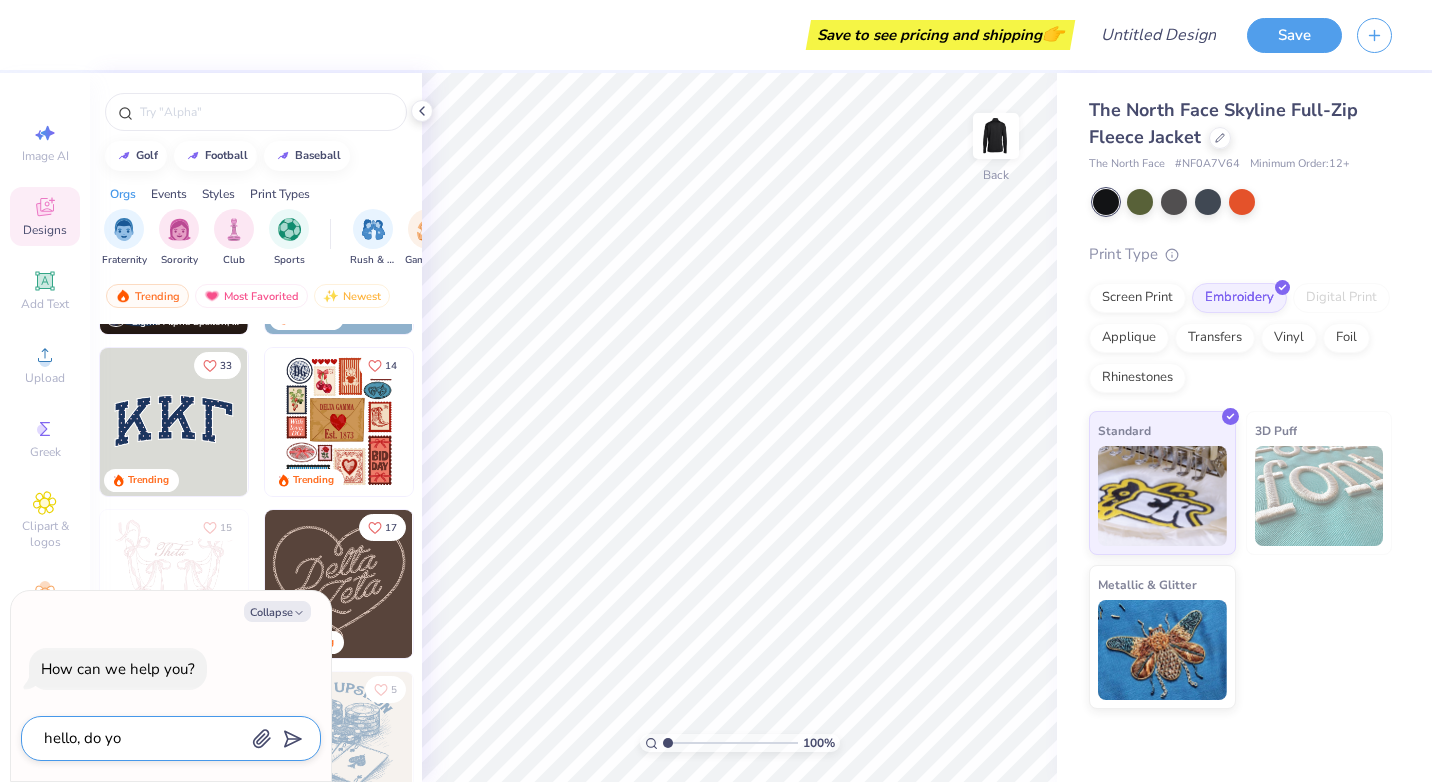 type on "x" 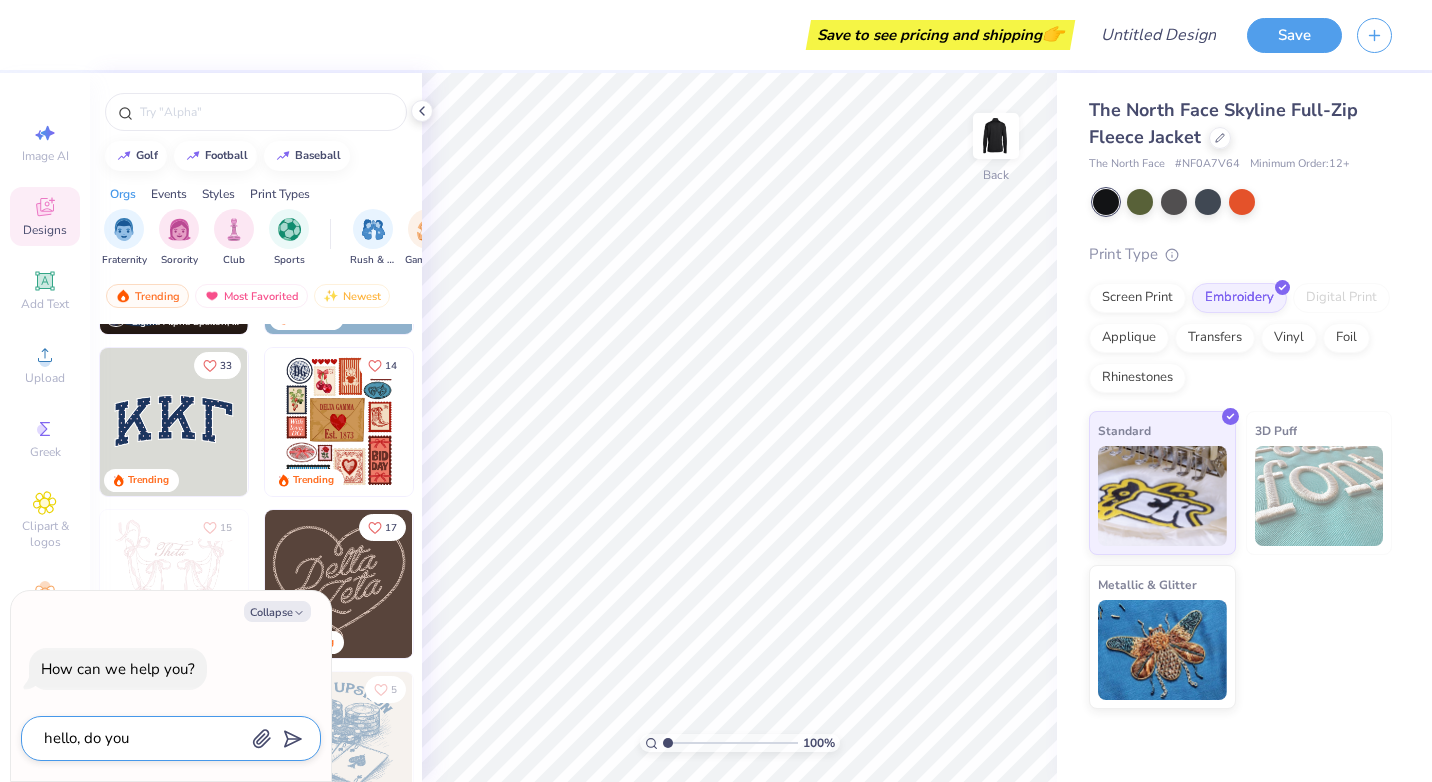 type on "hello, do you" 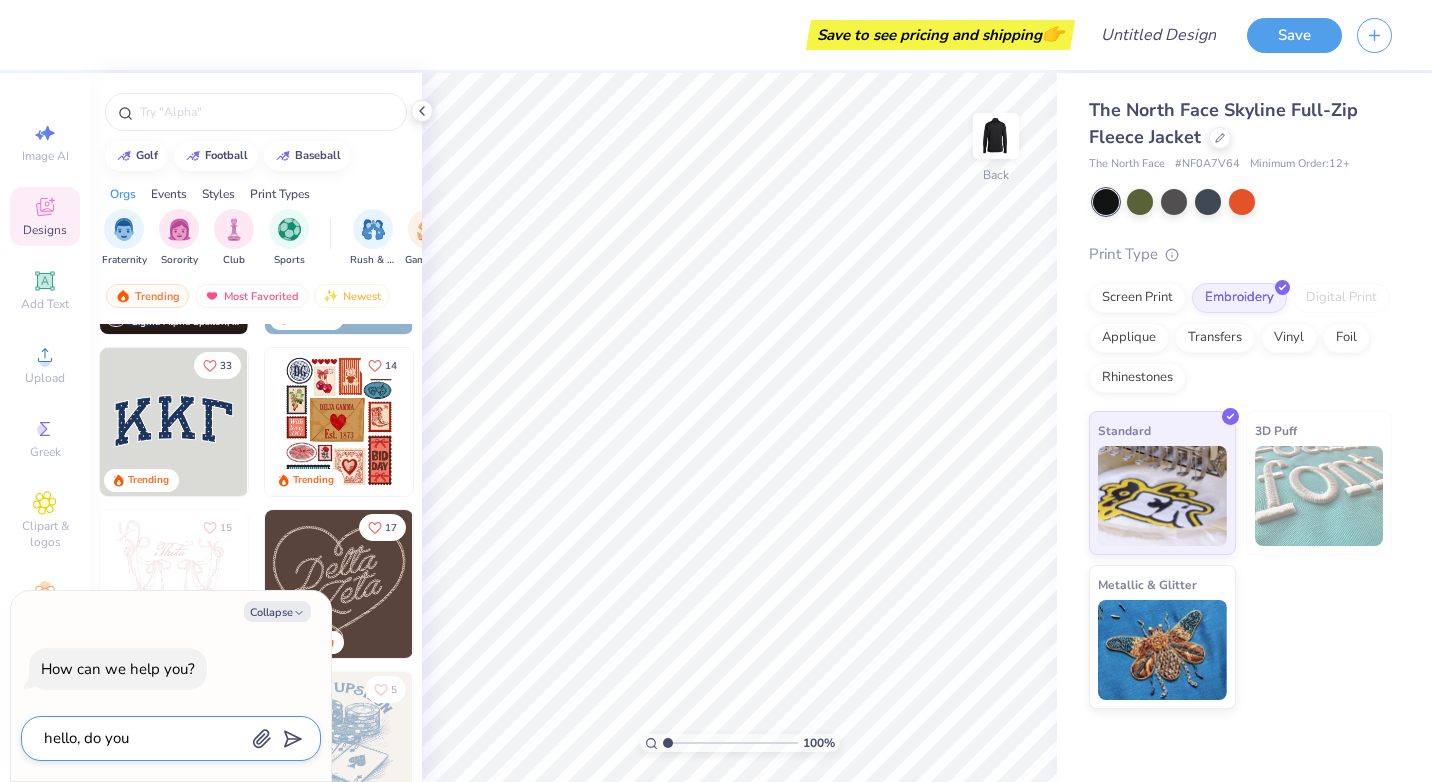 type on "x" 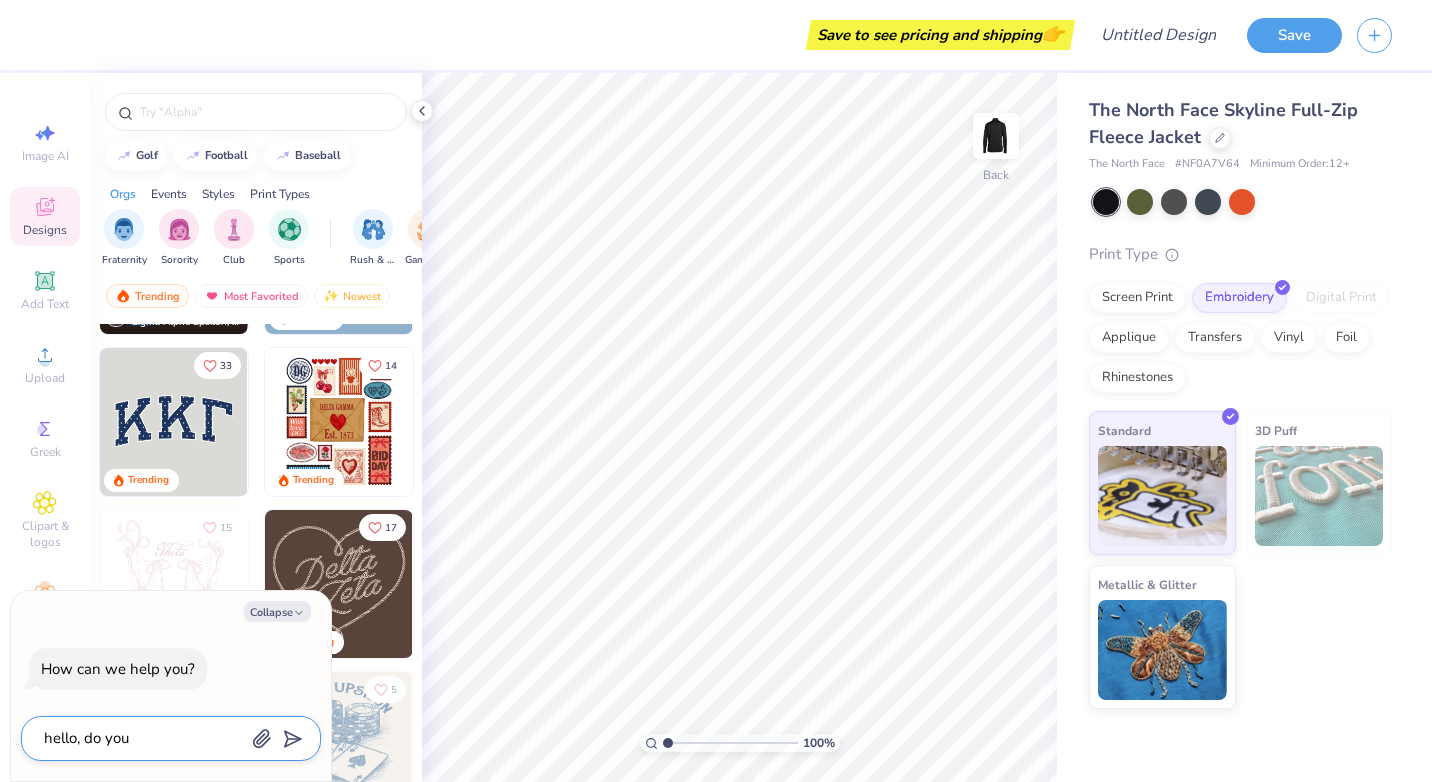 type on "hello, do you a" 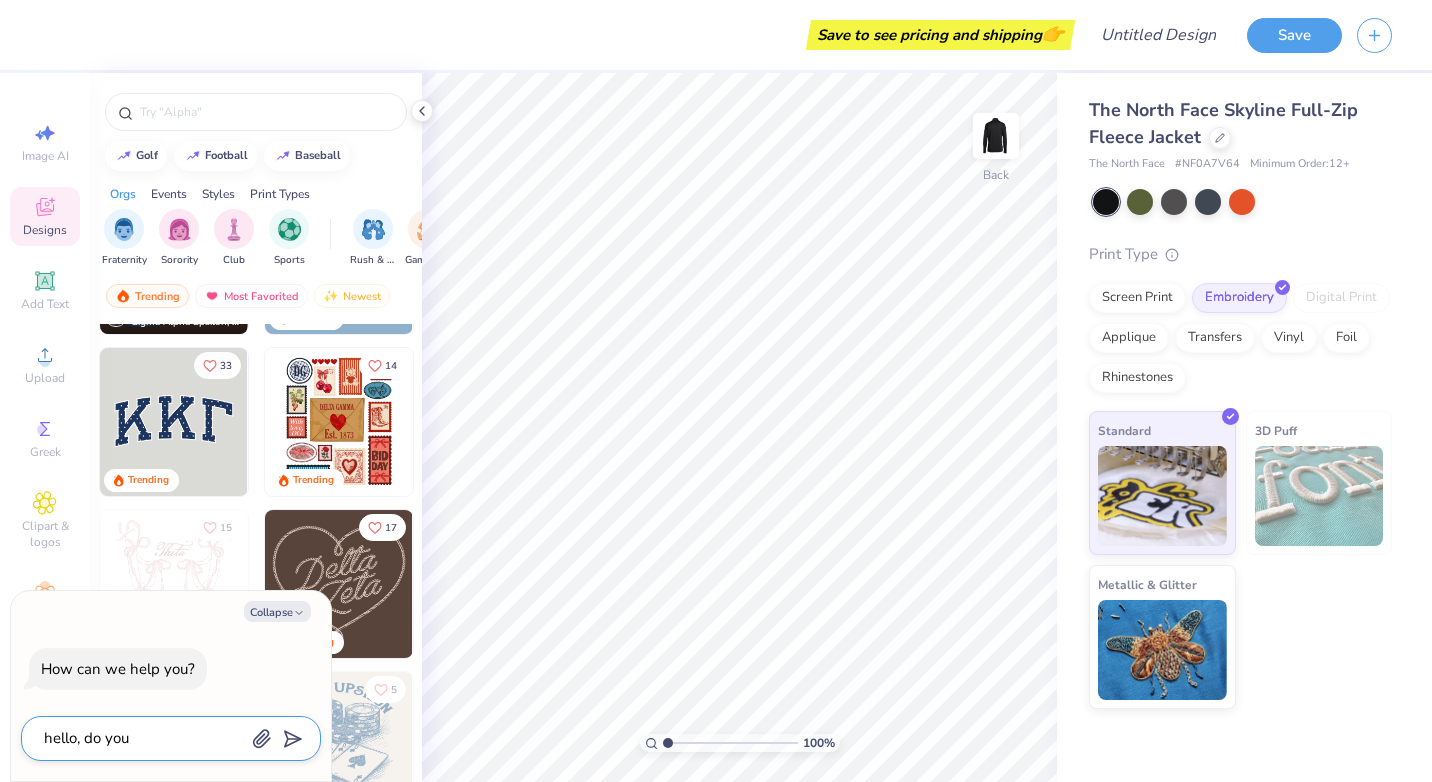 type on "x" 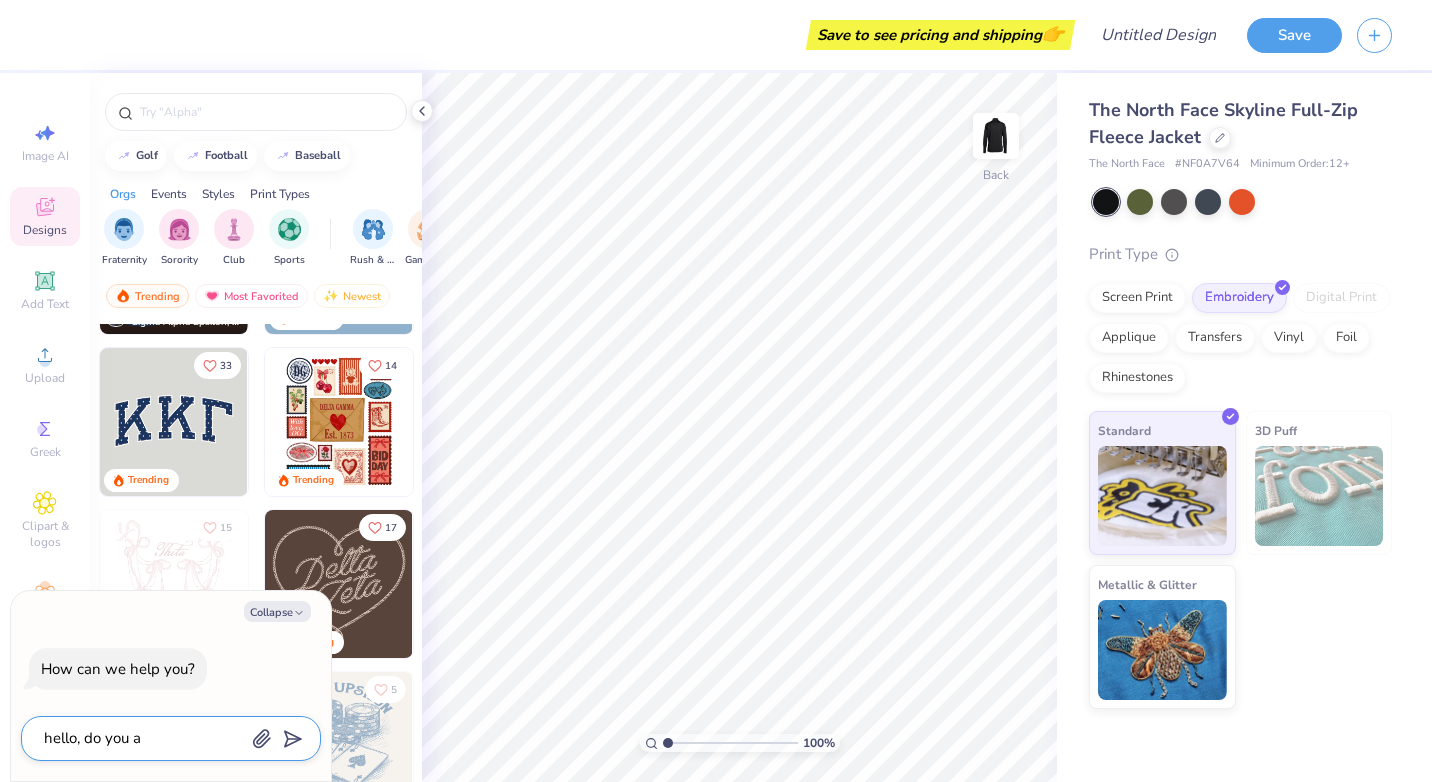 type on "hello, do you ae" 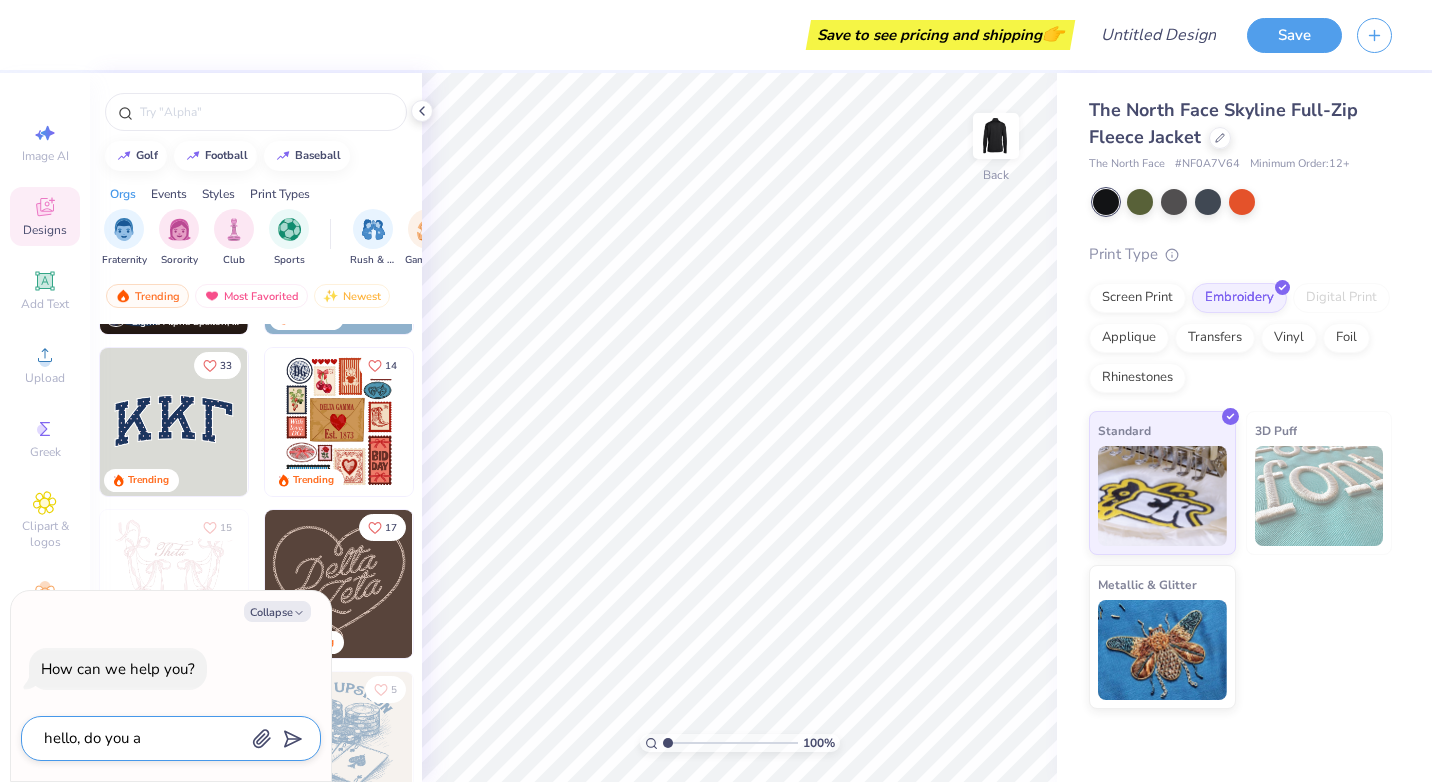 type on "x" 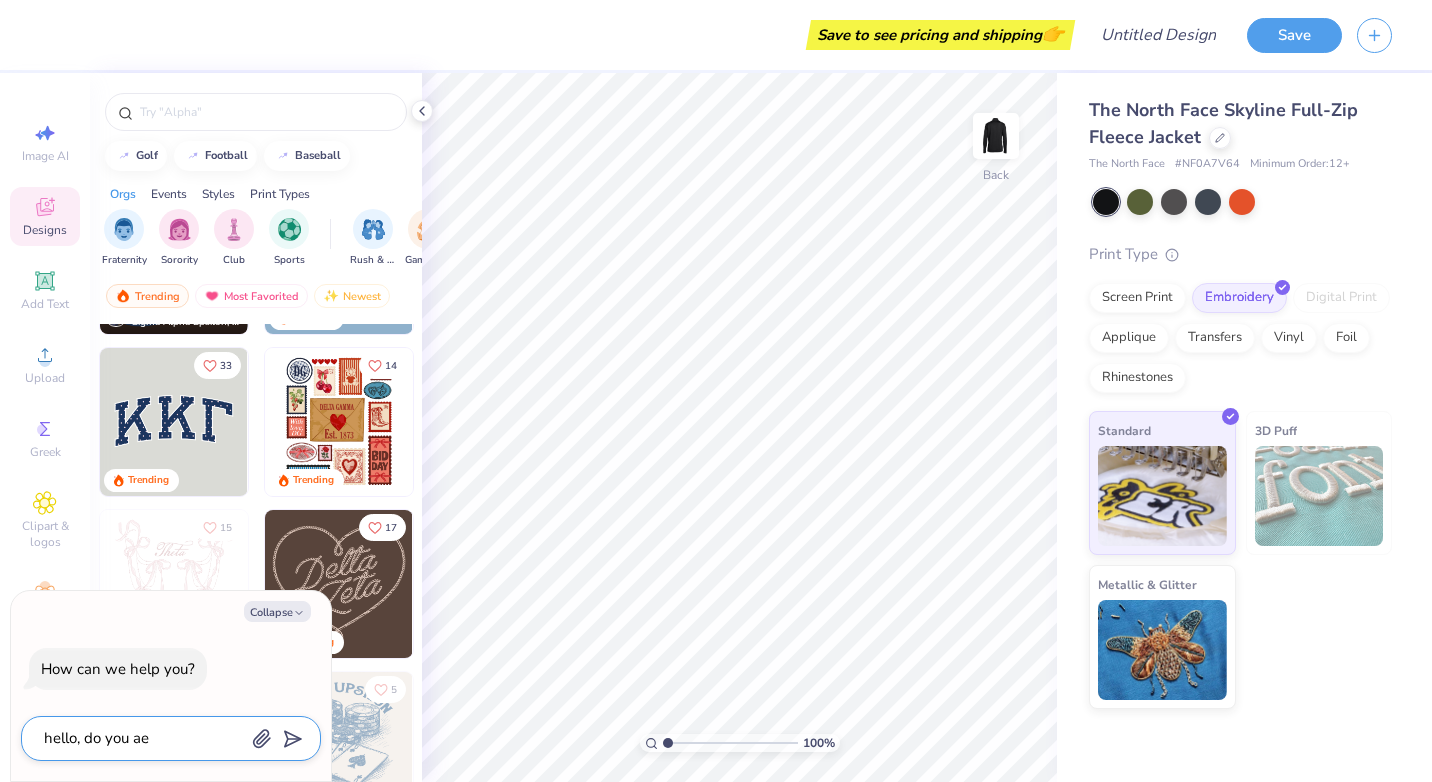 type on "hello, do you aen" 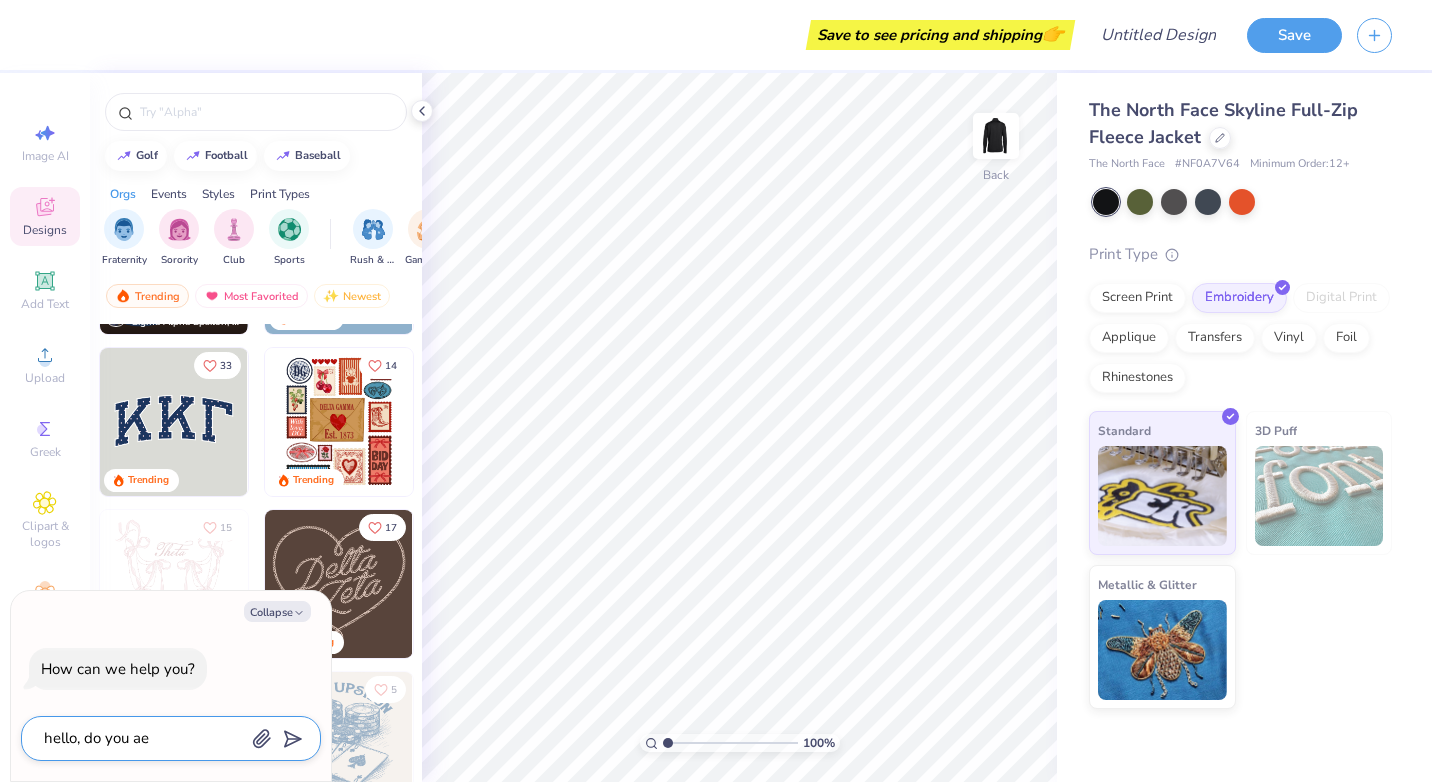 type on "x" 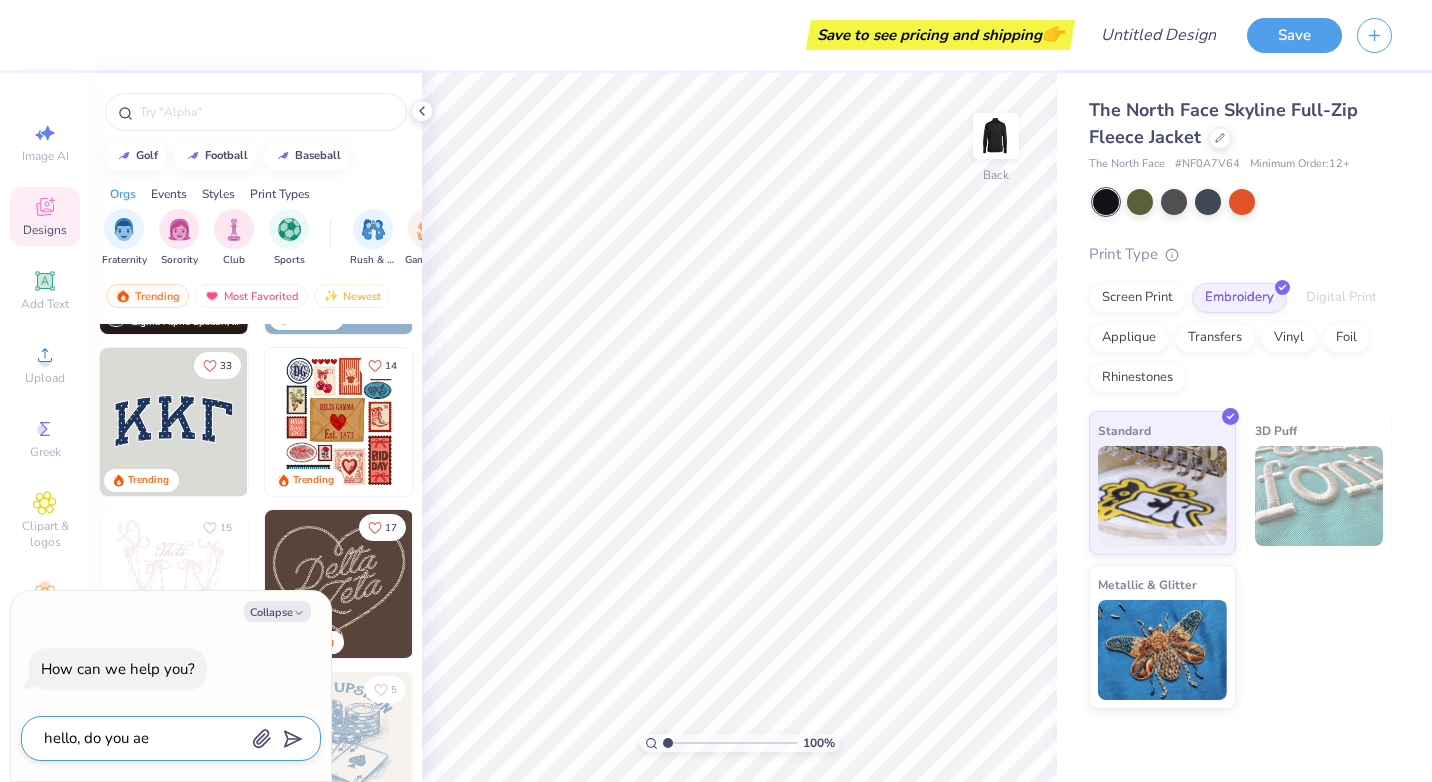 type on "hello, do you ae]" 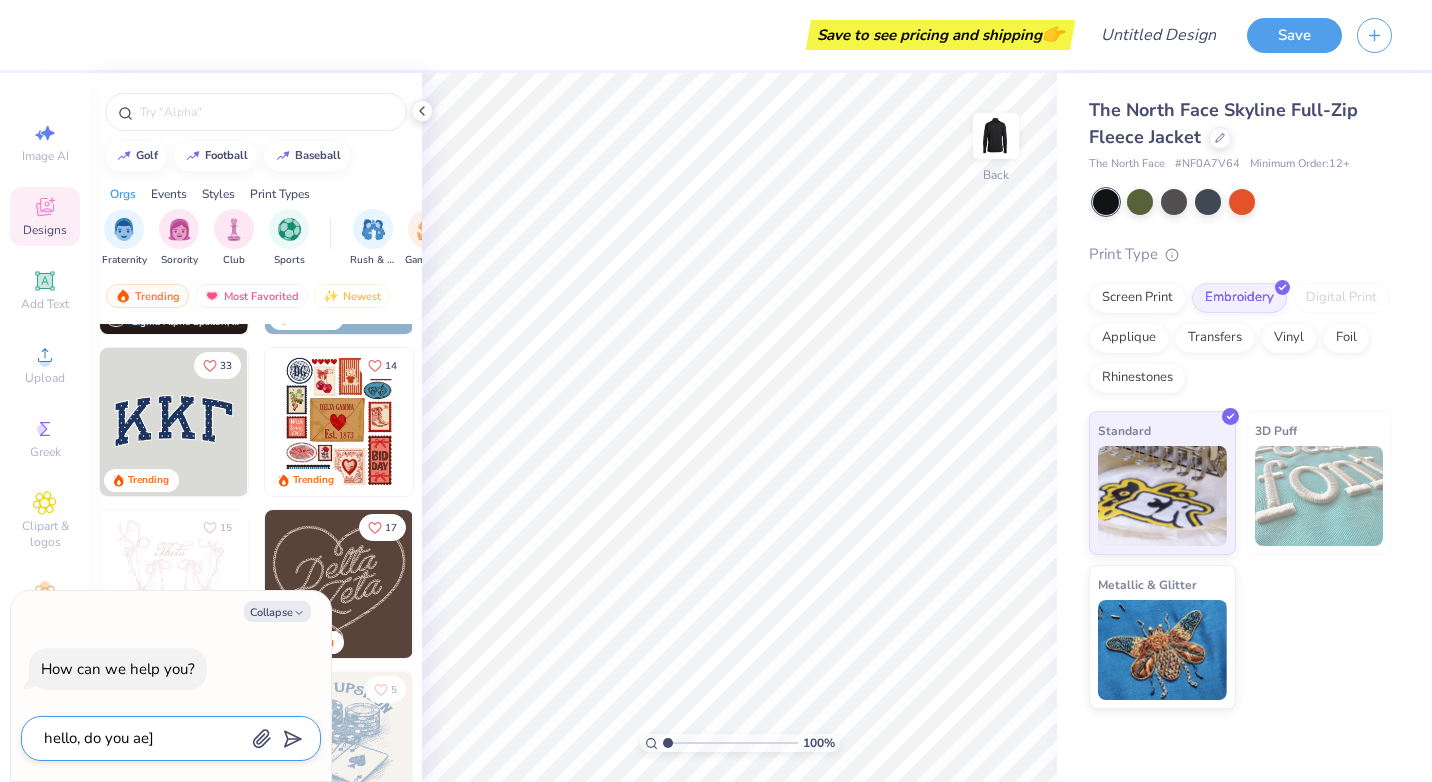 type on "x" 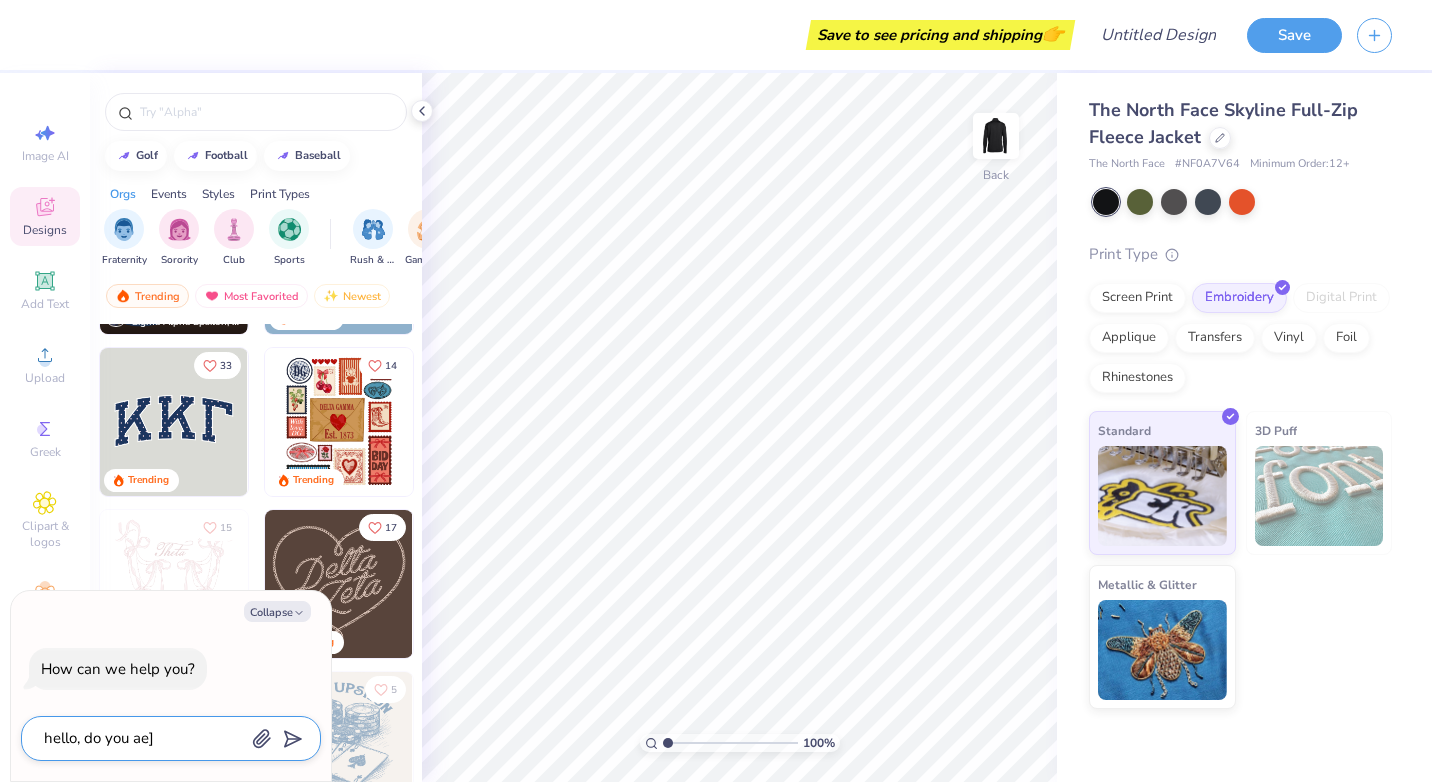 type on "hello, do you ae" 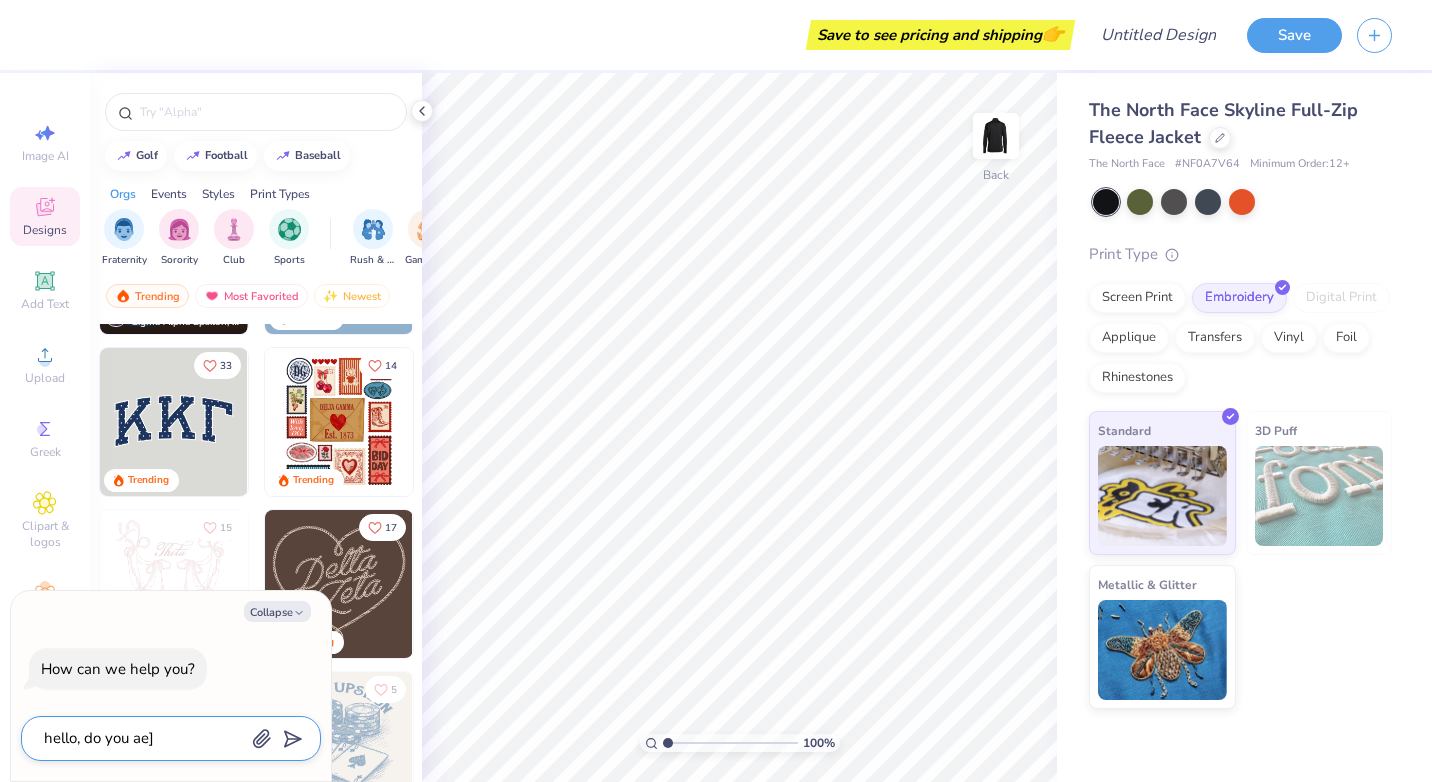 type on "x" 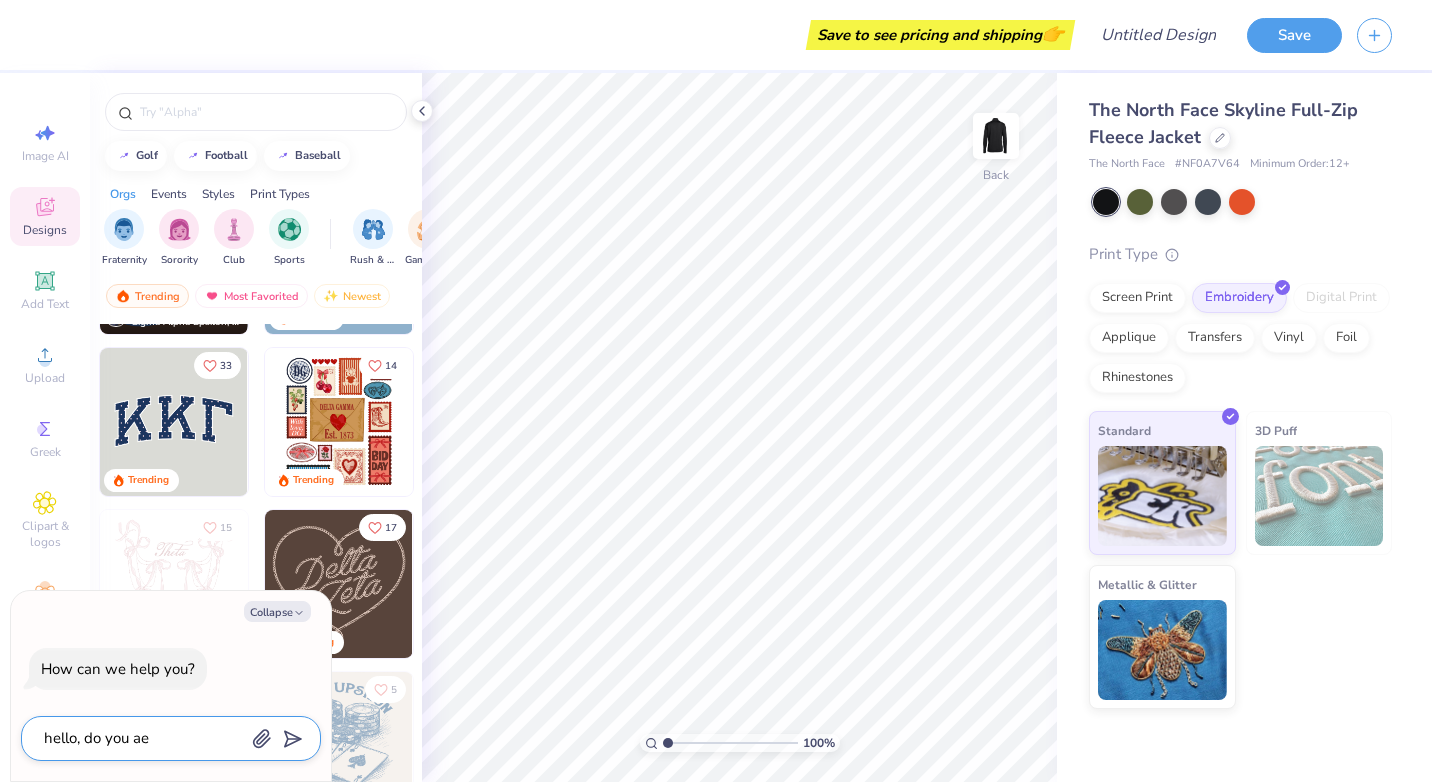 type on "hello, do you a" 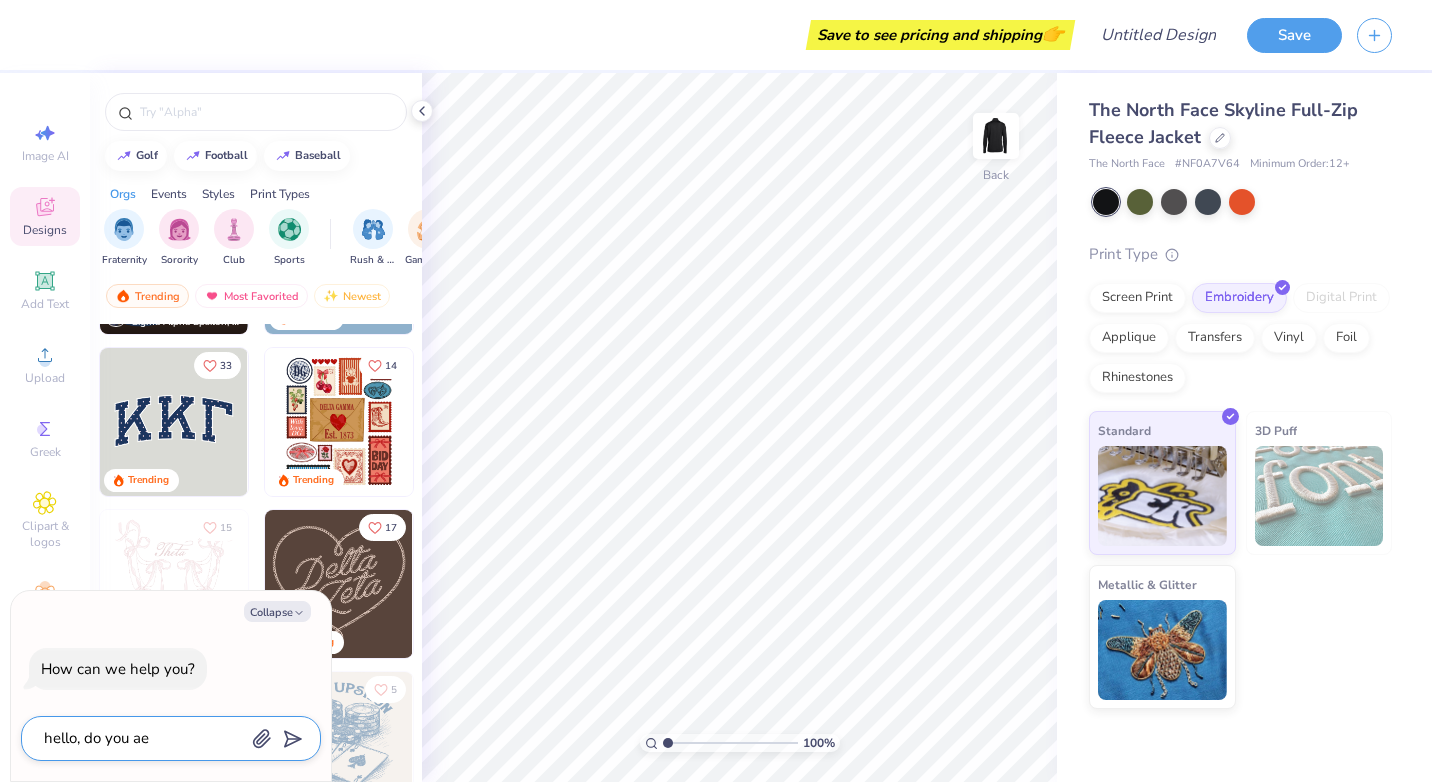 type on "x" 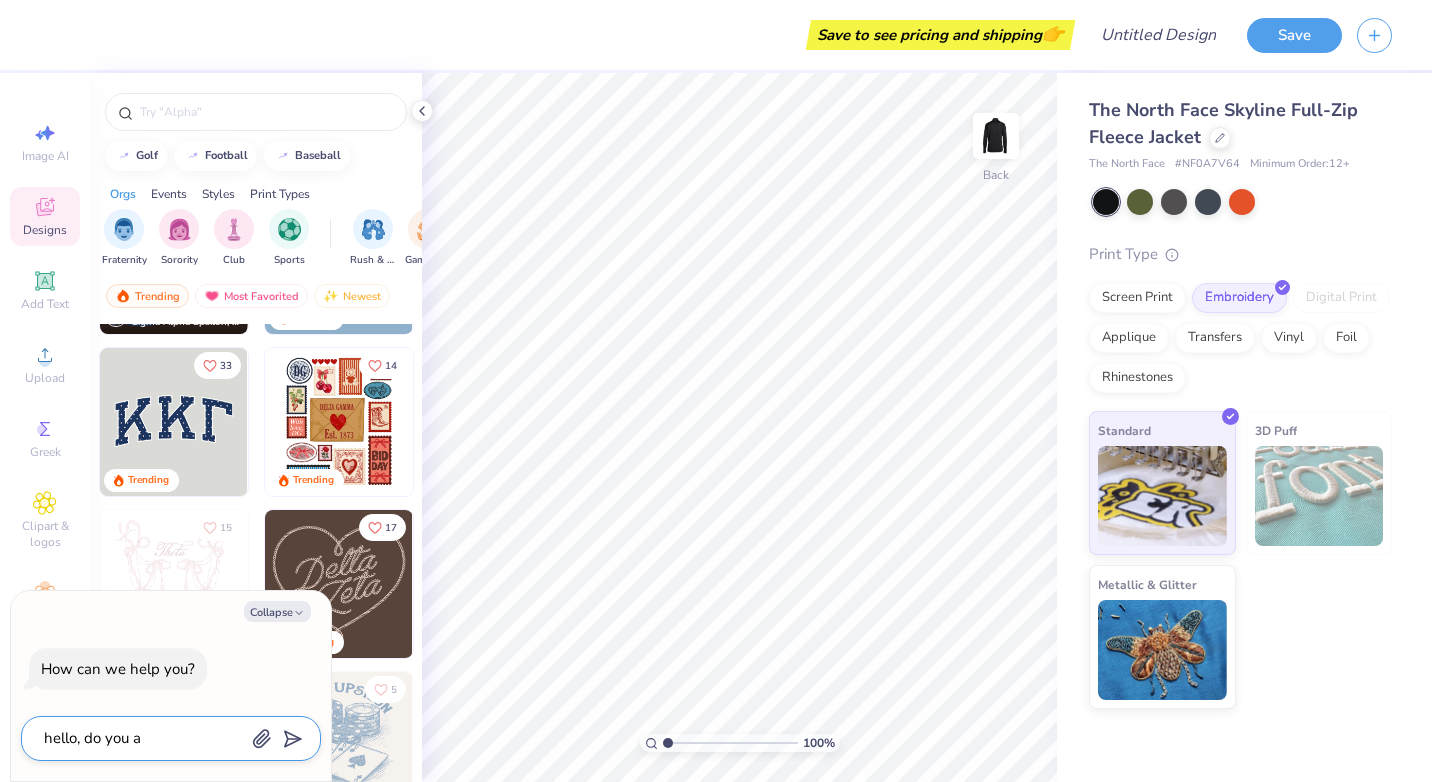 type on "hello, do you" 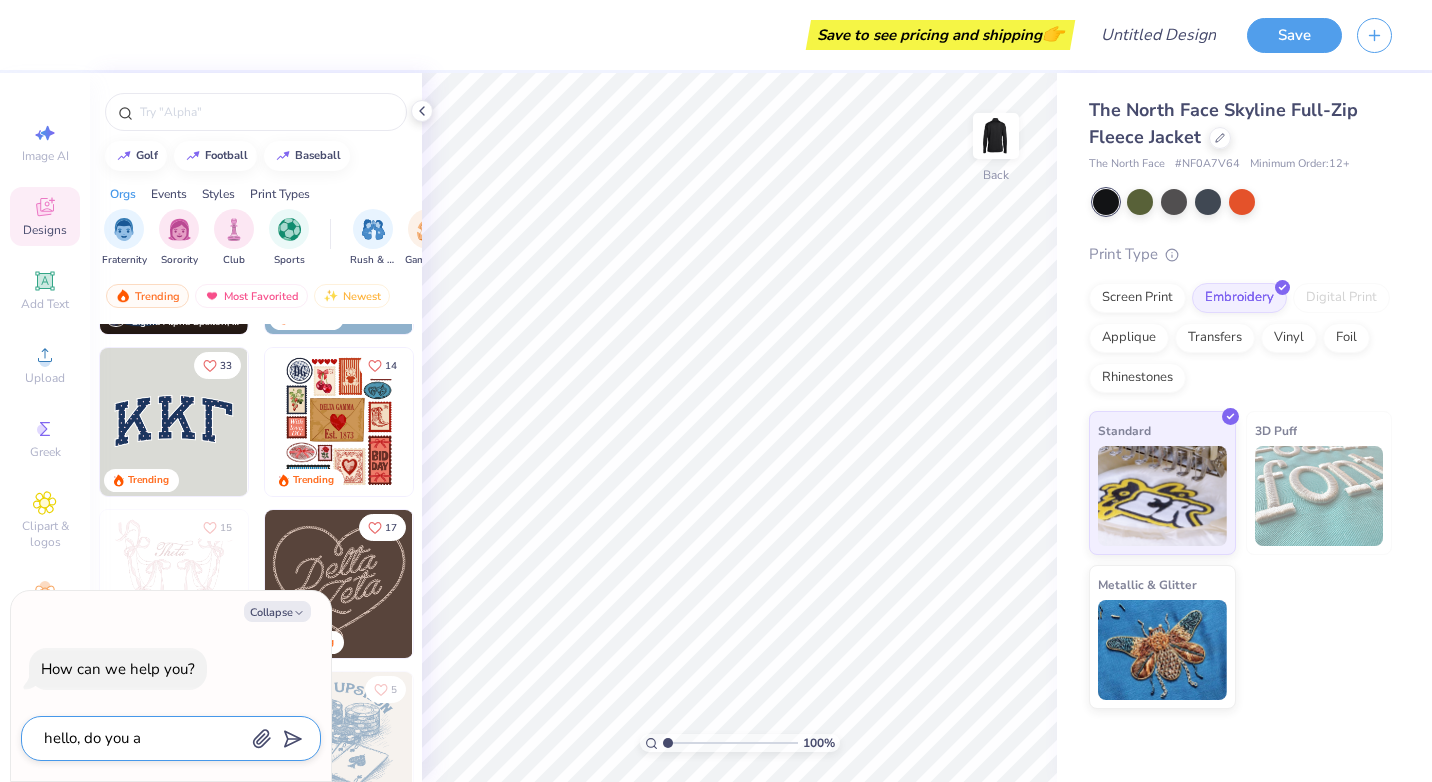 type on "x" 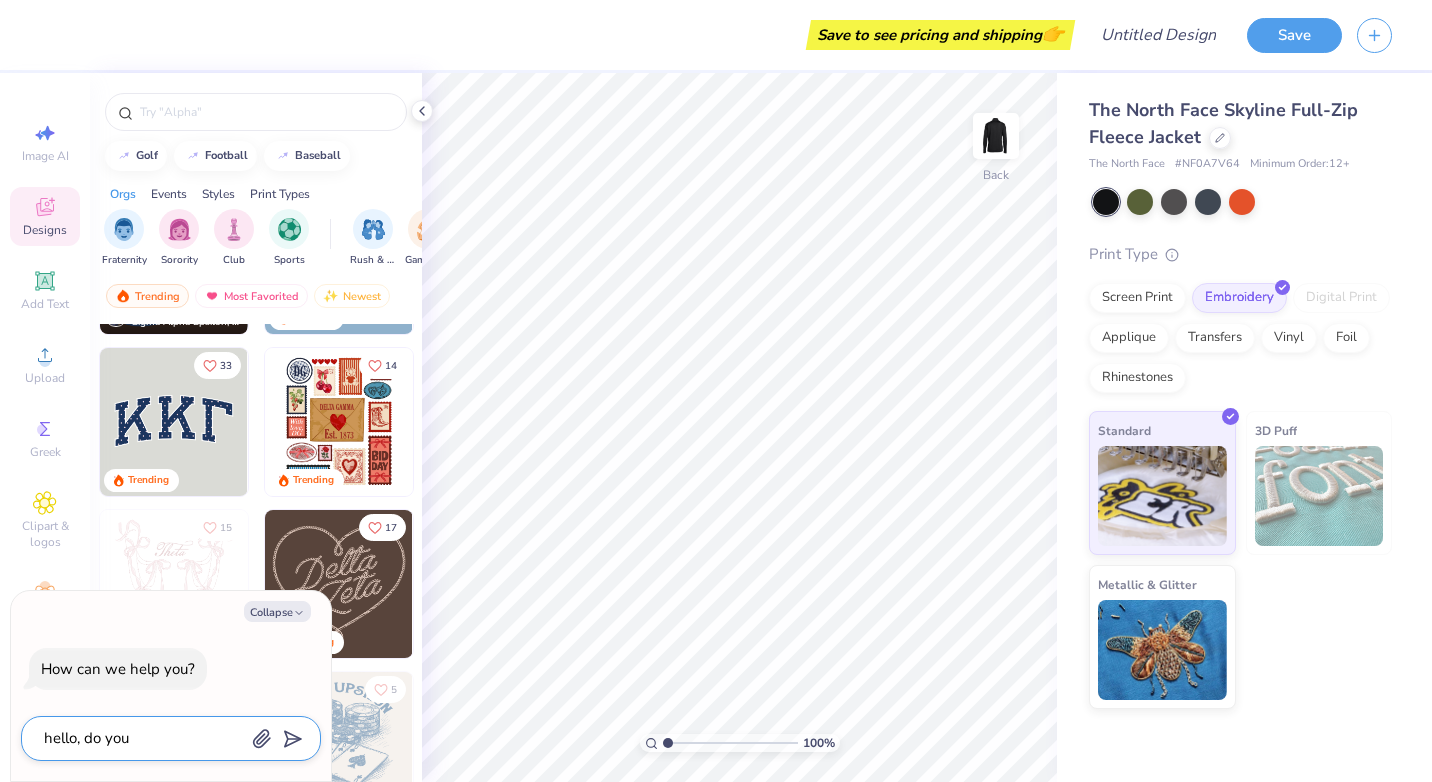 type on "hello, do you a" 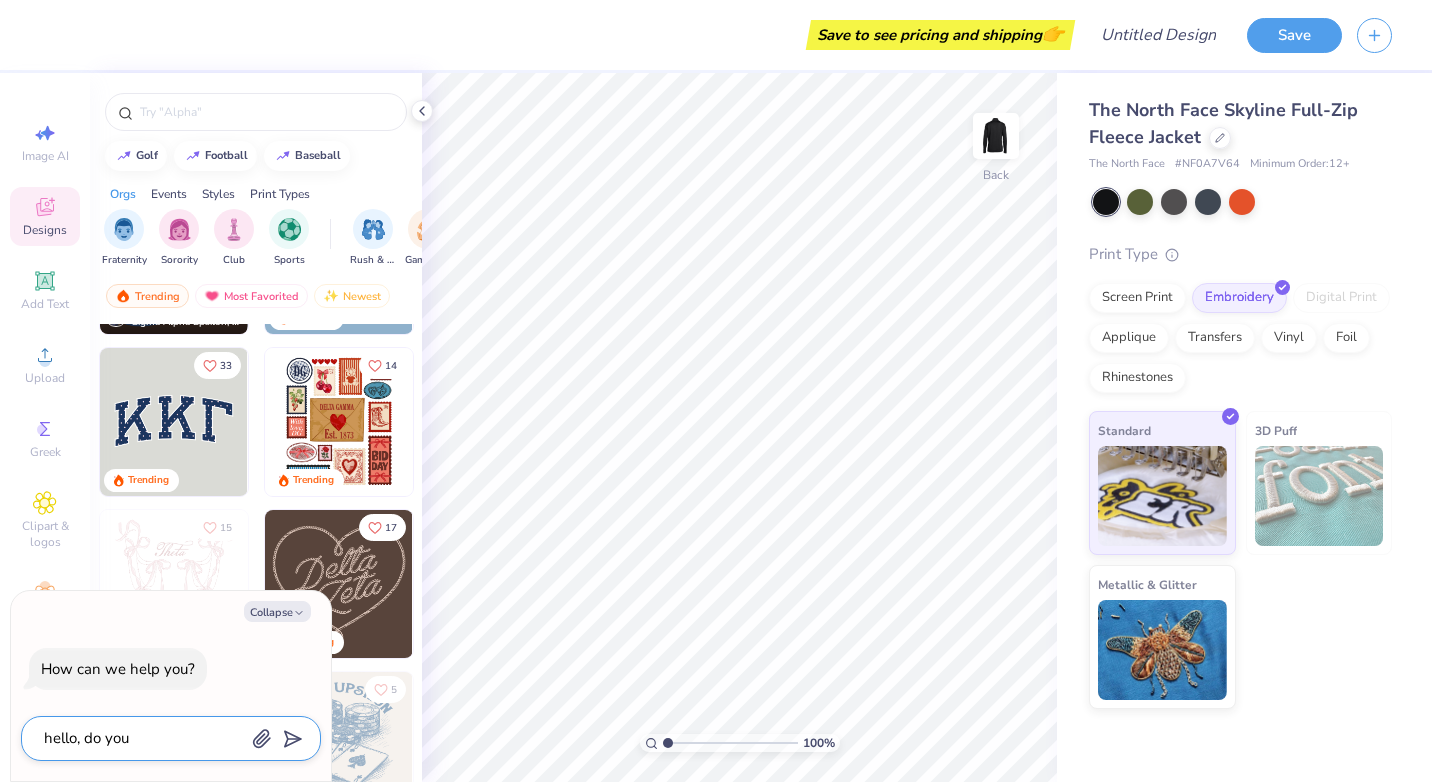type on "x" 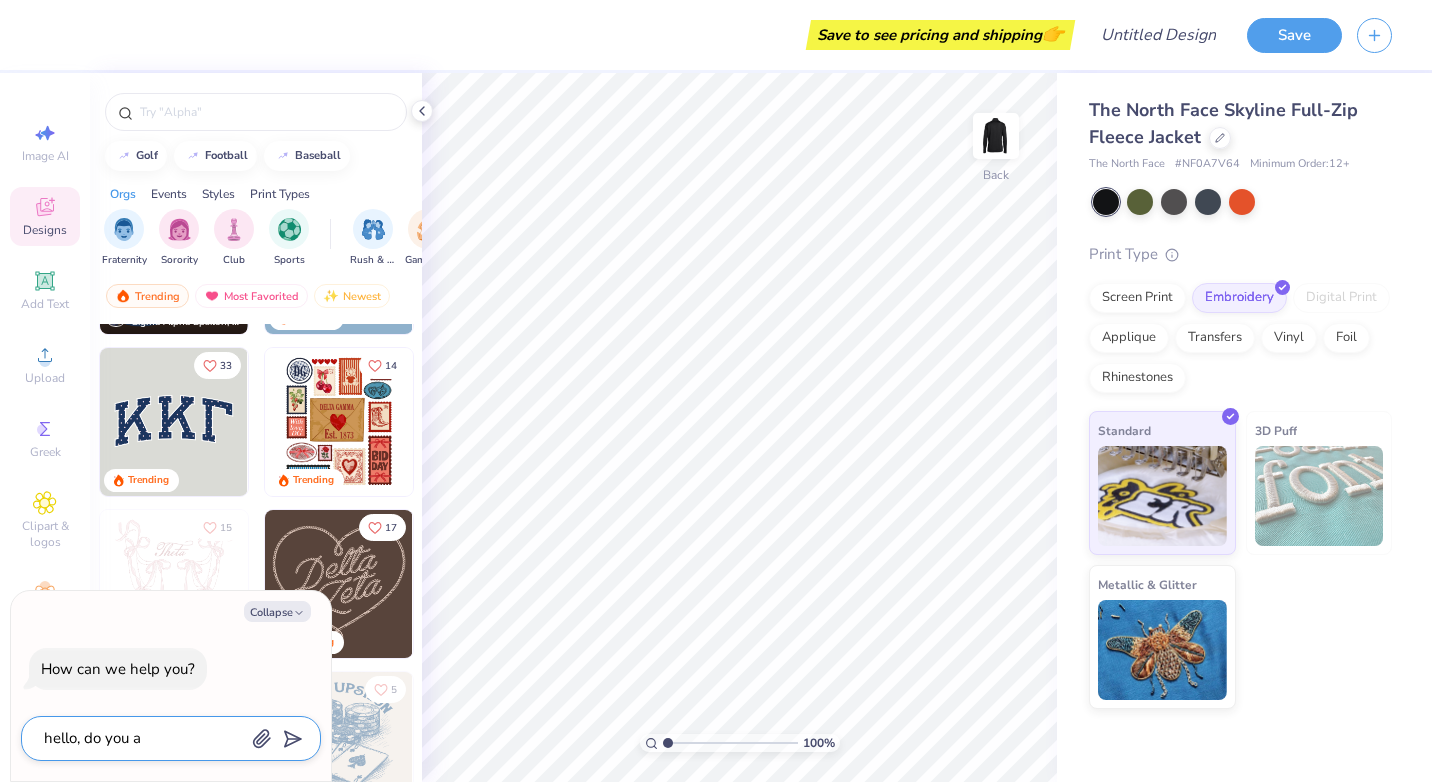 type on "hello, do you aw" 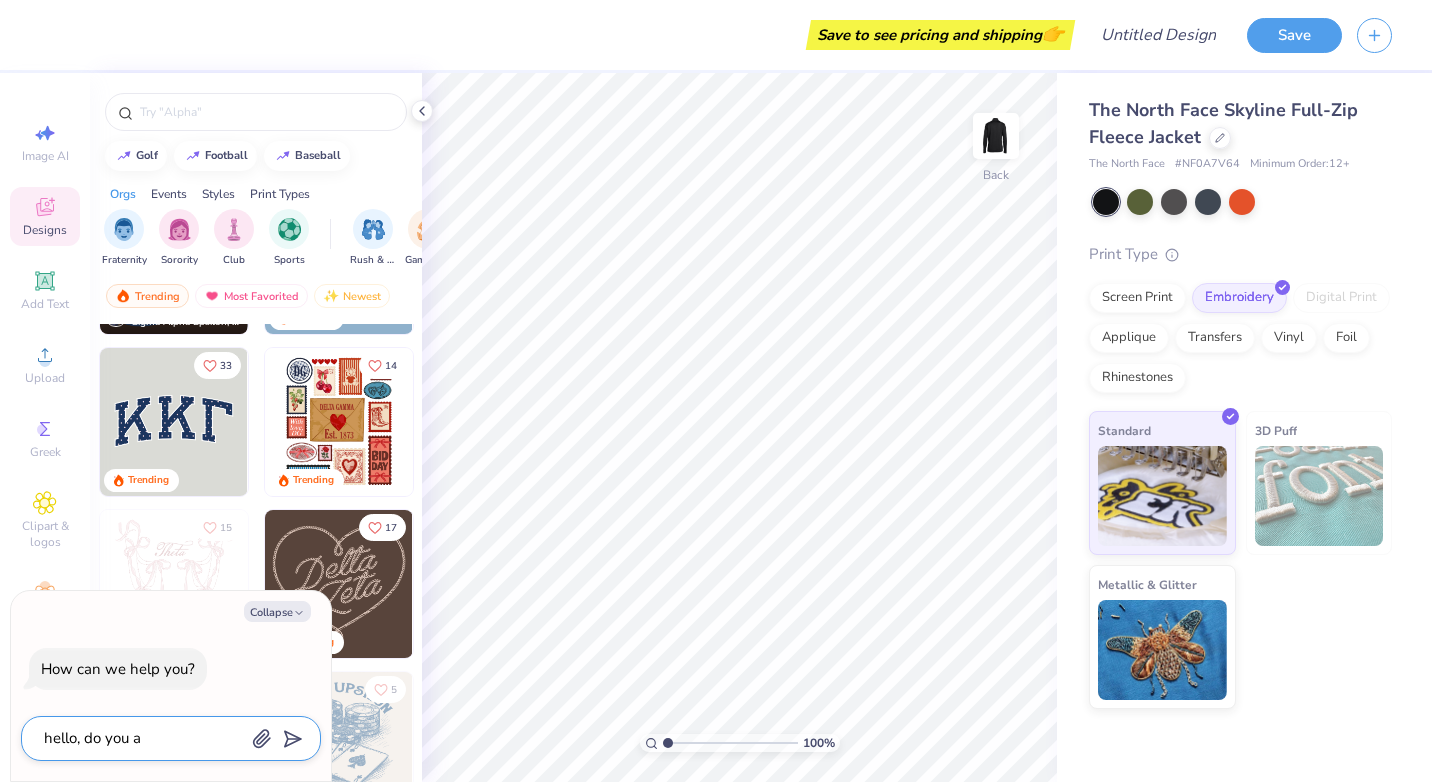 type on "x" 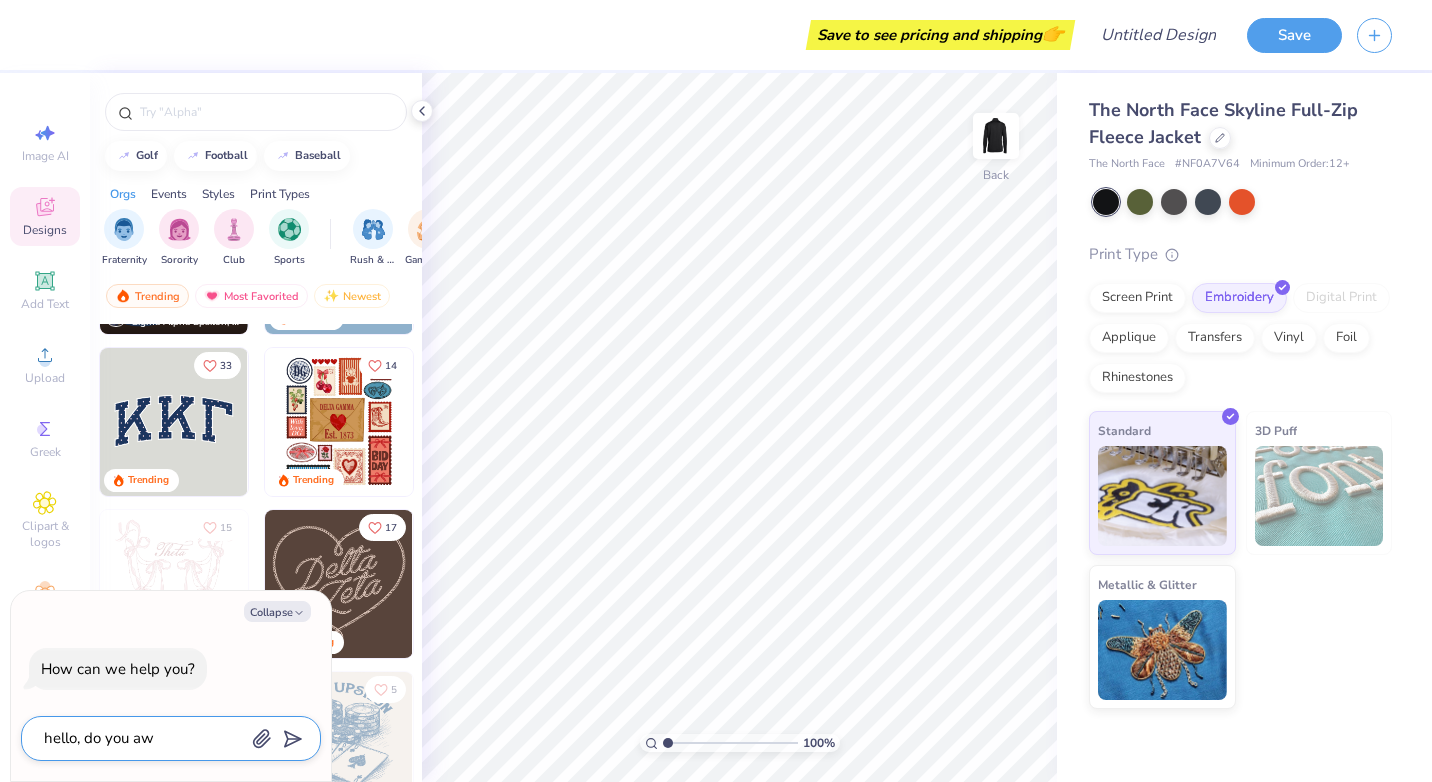 type on "hello, do you awb" 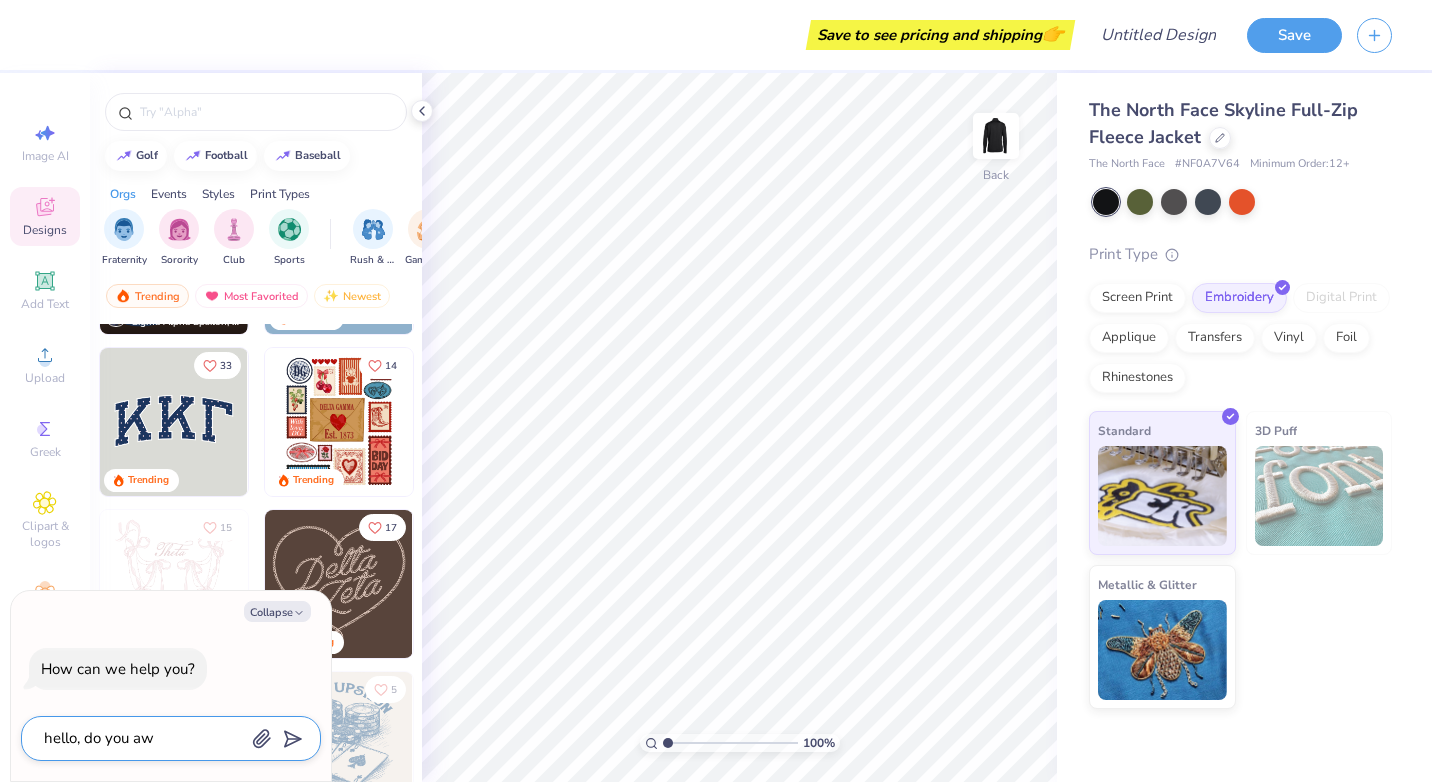 type on "x" 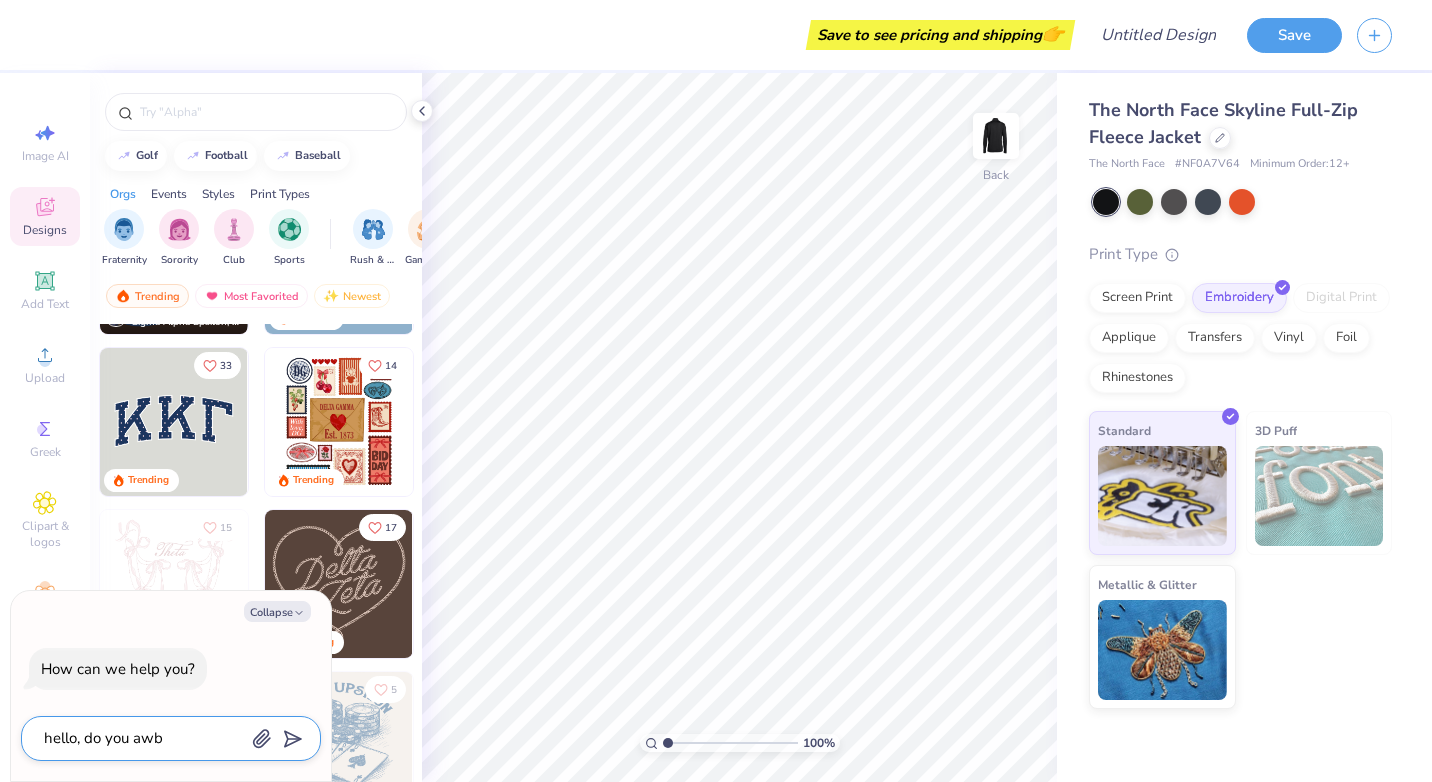 type on "hello, do you awbs" 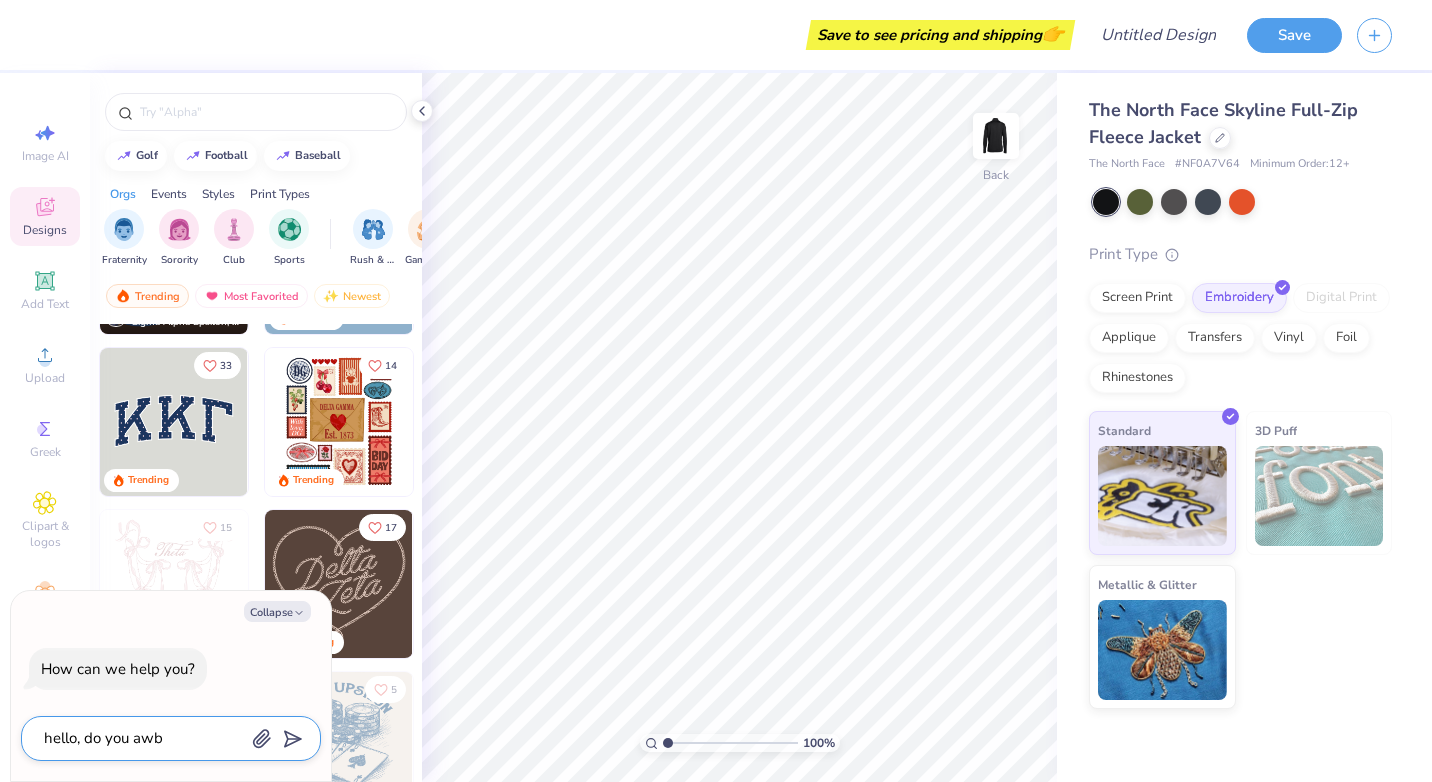 type on "x" 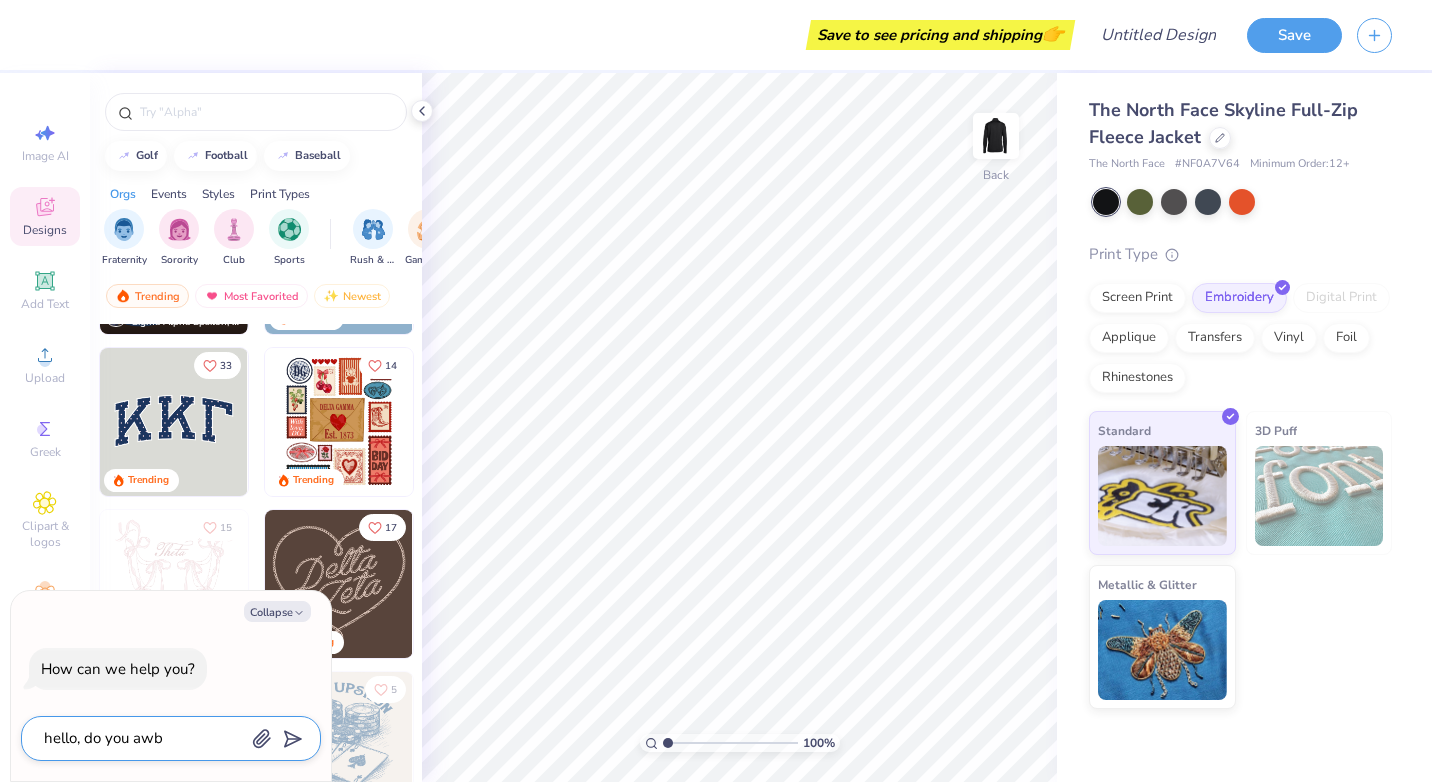 type on "hello, do you awb]" 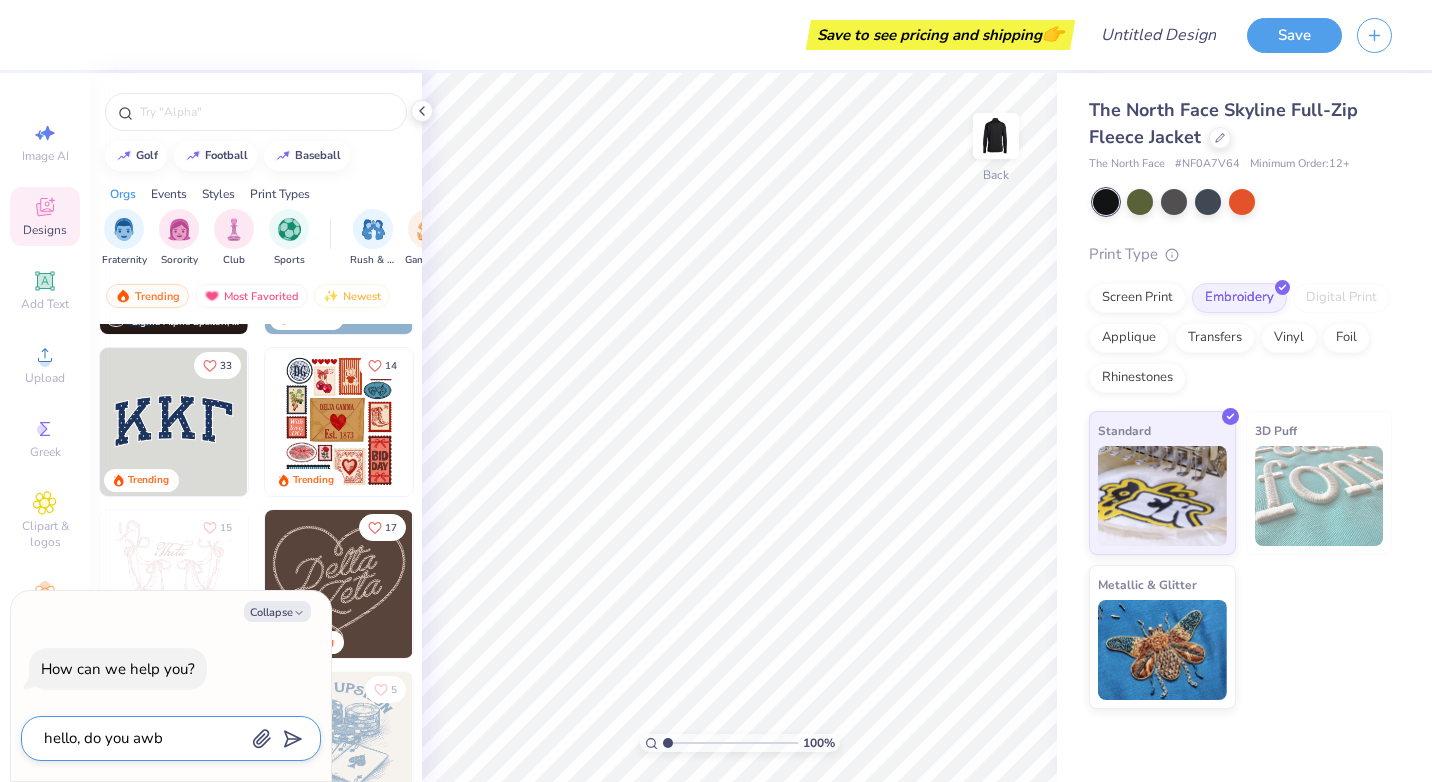 type on "x" 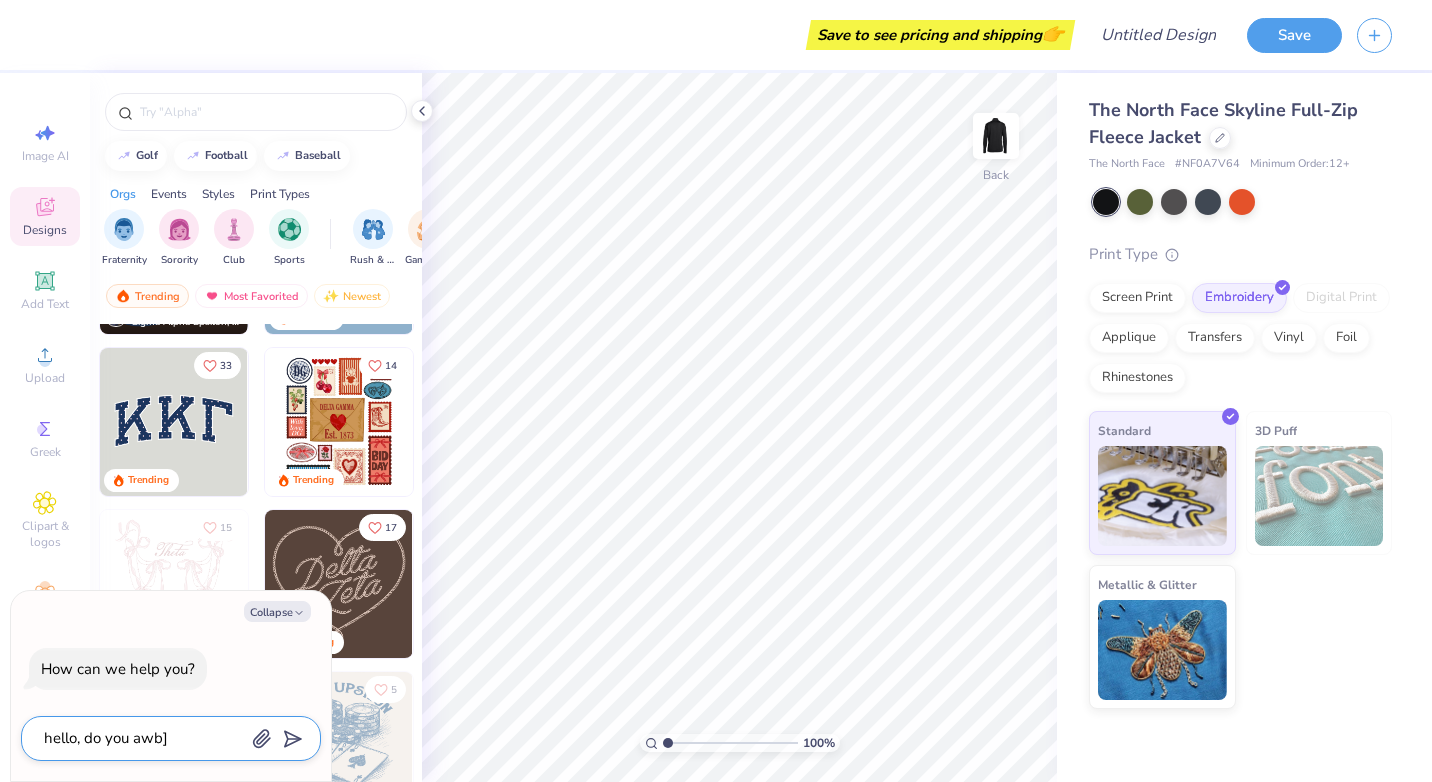 type on "hello, do you awb" 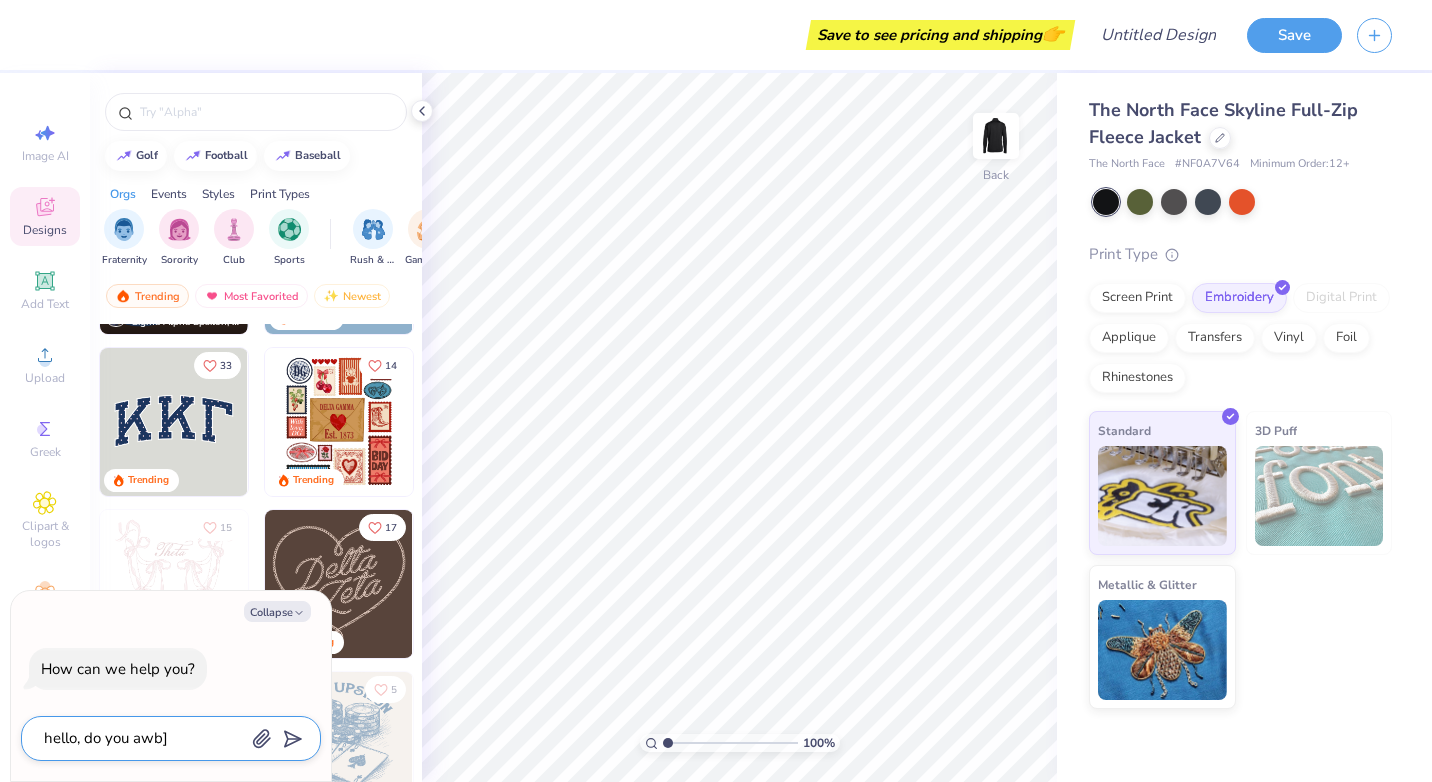 type on "x" 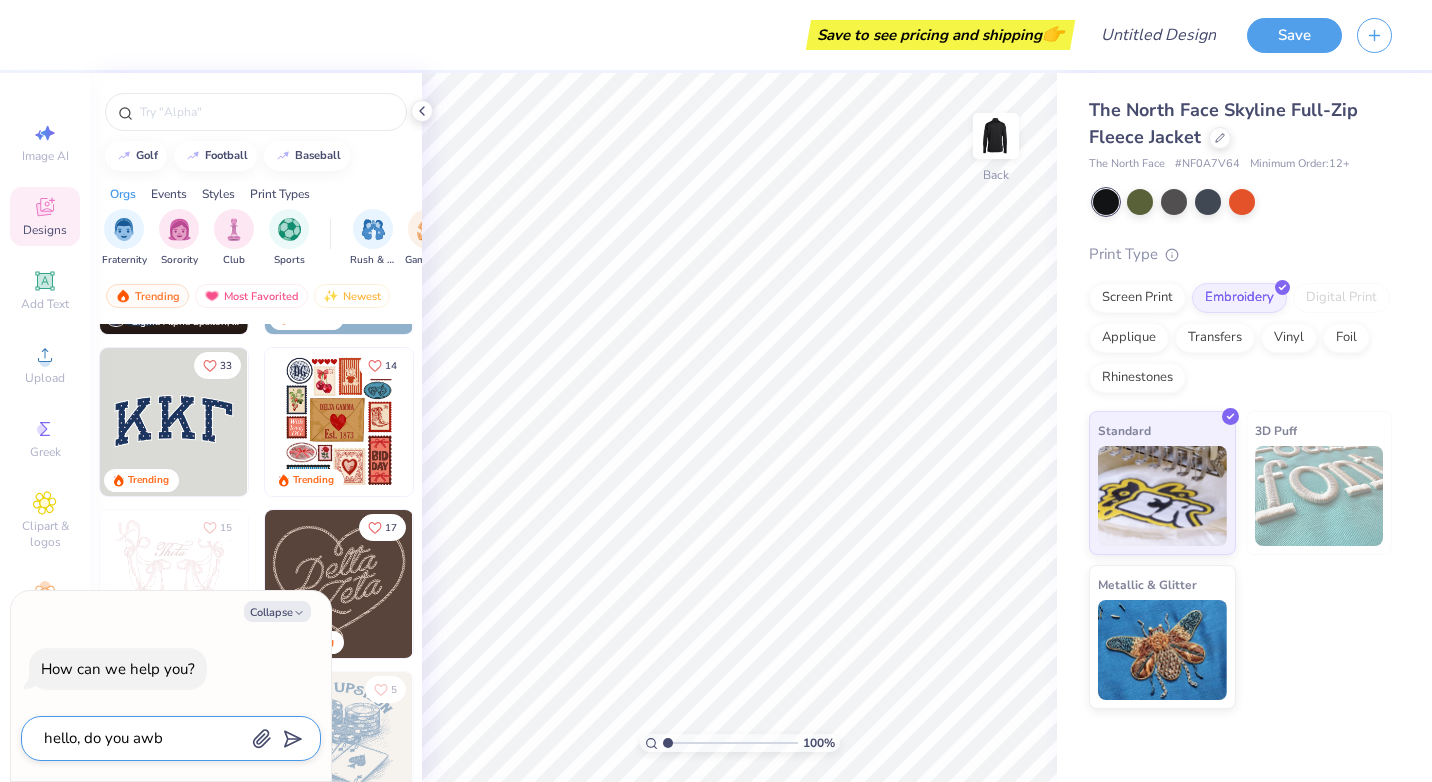 type on "hello, do you aw" 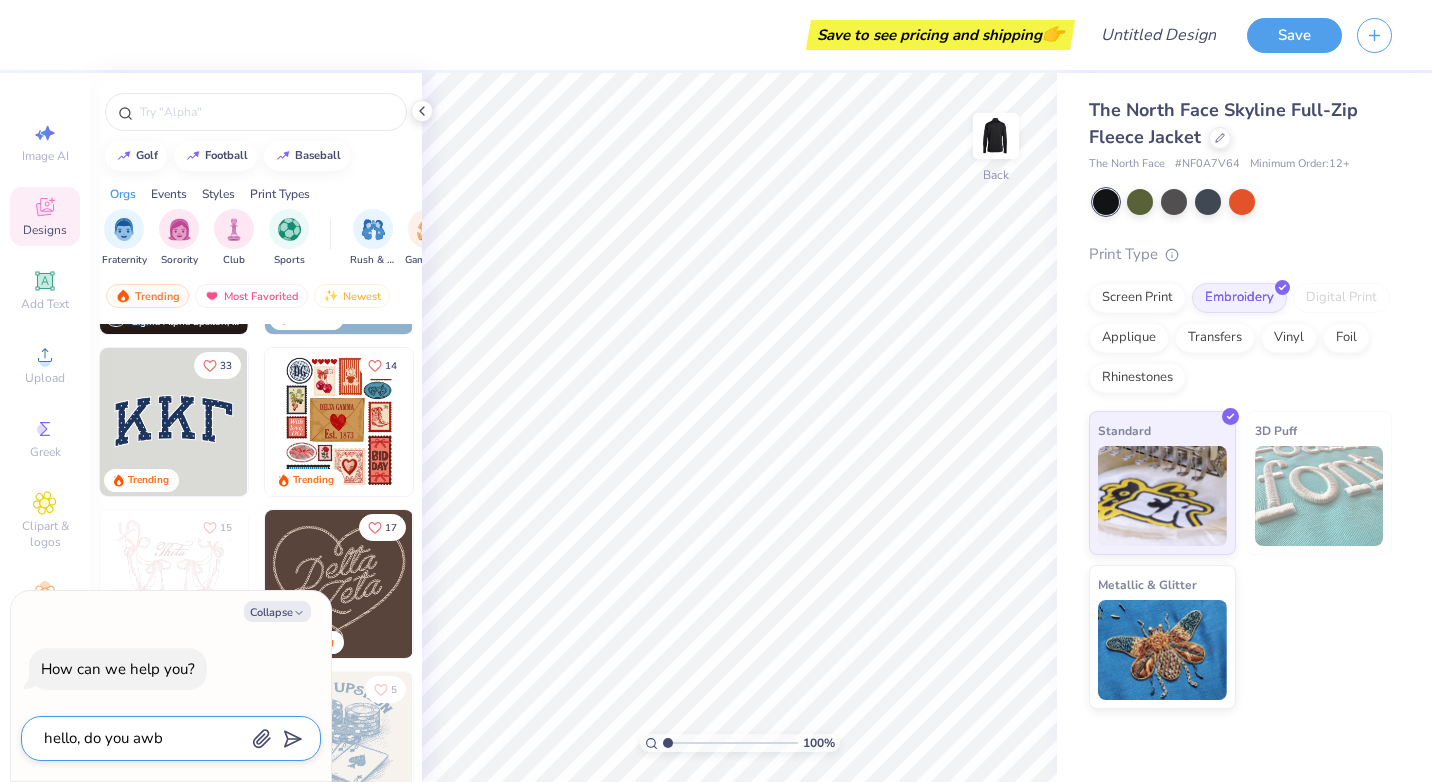 type on "x" 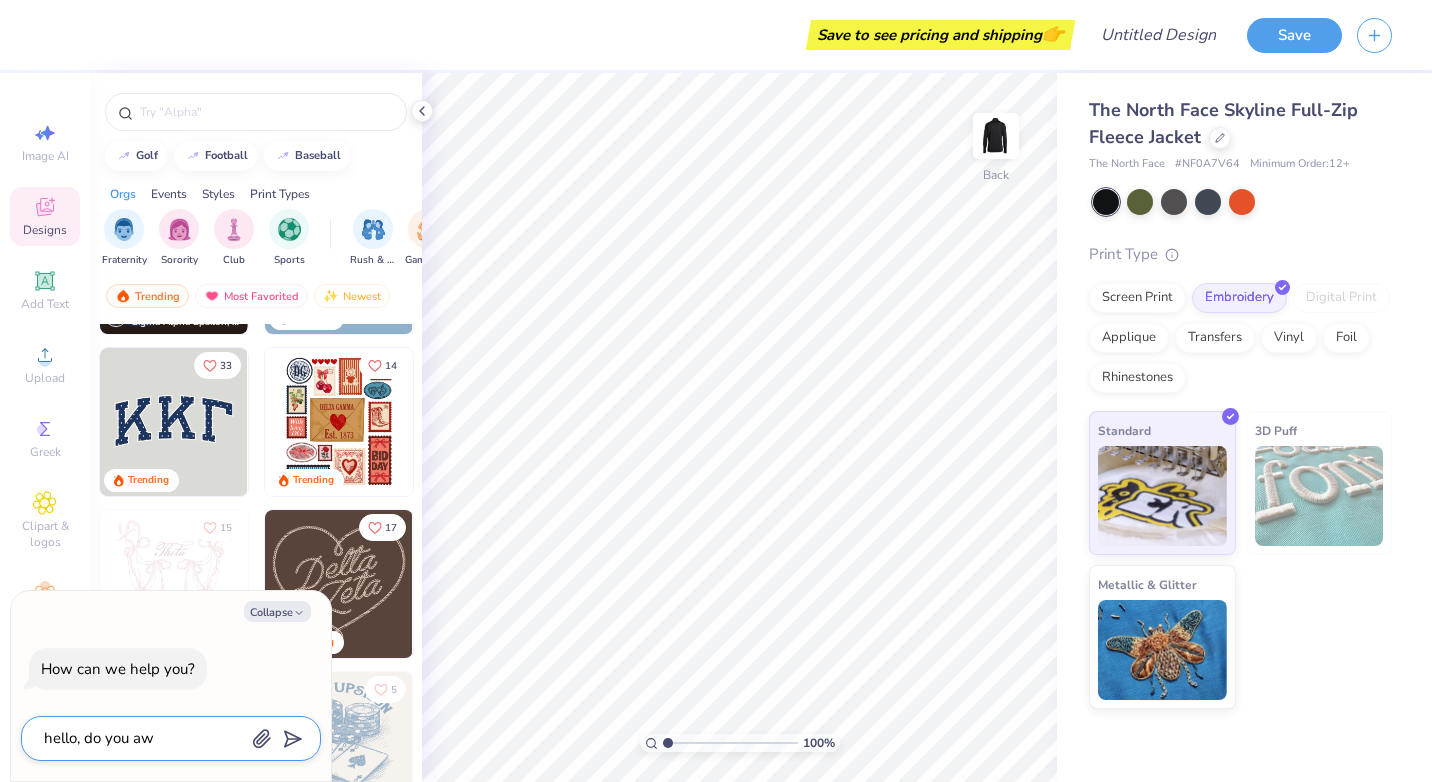 type on "hello, do you a" 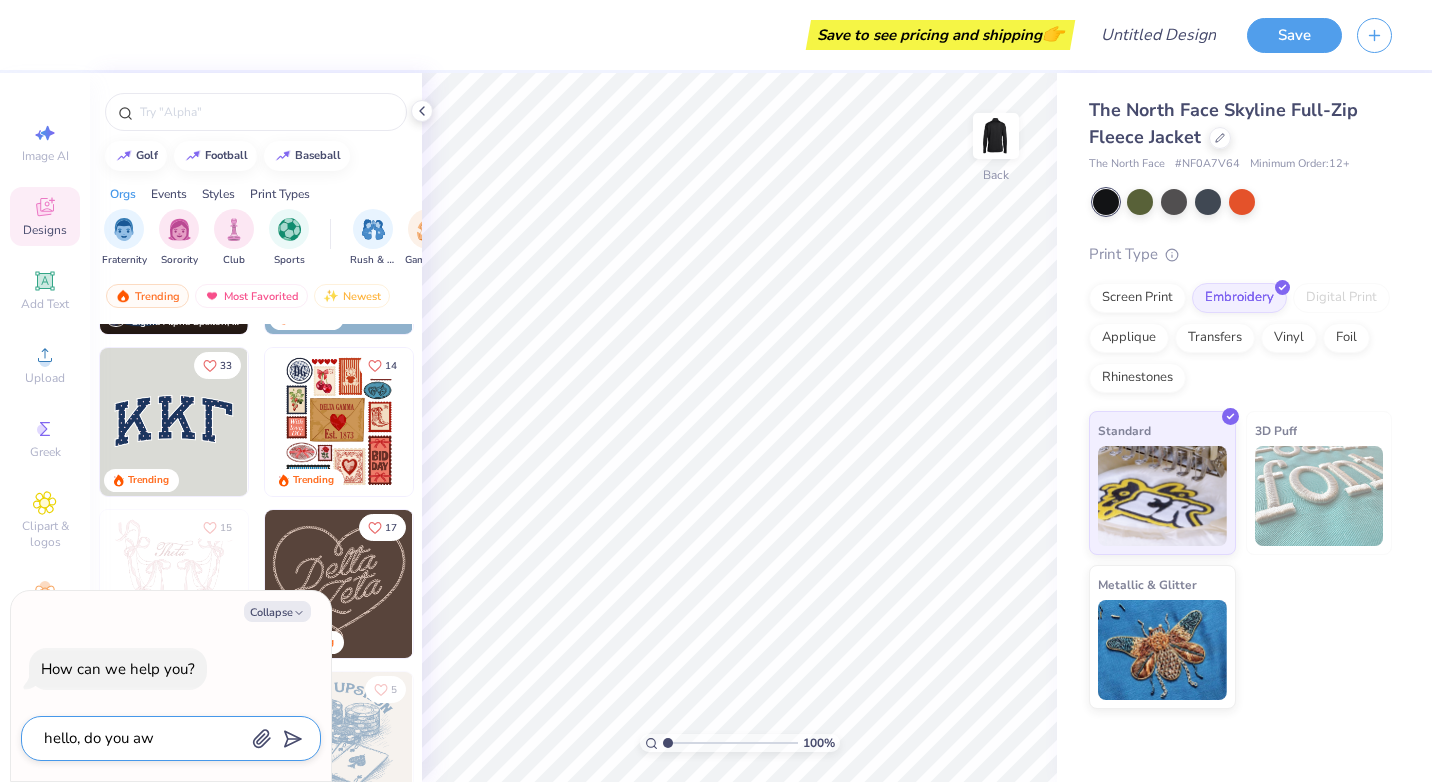 type on "x" 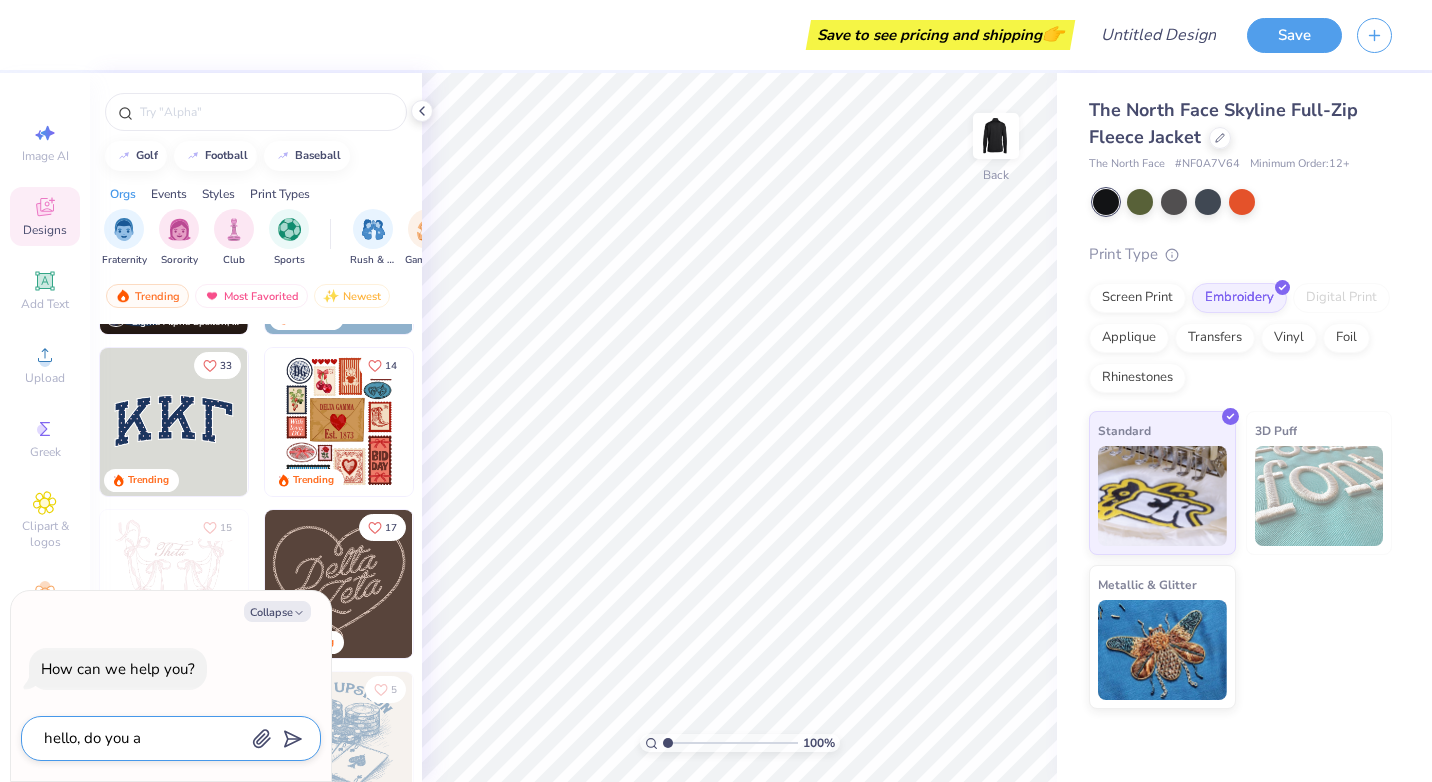 type on "hello, do you" 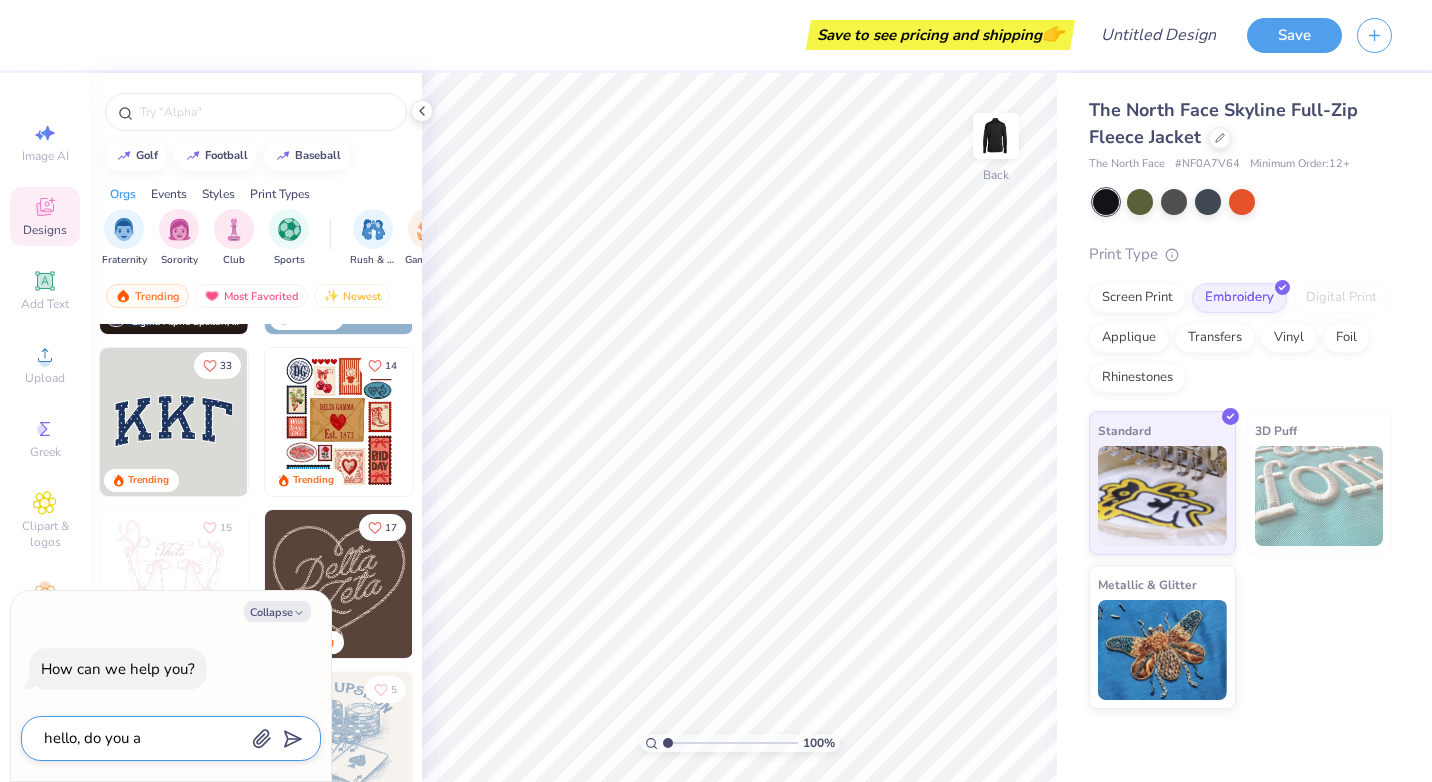 type on "x" 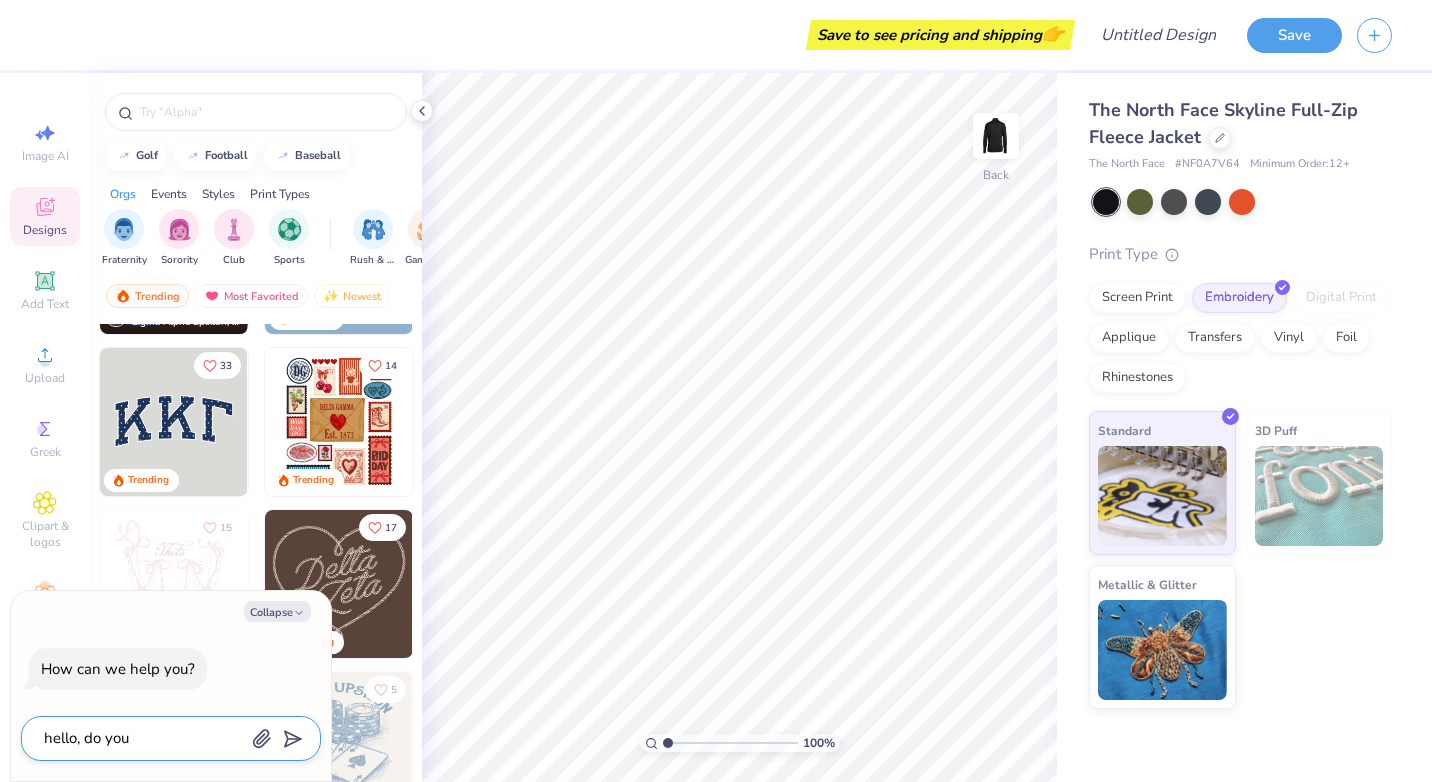 type on "hello, do you s" 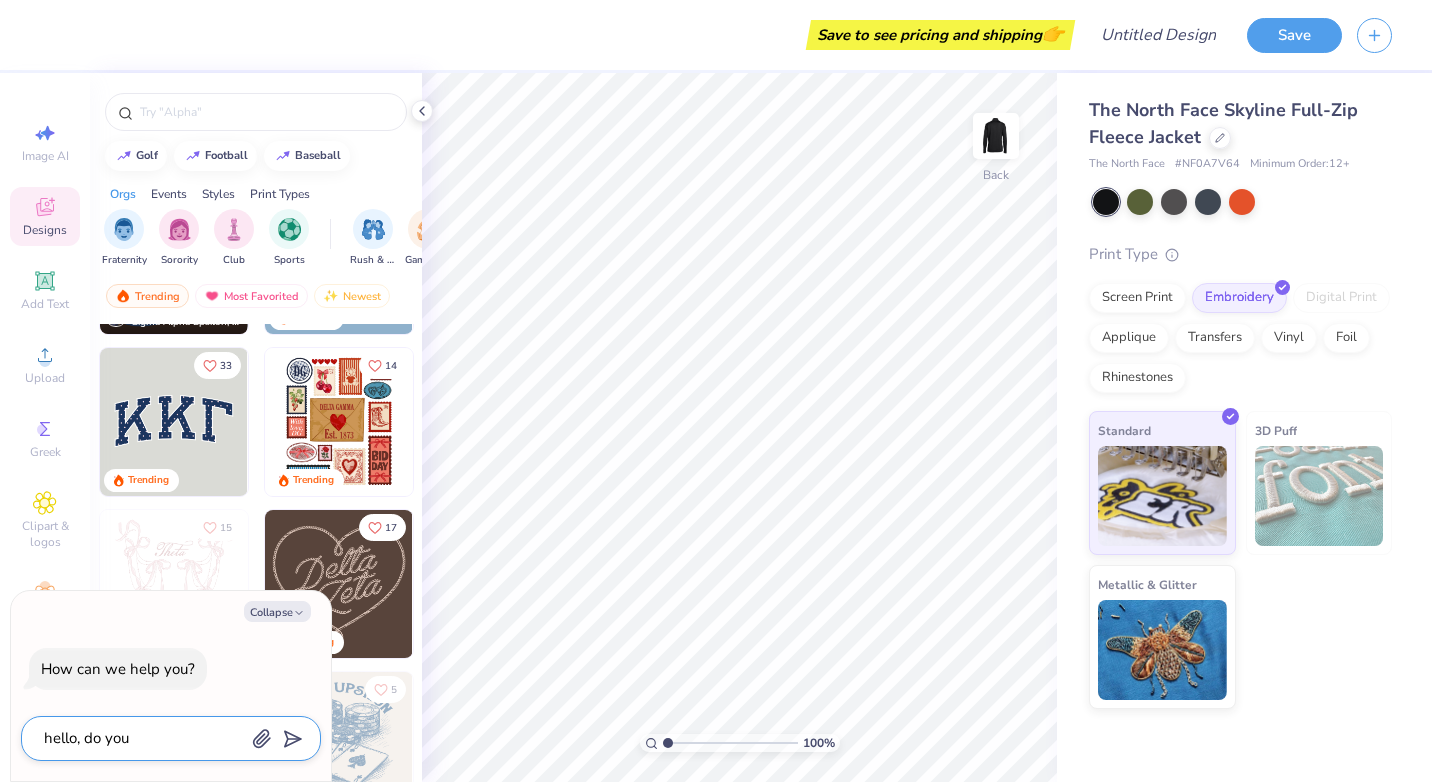 type on "x" 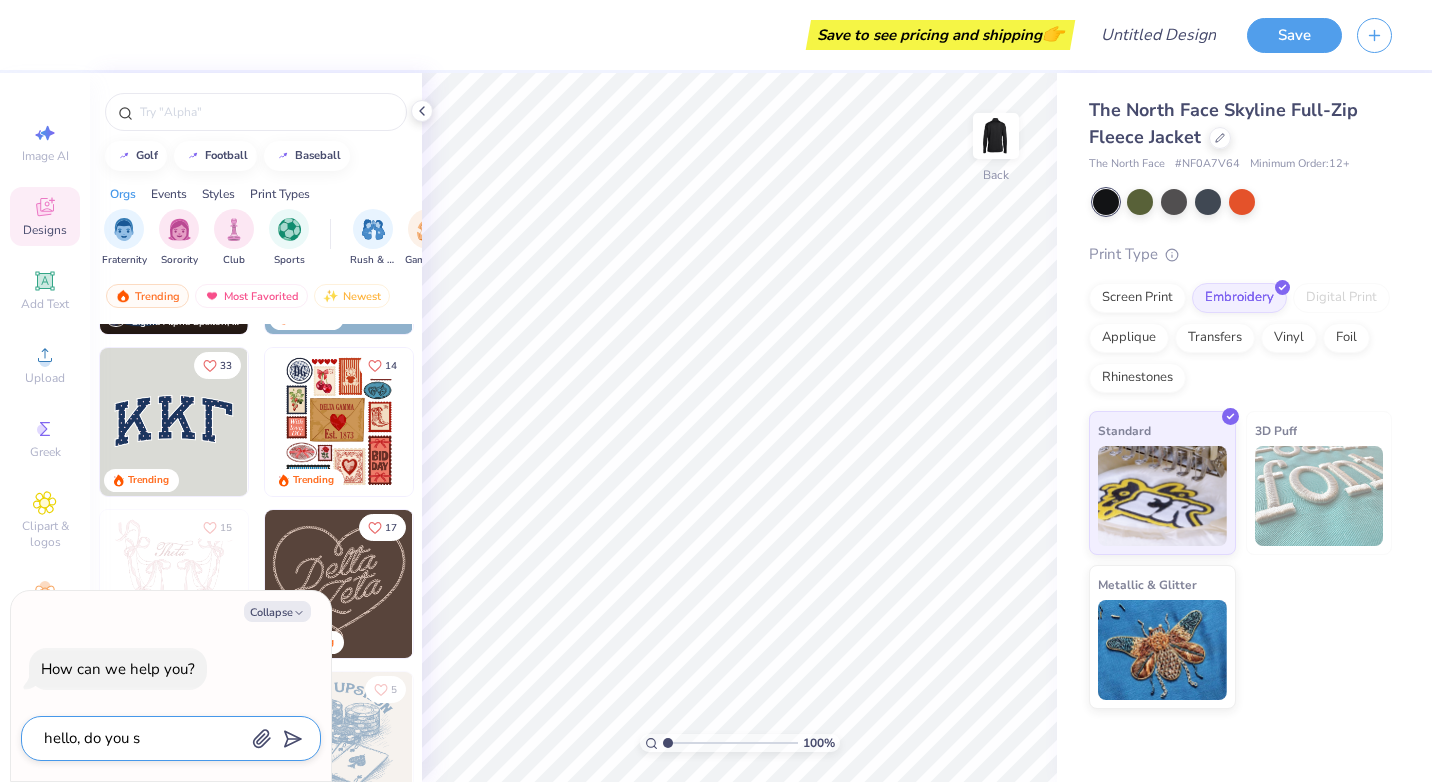 type on "hello, do you se" 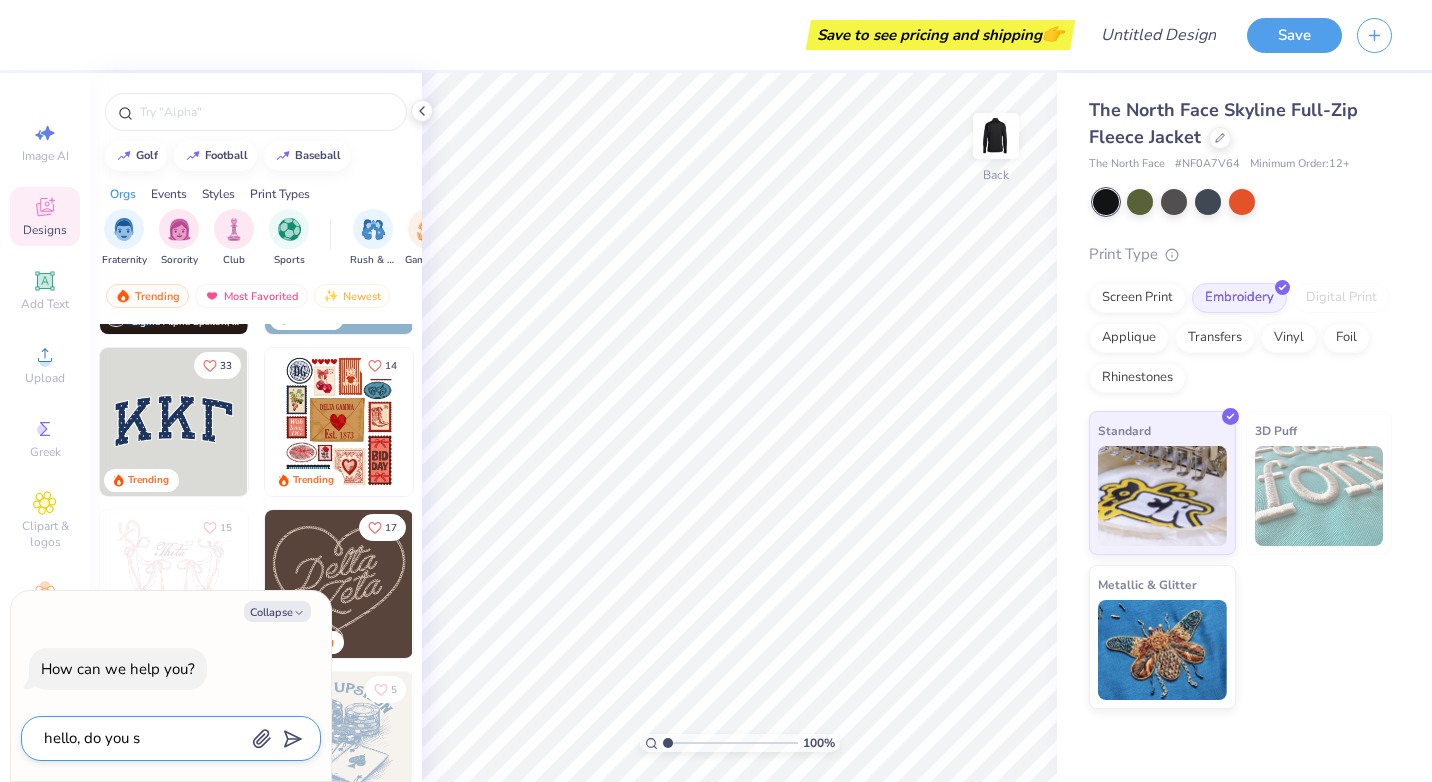 type on "x" 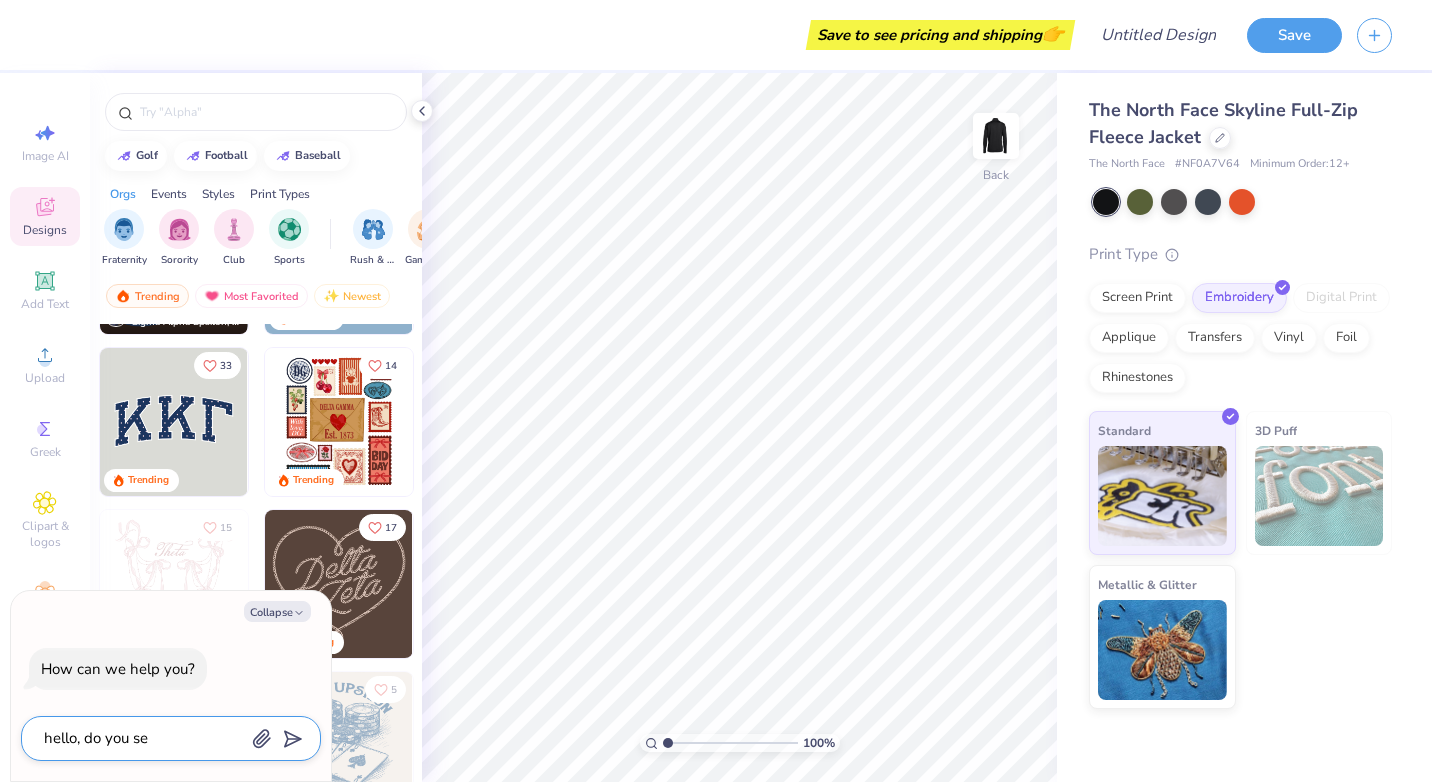 type on "hello, do you sen" 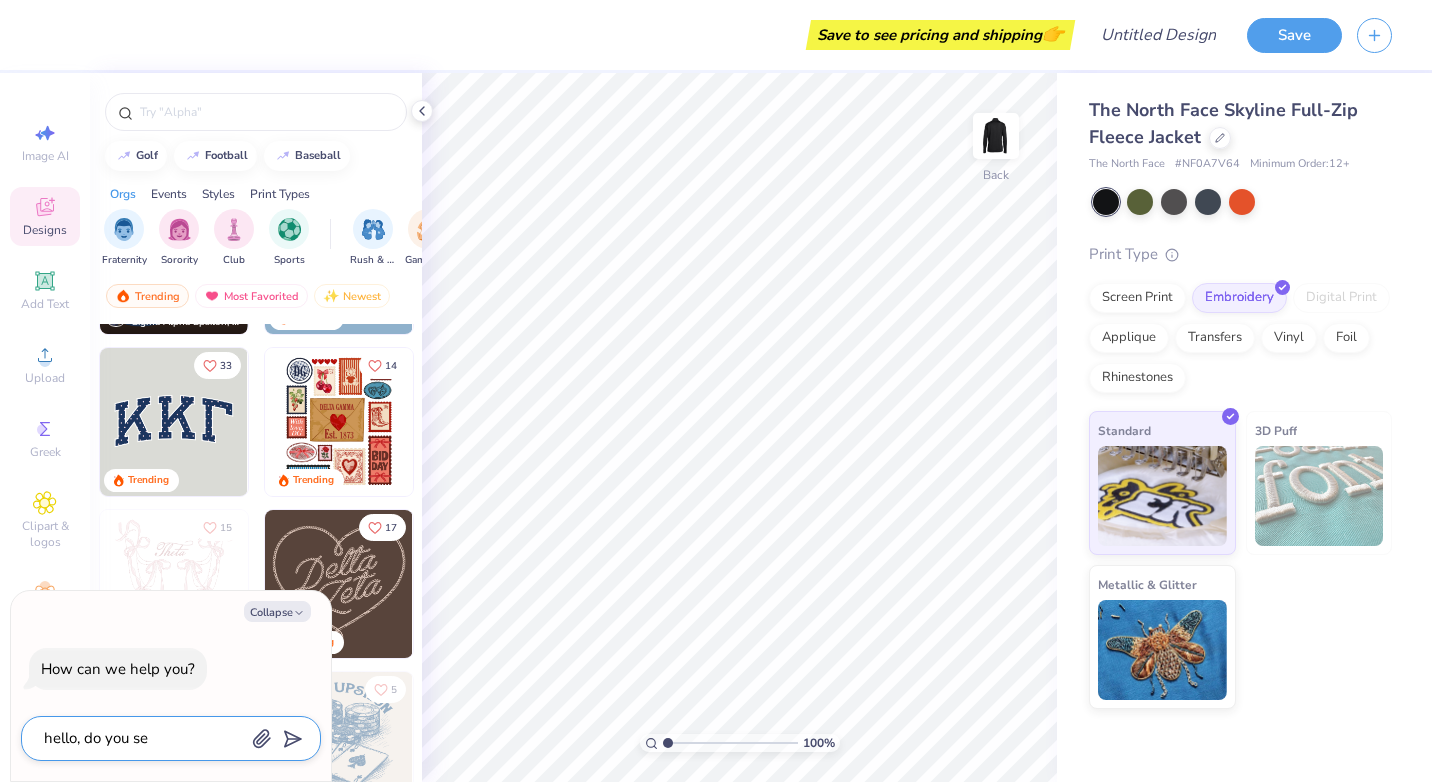 type on "x" 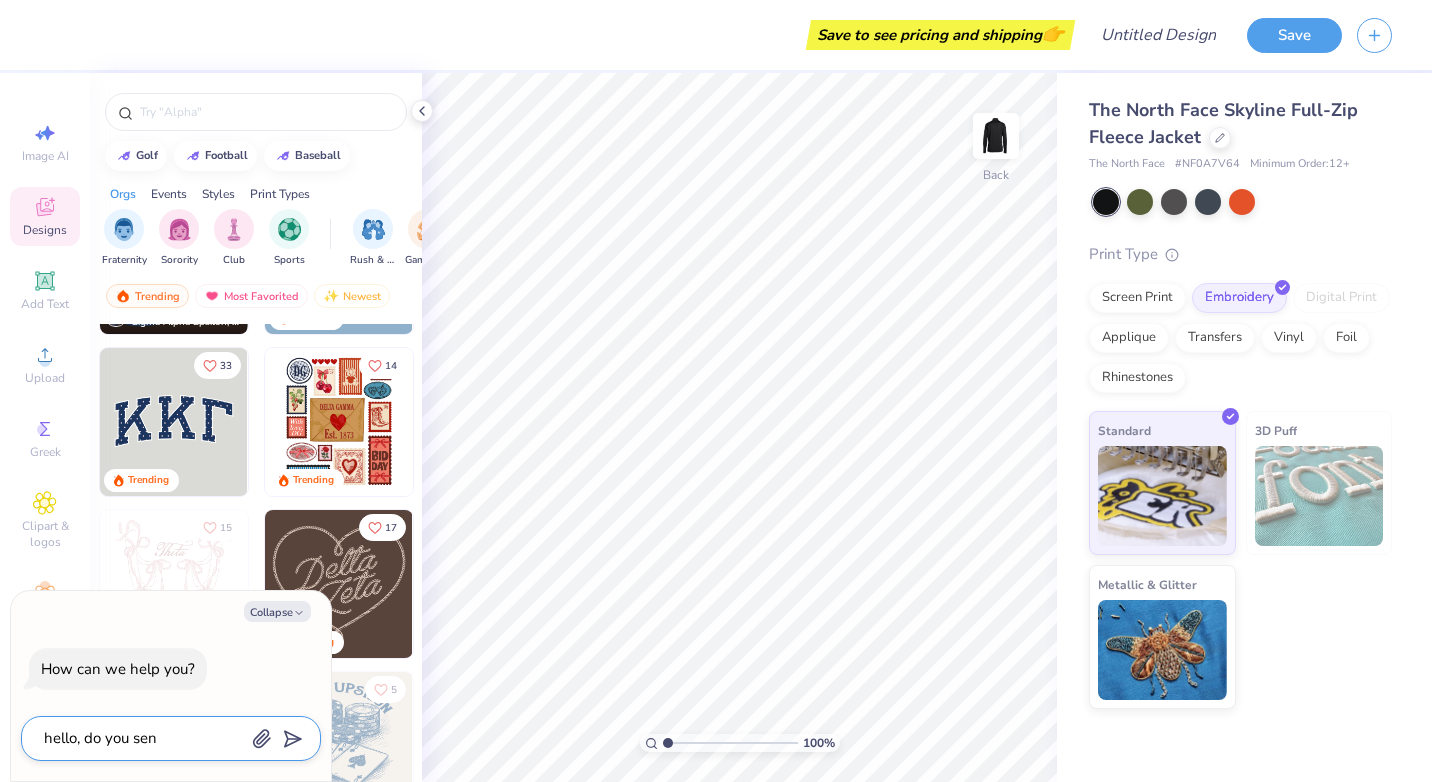type on "hello, do you send" 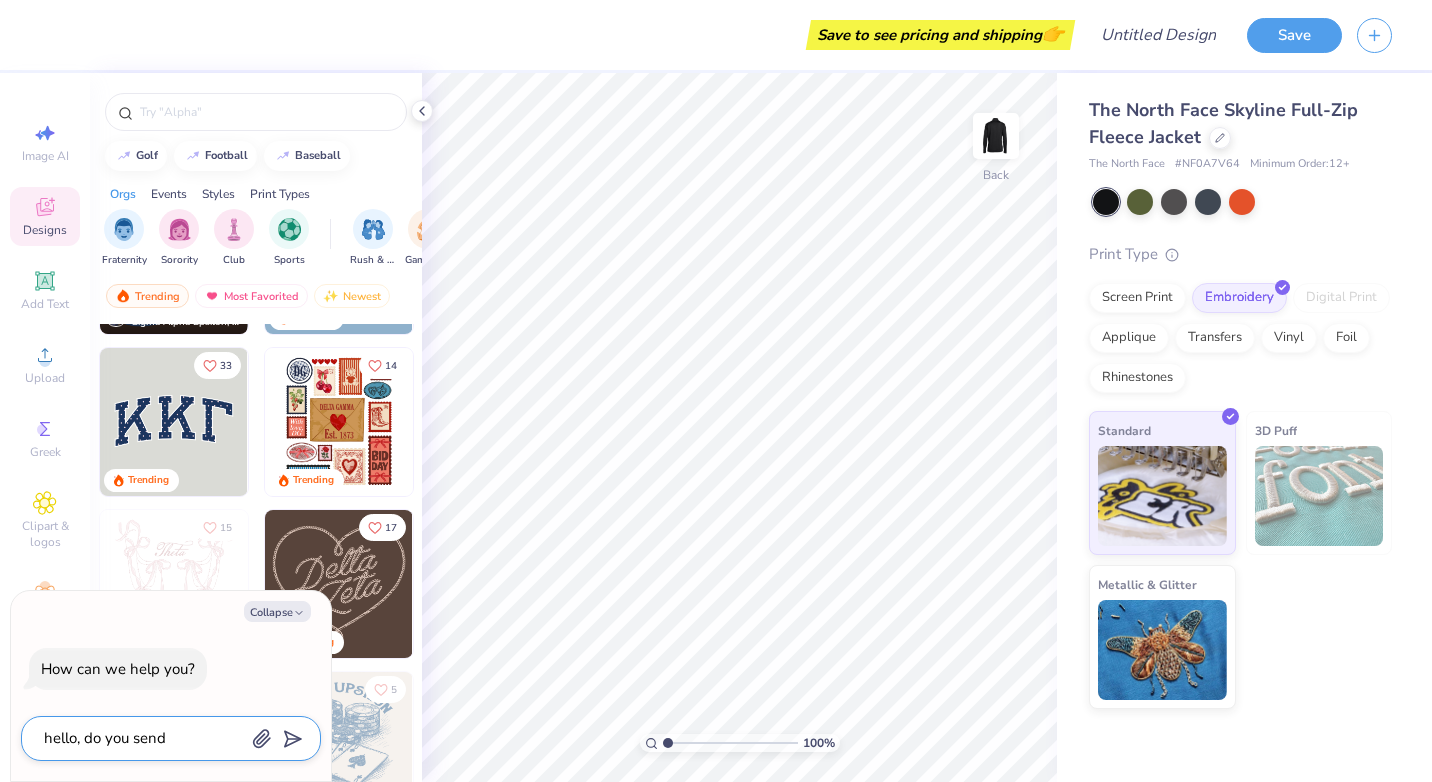 type on "x" 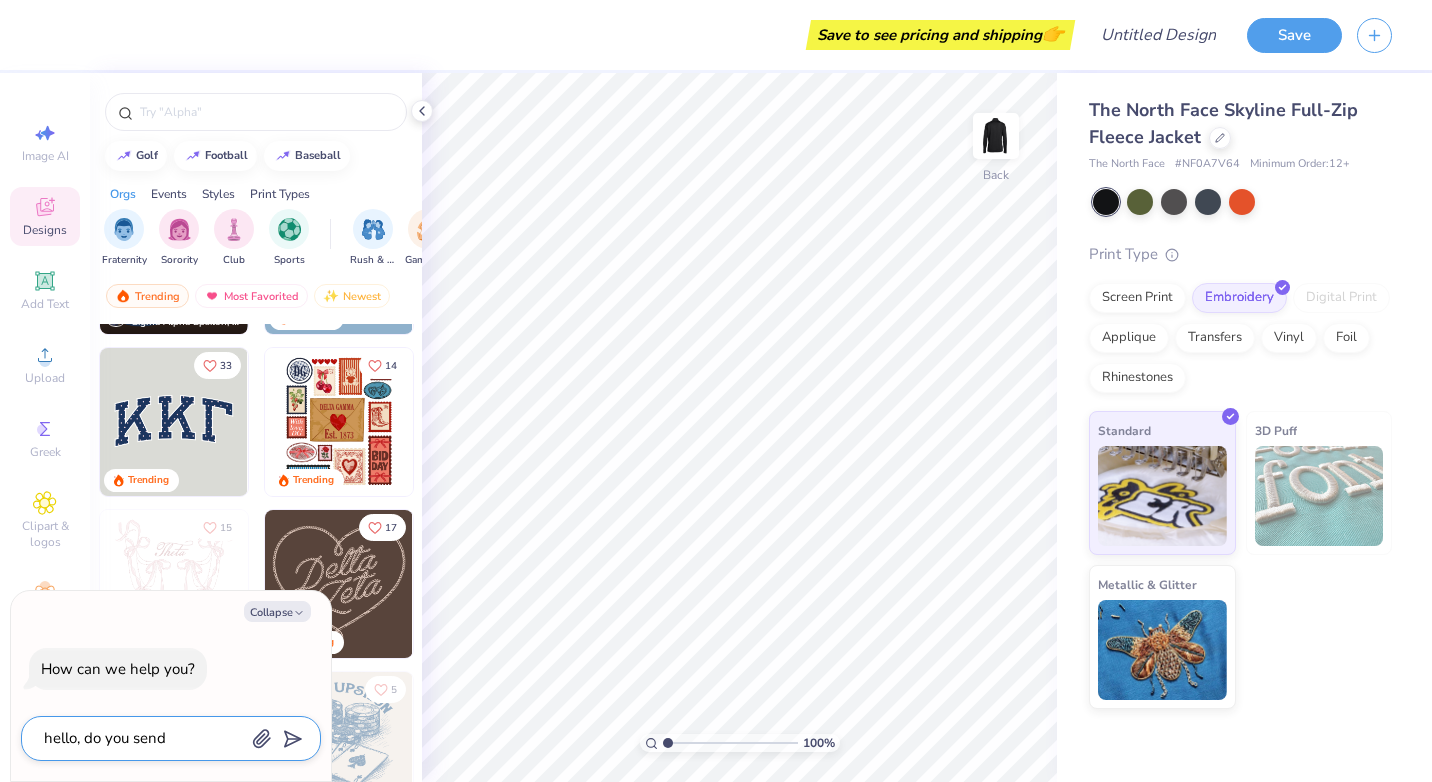 type on "hello, do you send" 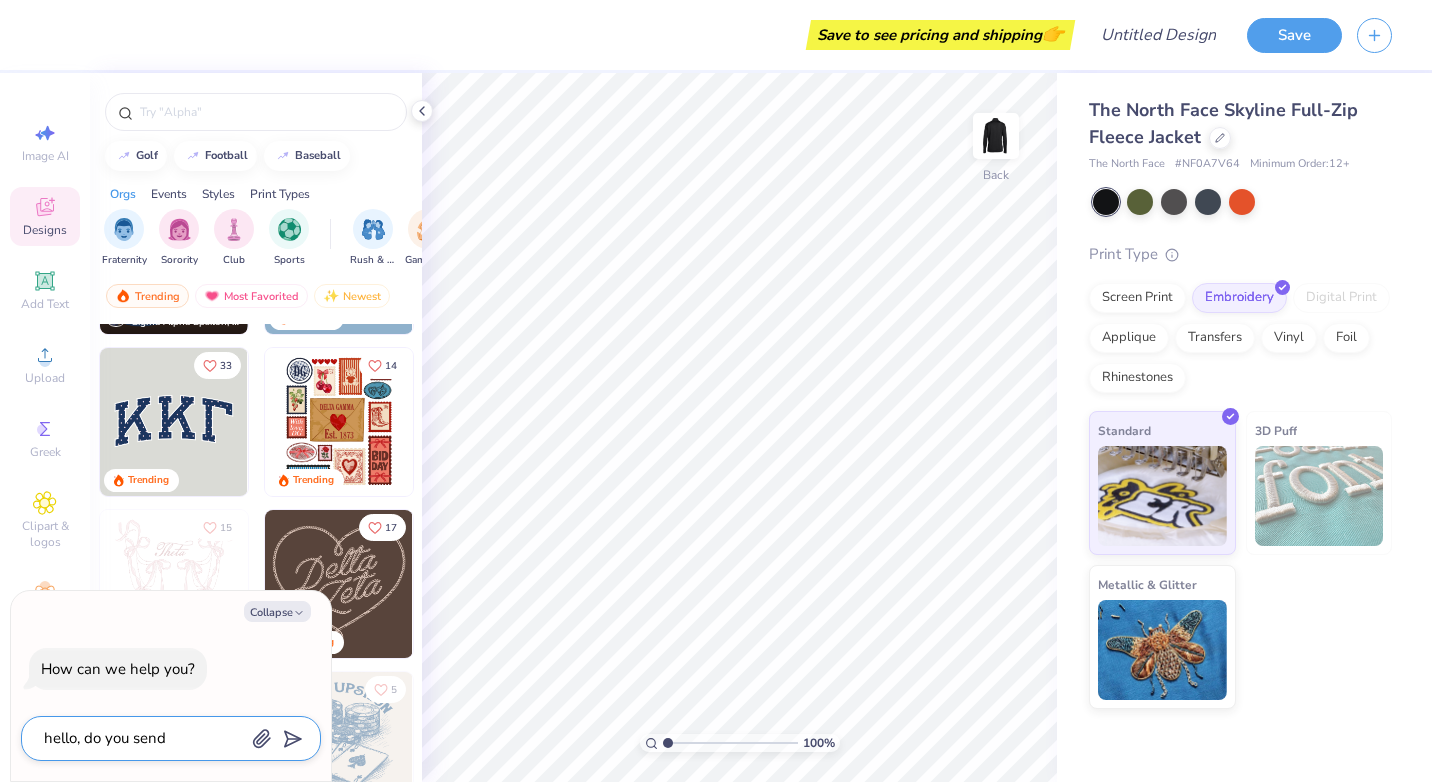 type on "x" 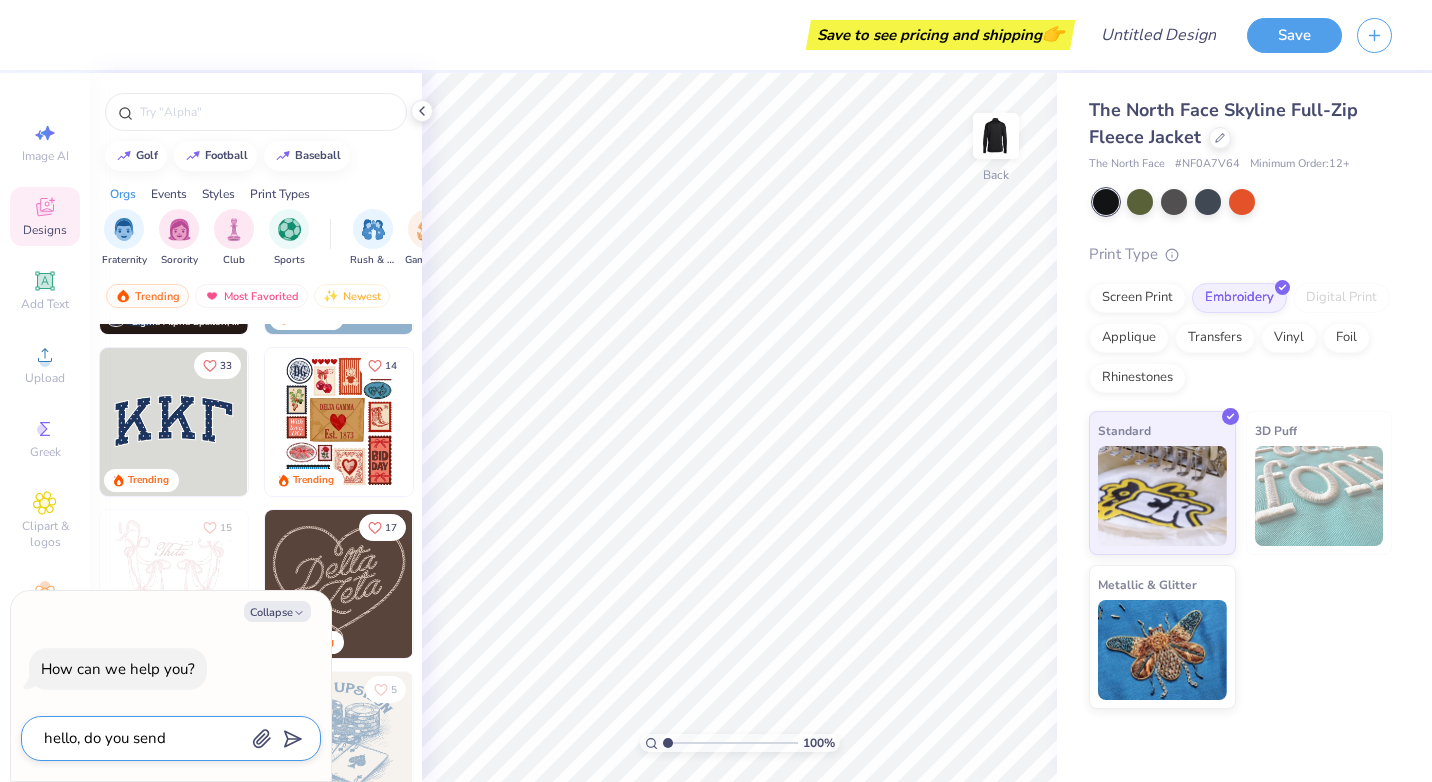 type on "hello, do you send s" 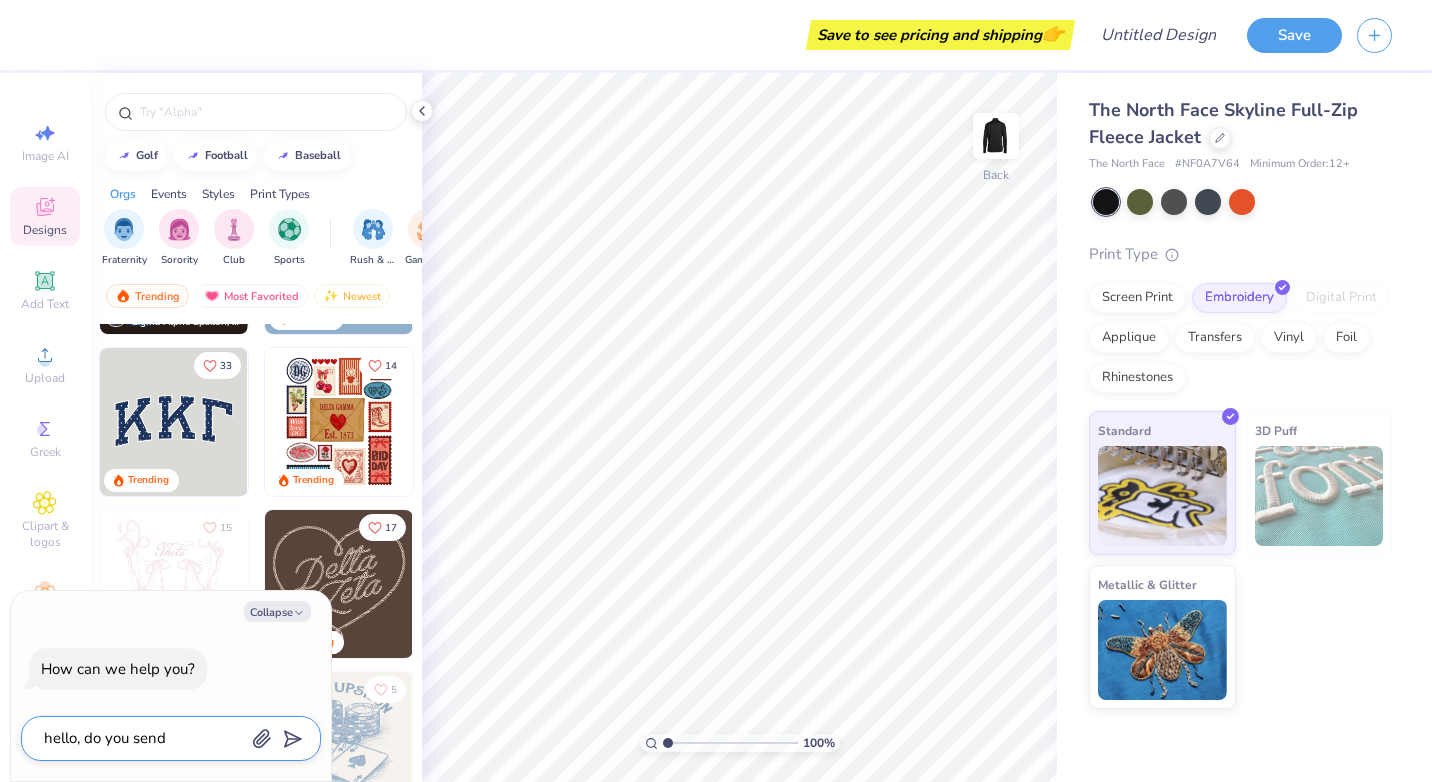 type on "x" 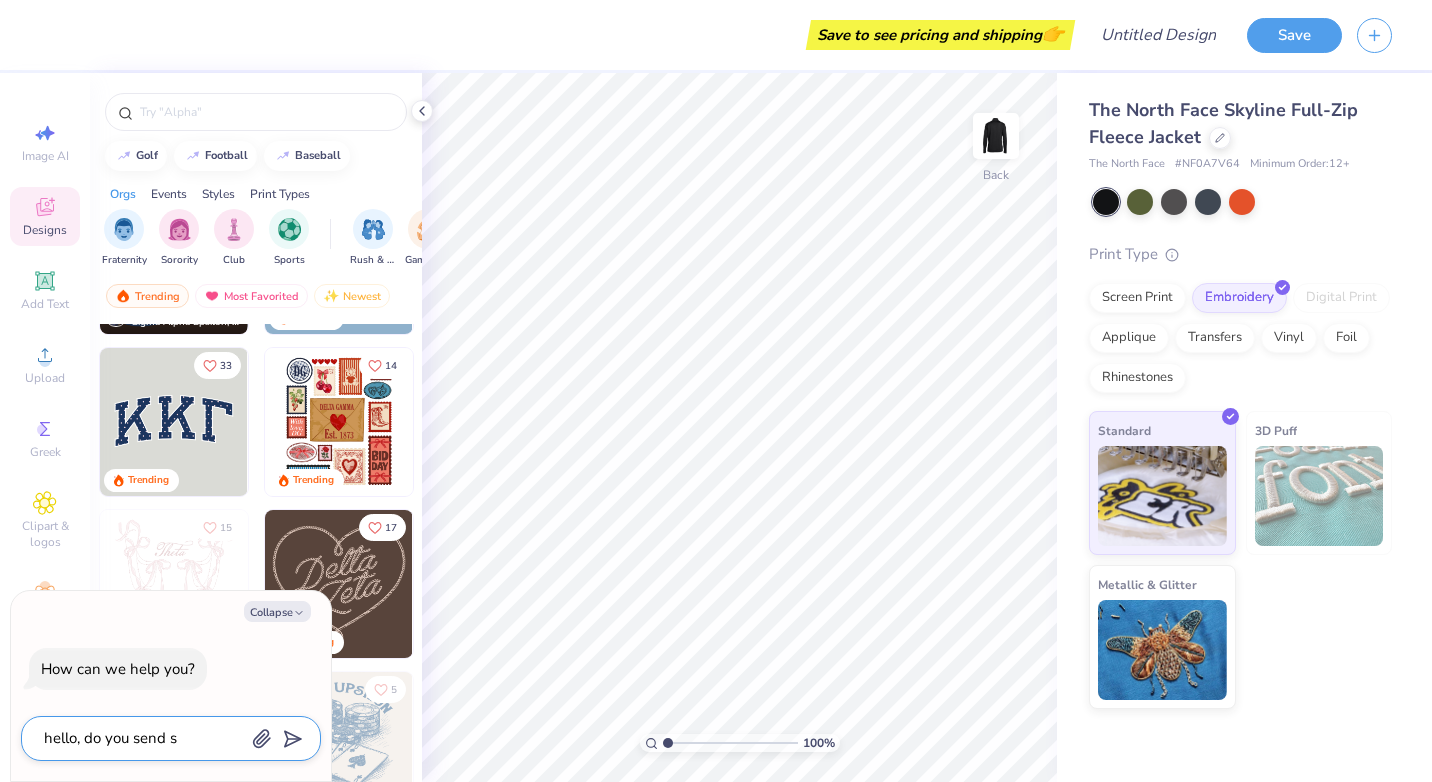 type on "hello, do you send sa" 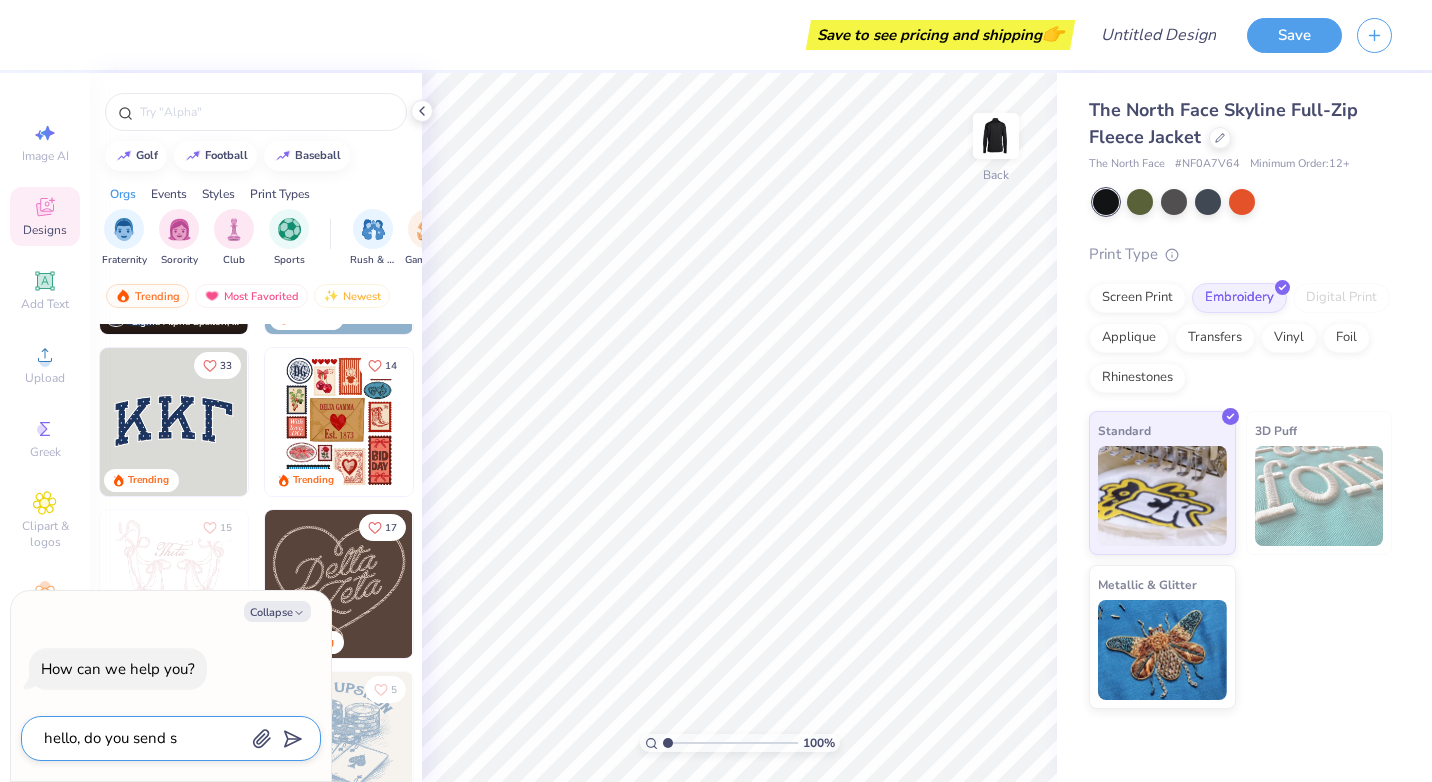 type on "x" 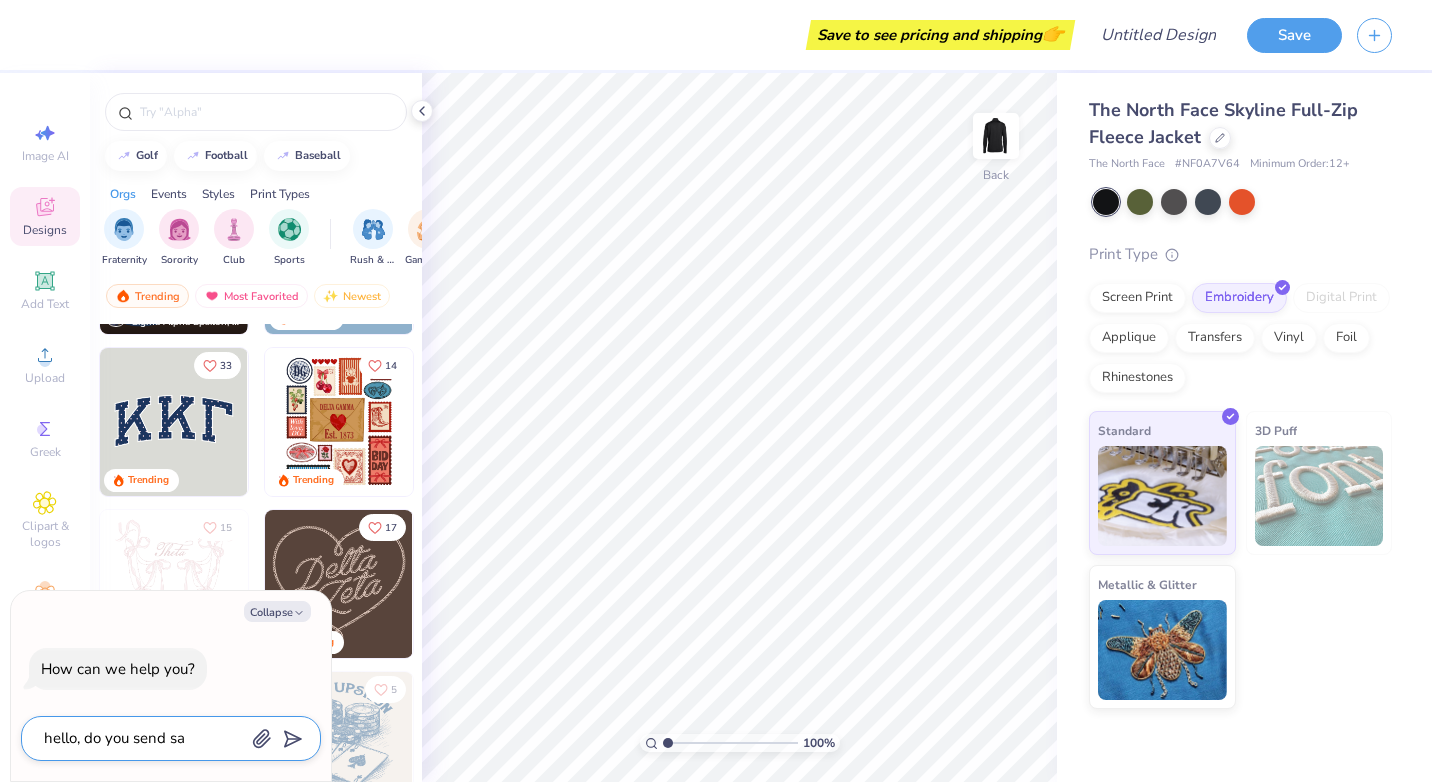 type on "hello, do you send sam" 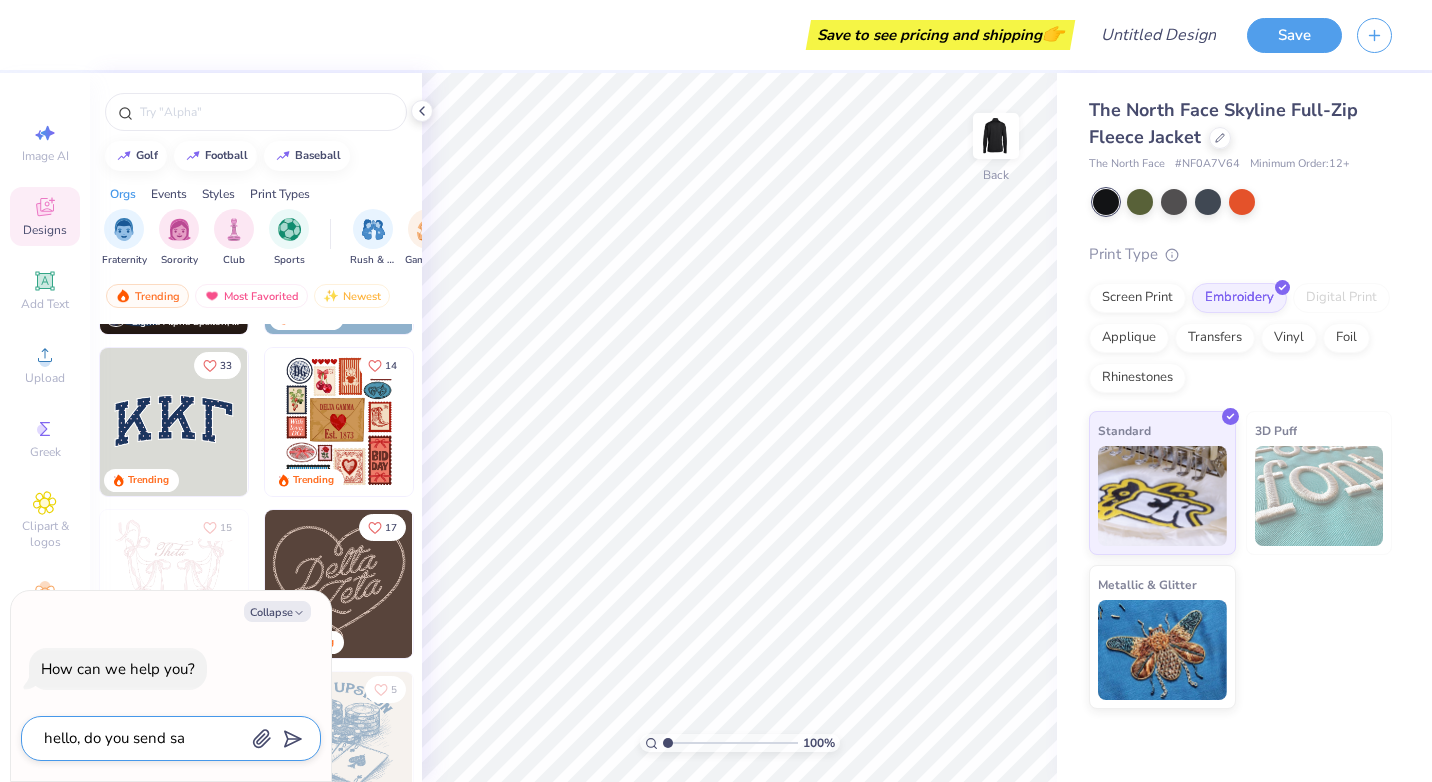 type on "x" 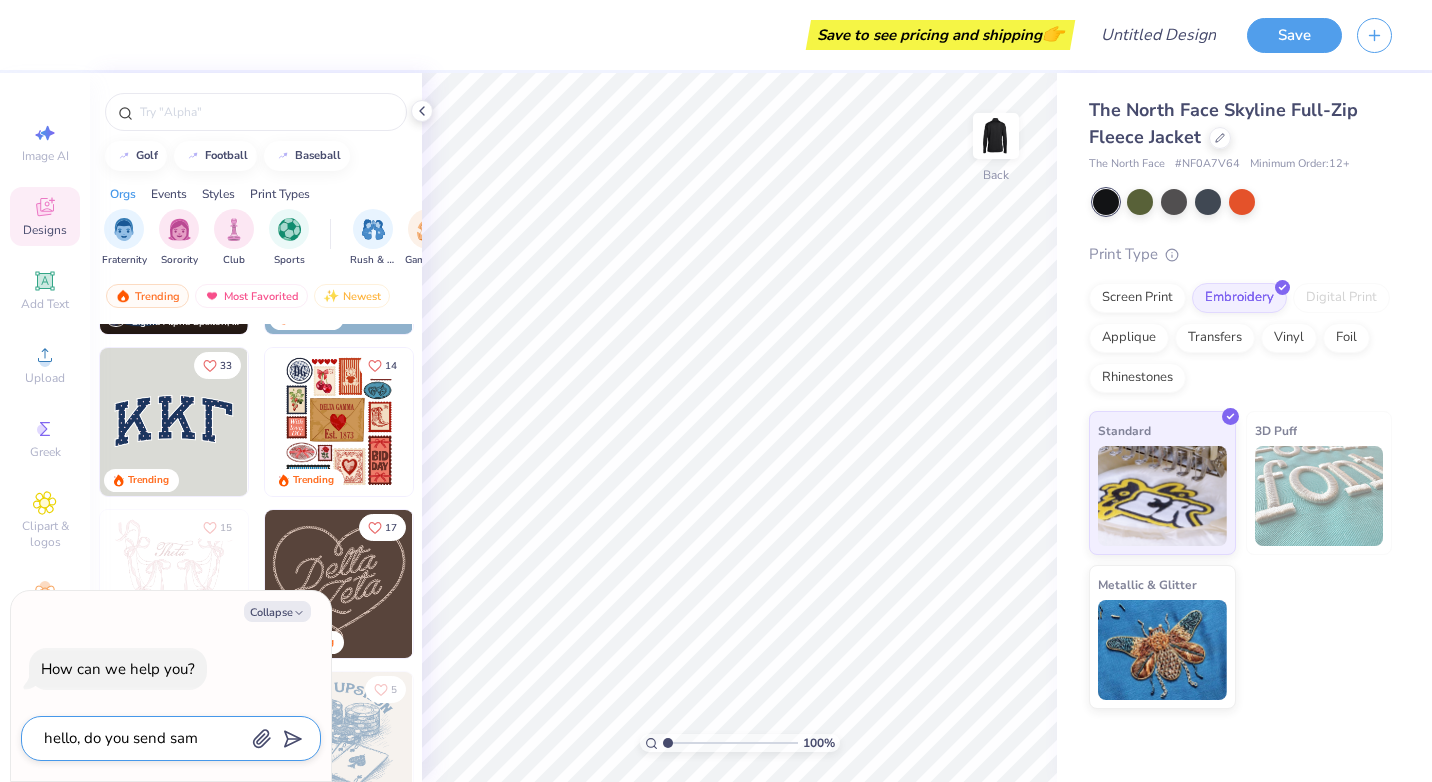 type on "hello, do you send samp" 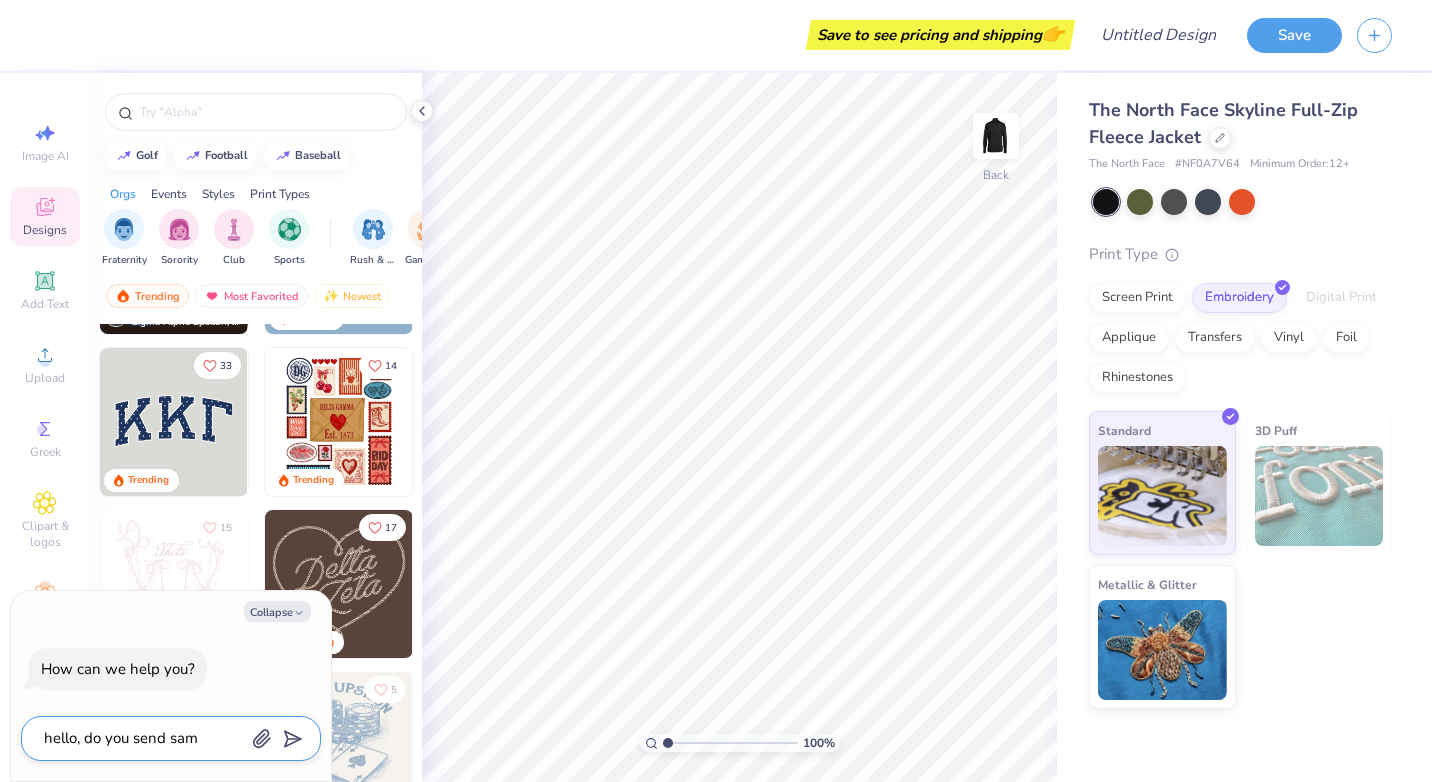 type on "x" 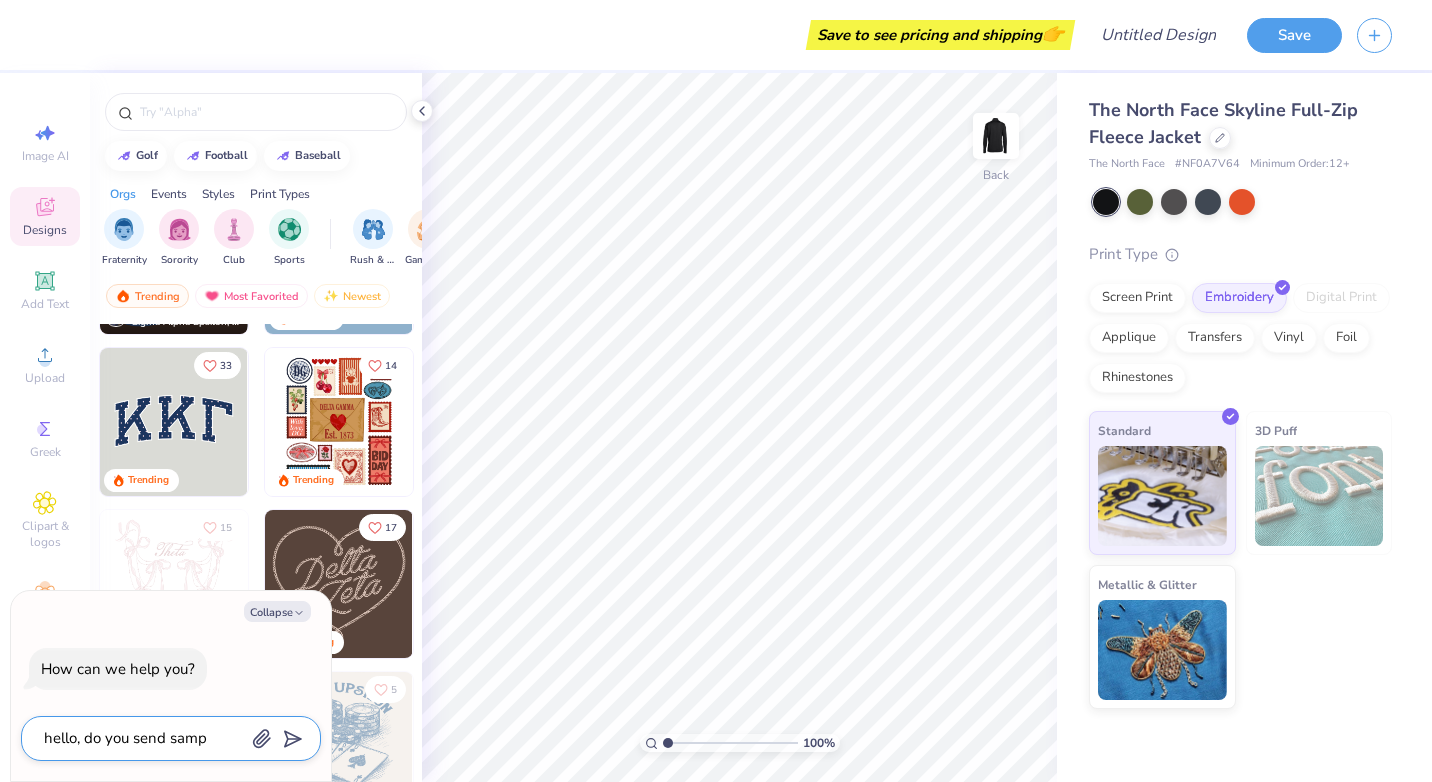 type on "hello, do you send sampl" 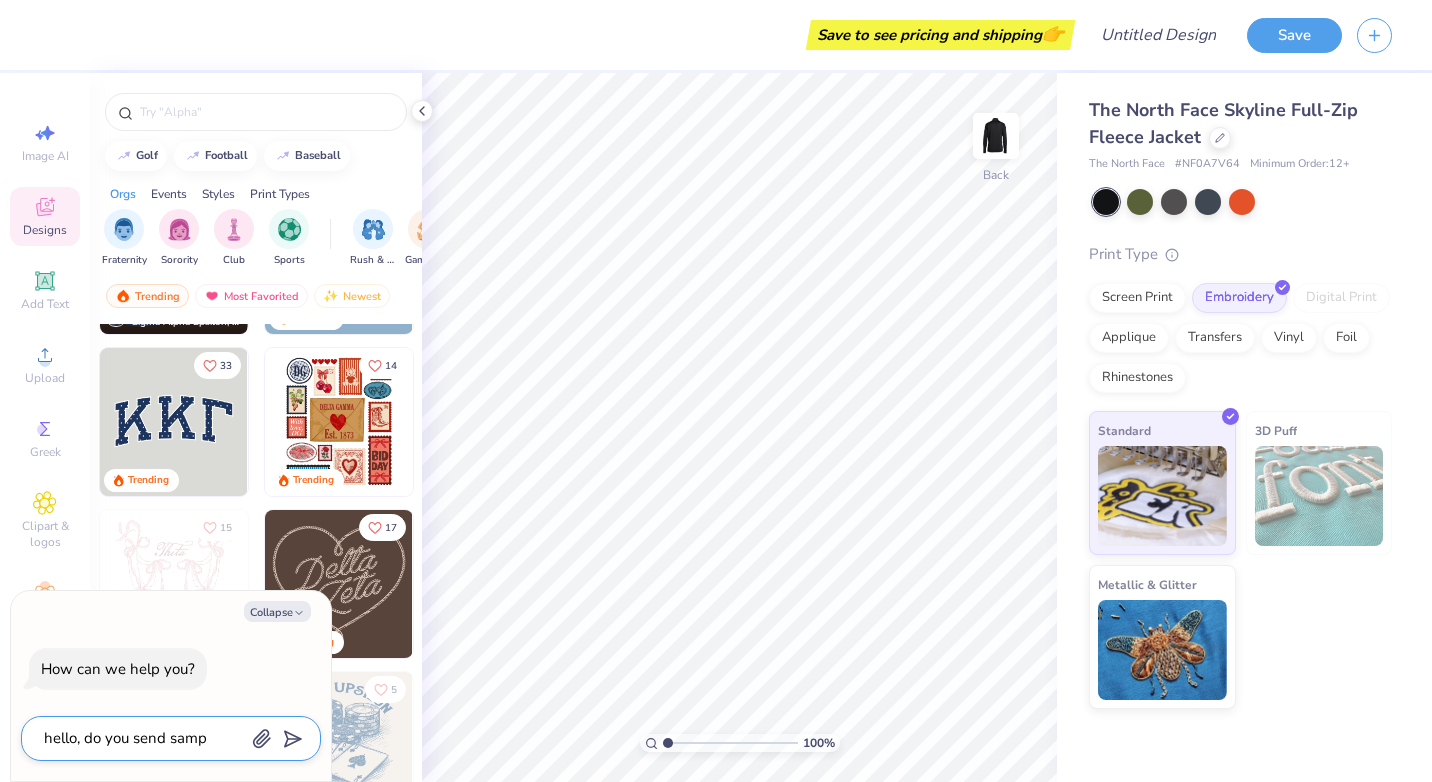 type on "x" 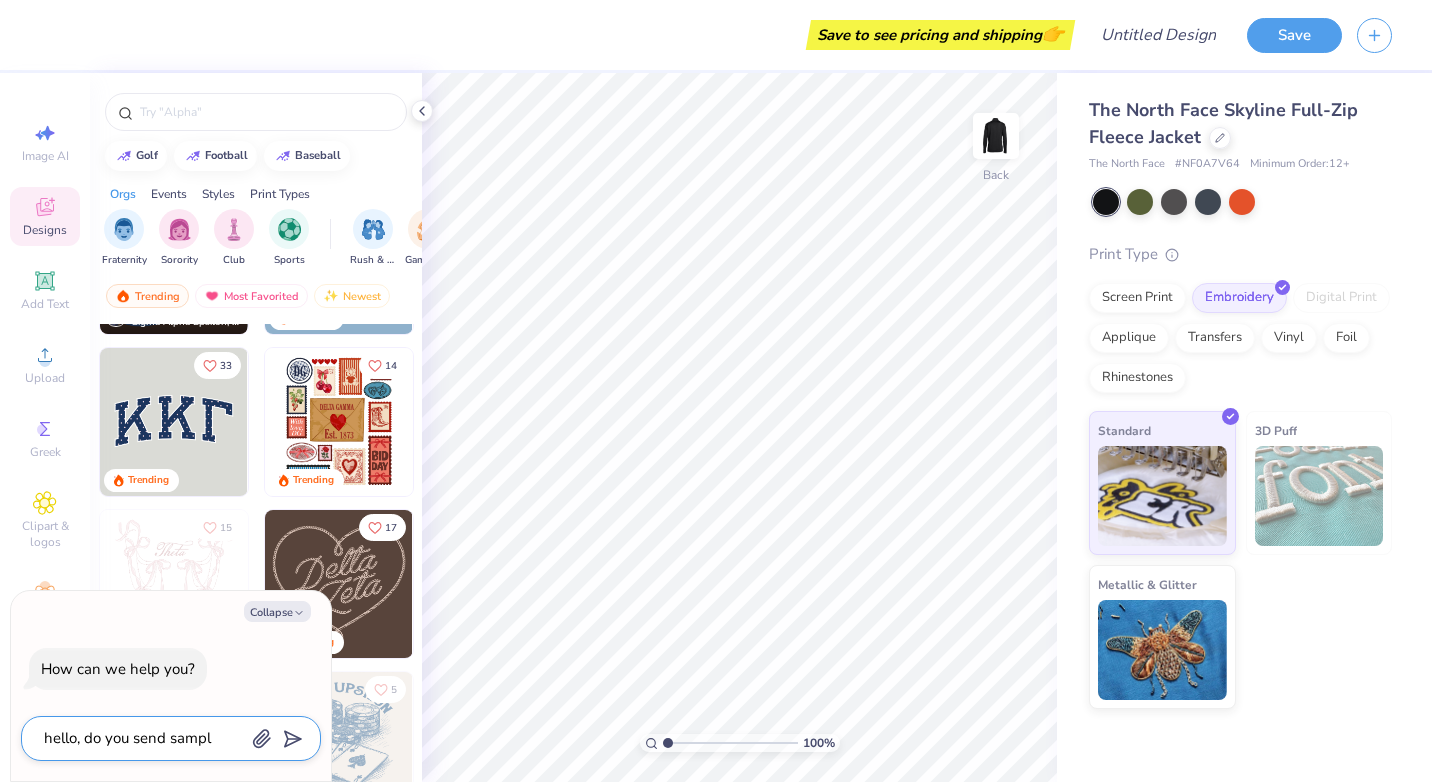 type on "hello, do you send sampls" 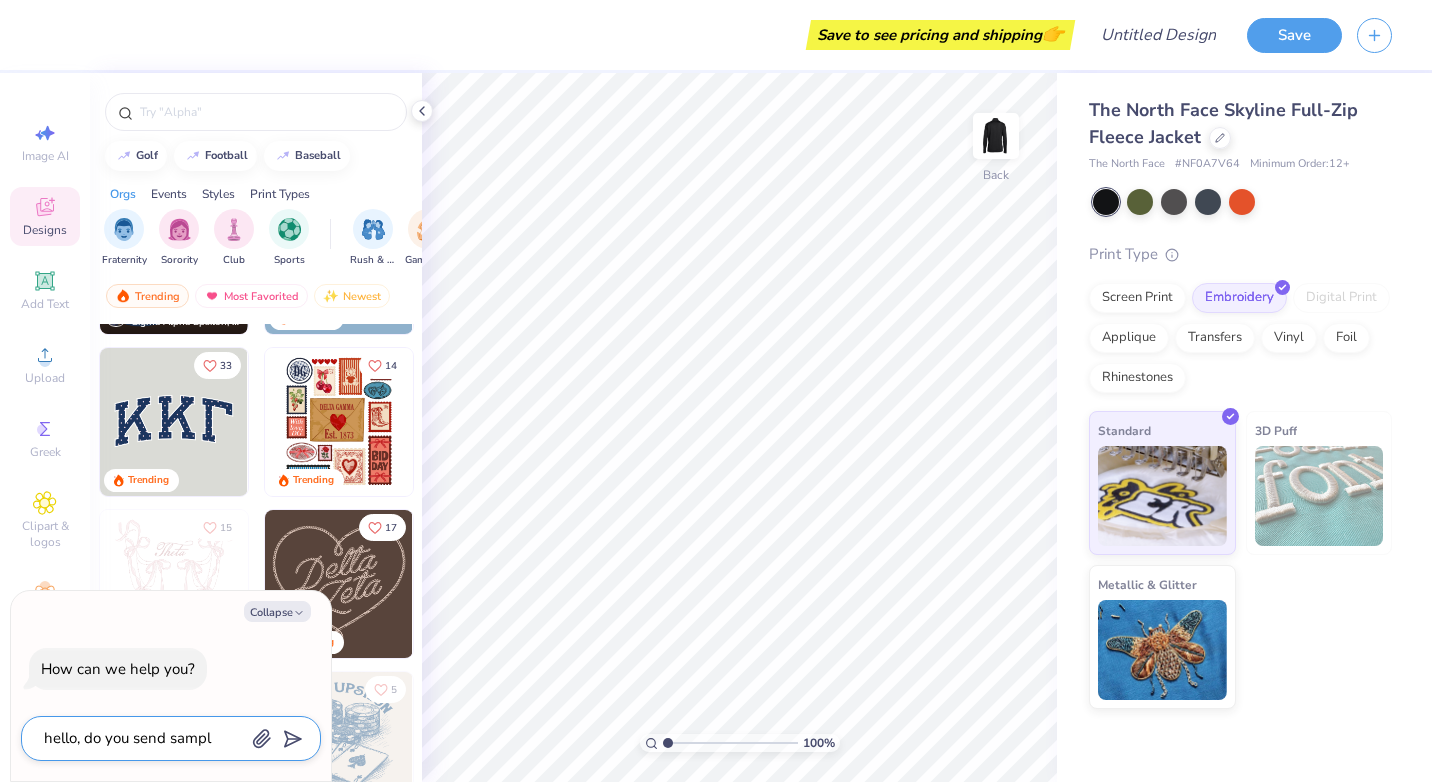 type on "x" 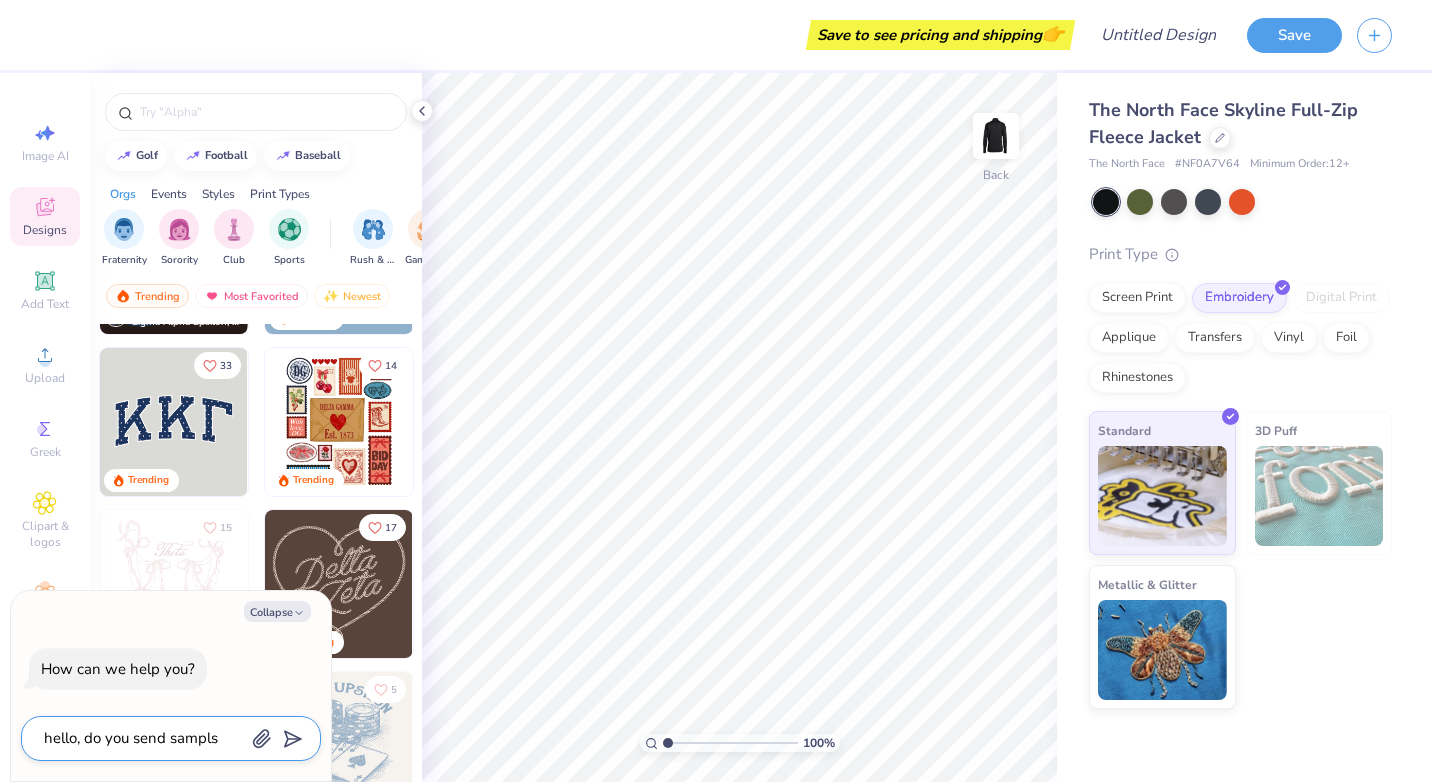 type on "hello, do you send sampls" 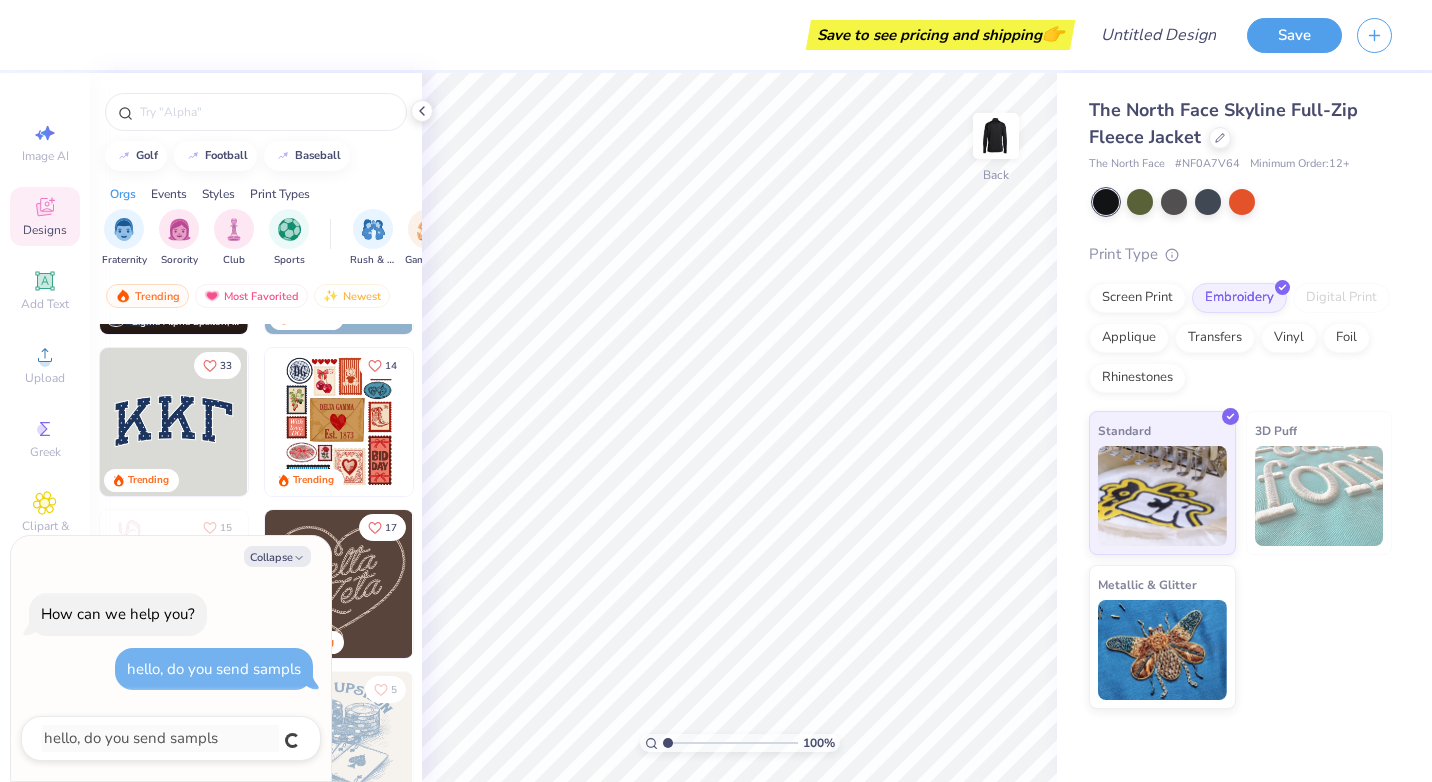 type on "x" 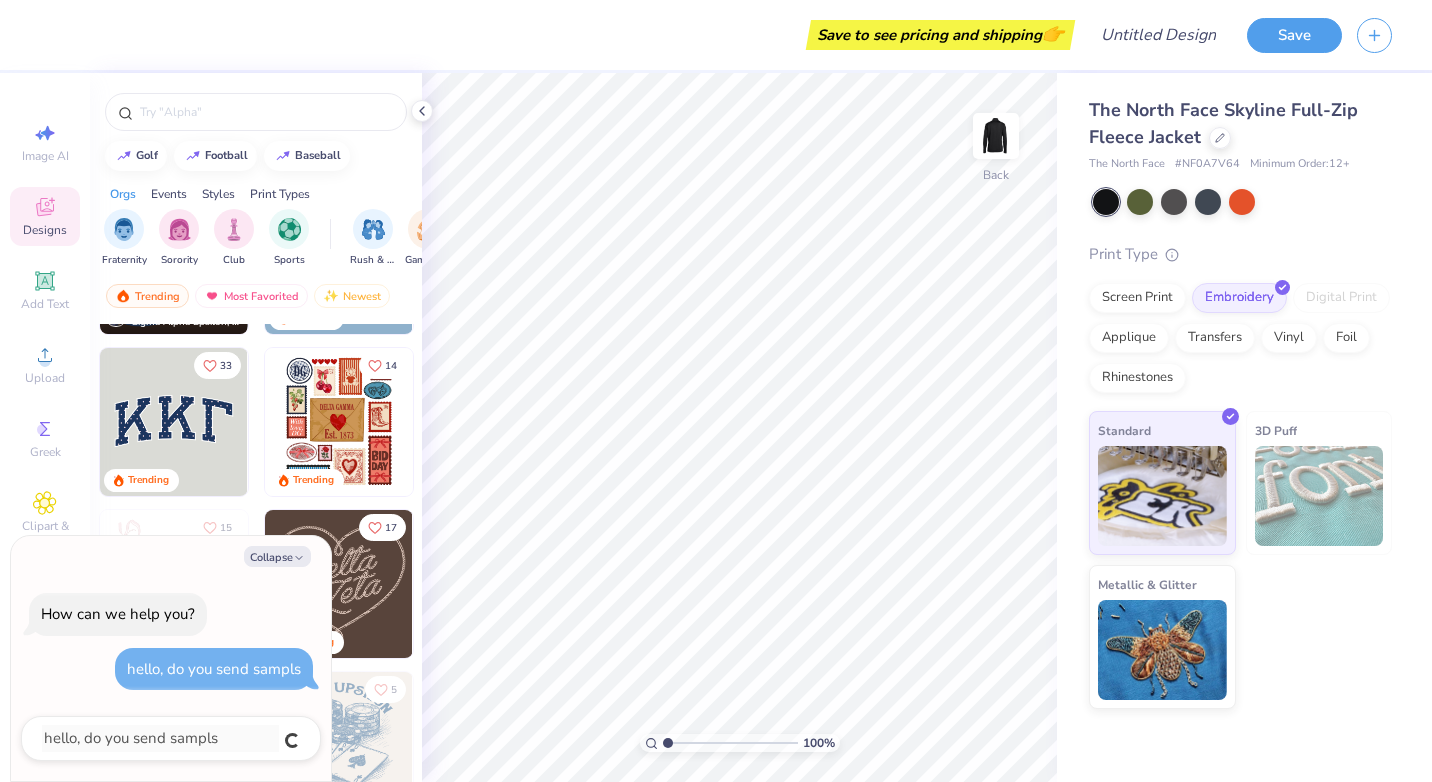type 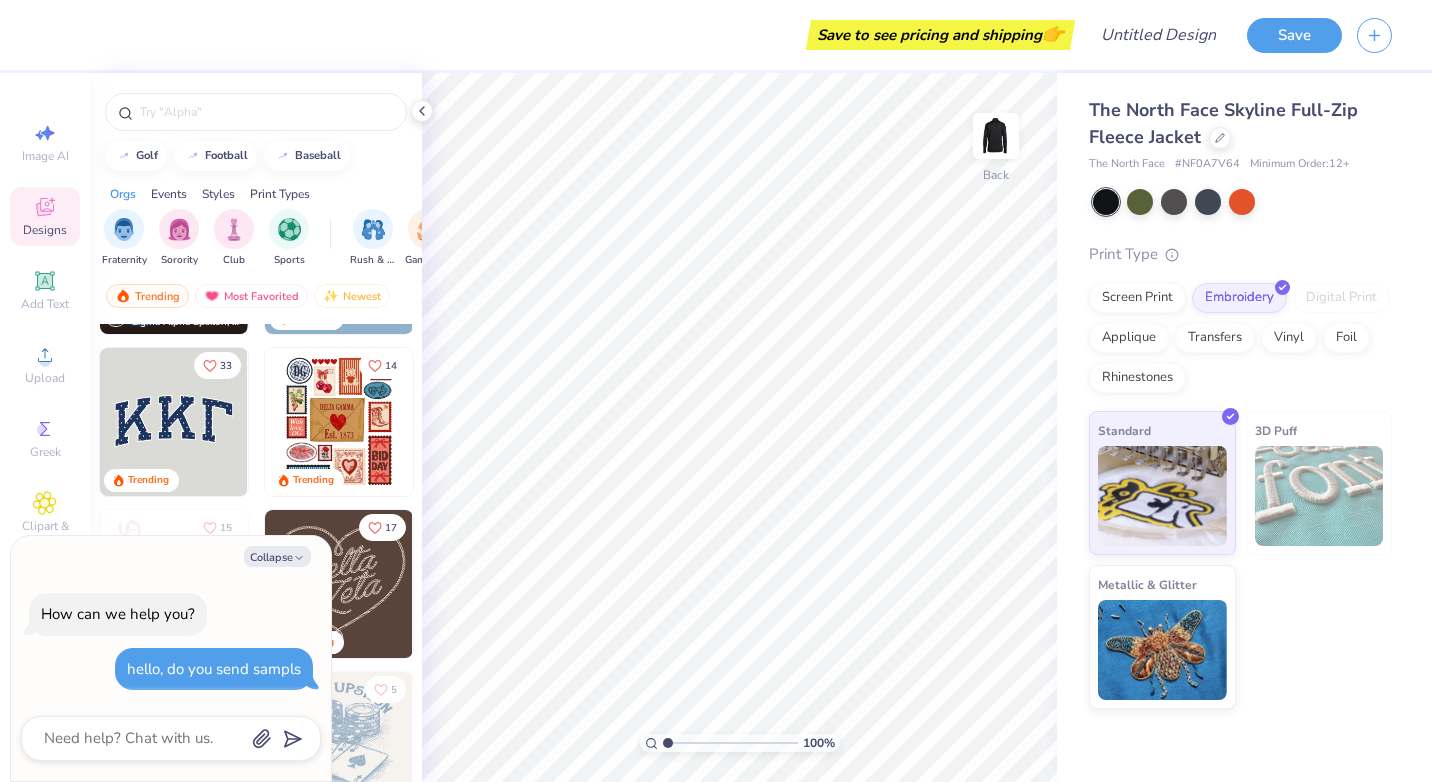 type on "x" 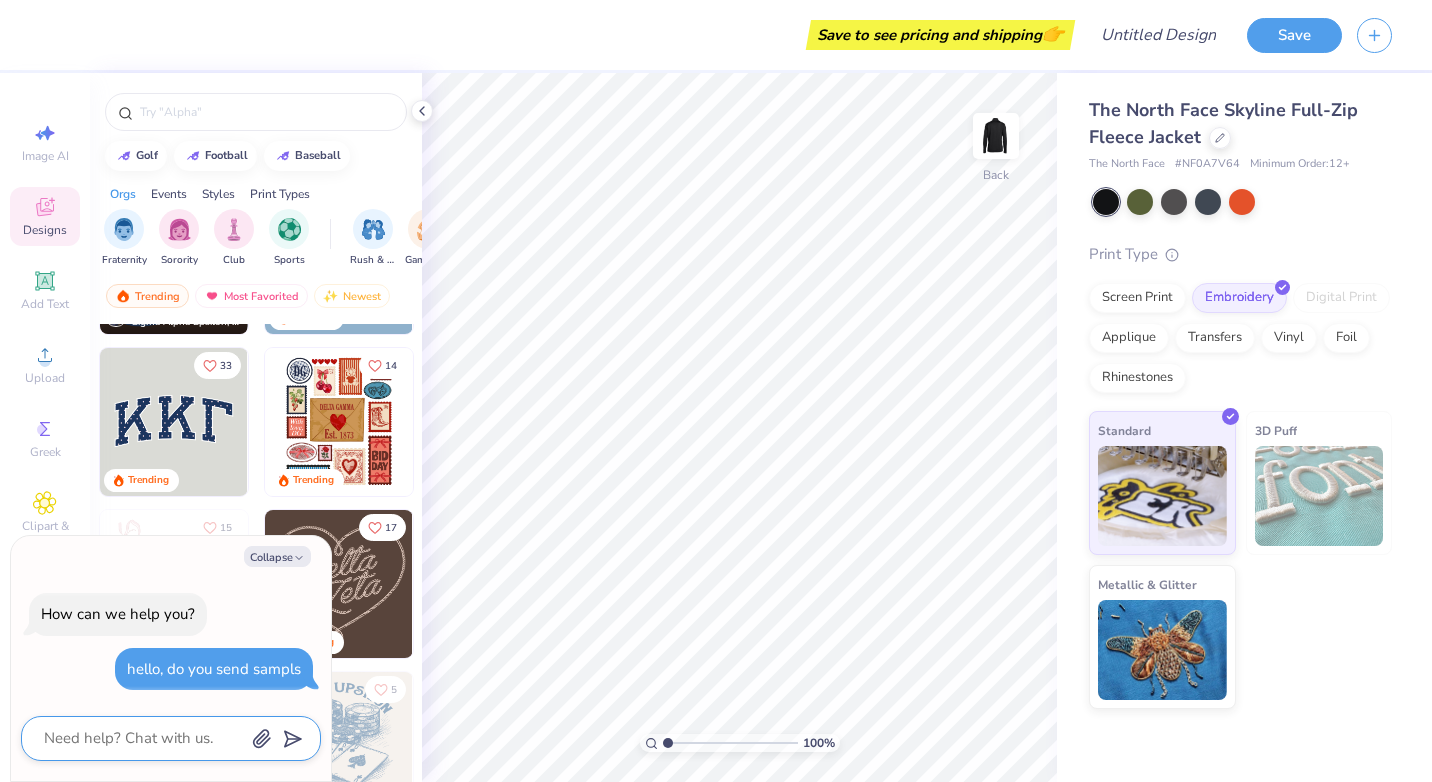 click at bounding box center [143, 738] 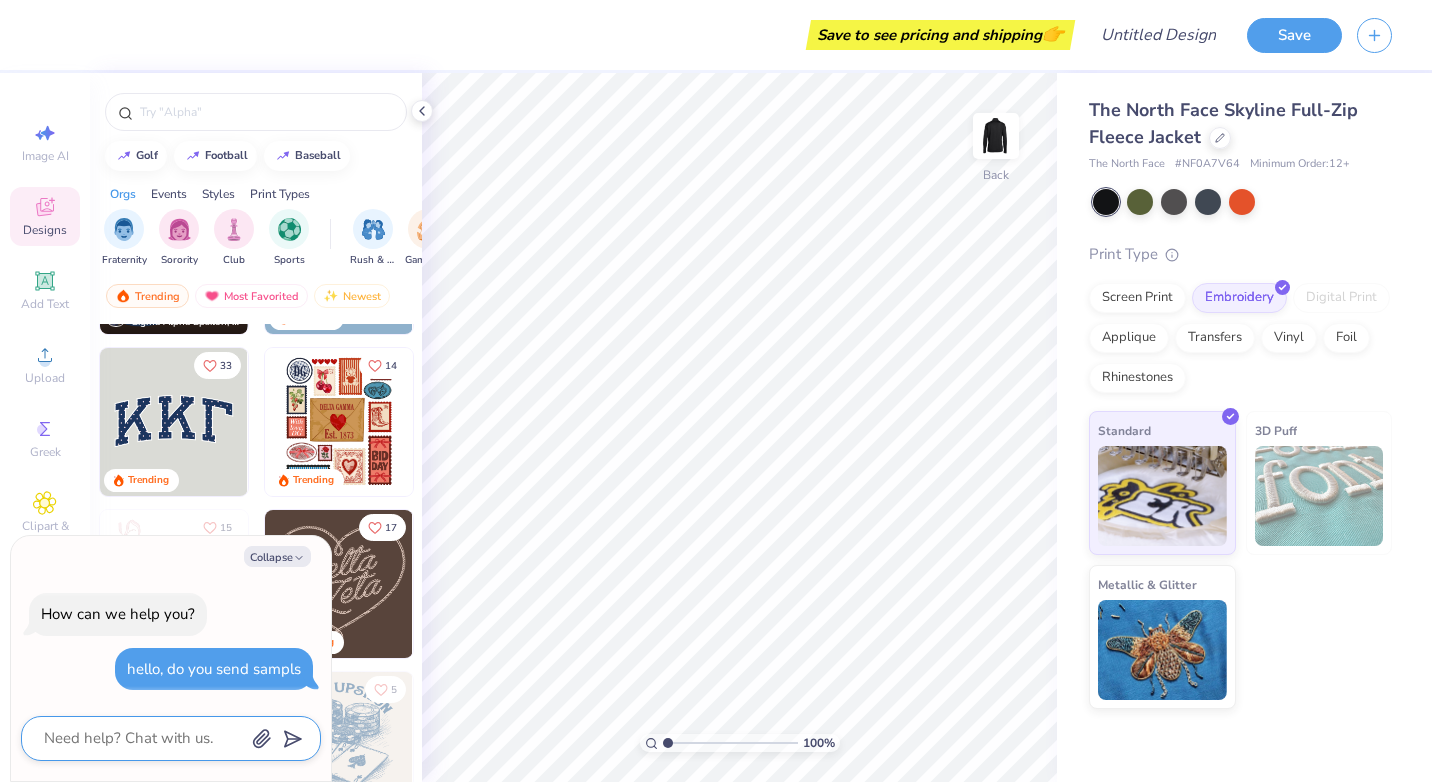 type on "a" 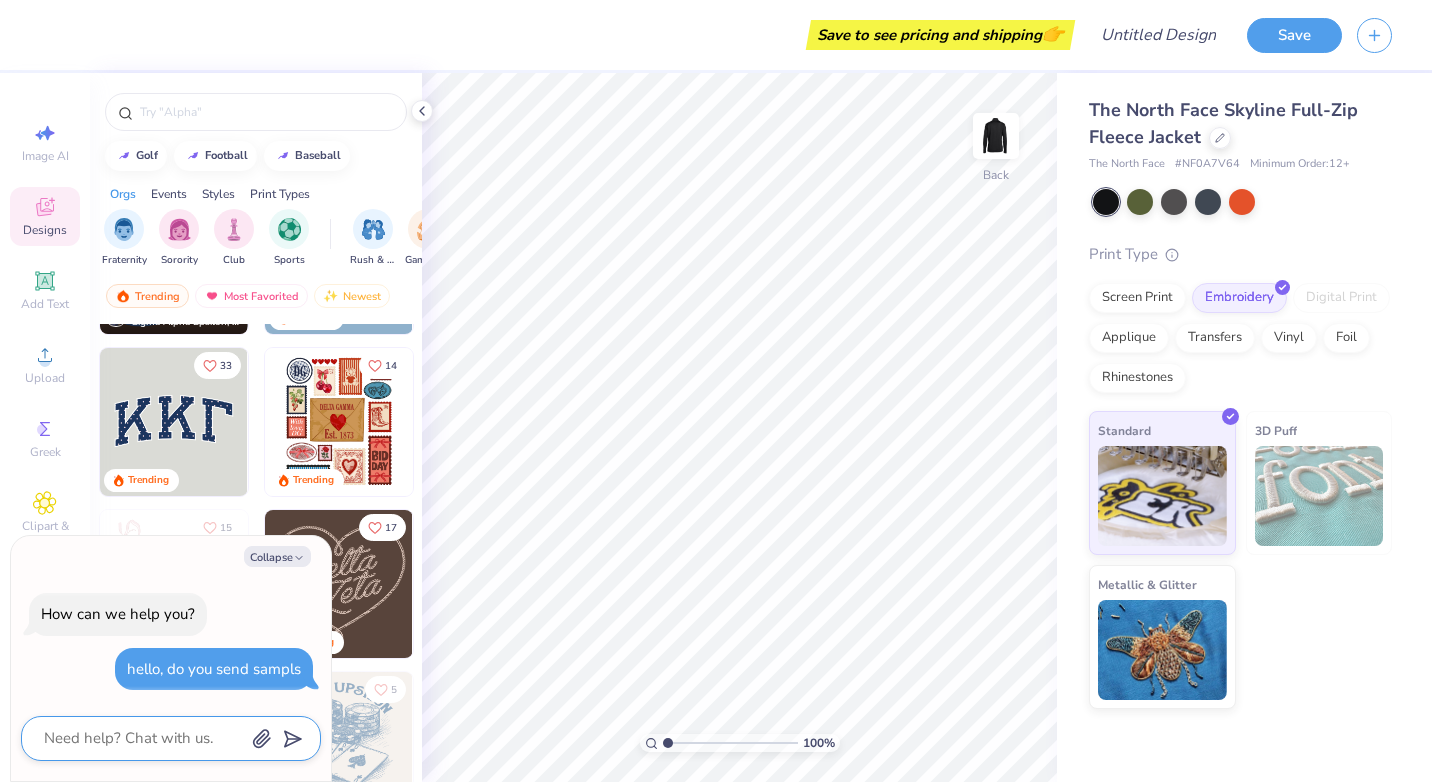 type on "x" 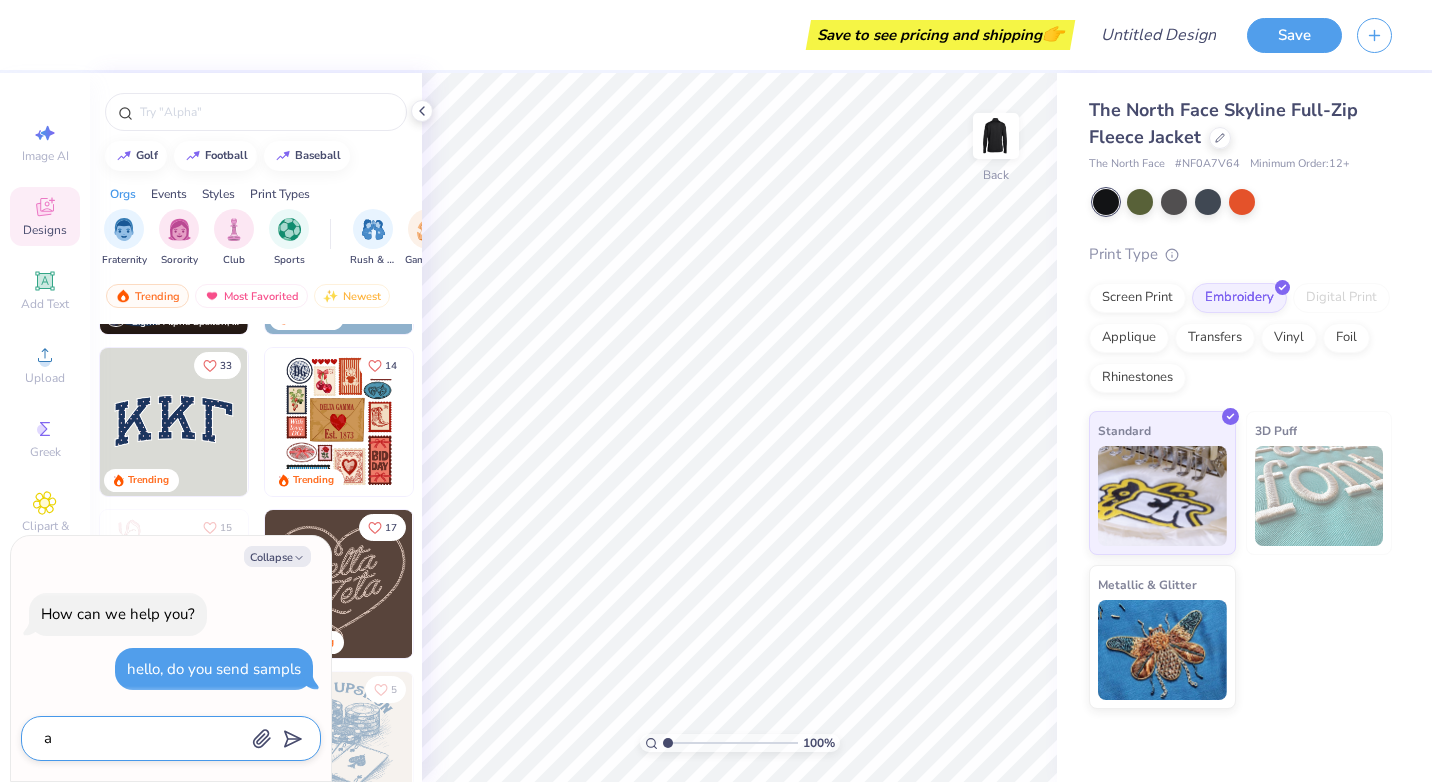 type 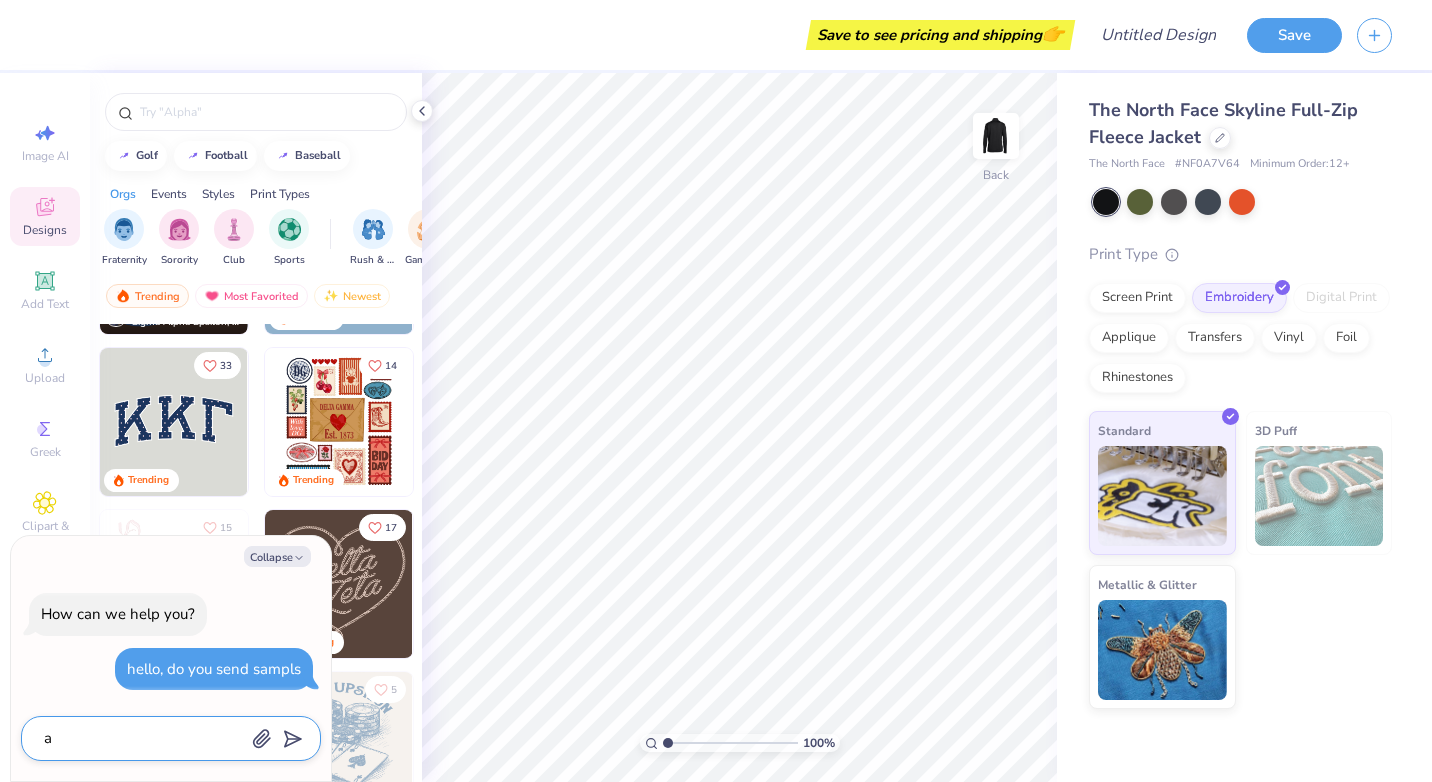 type on "x" 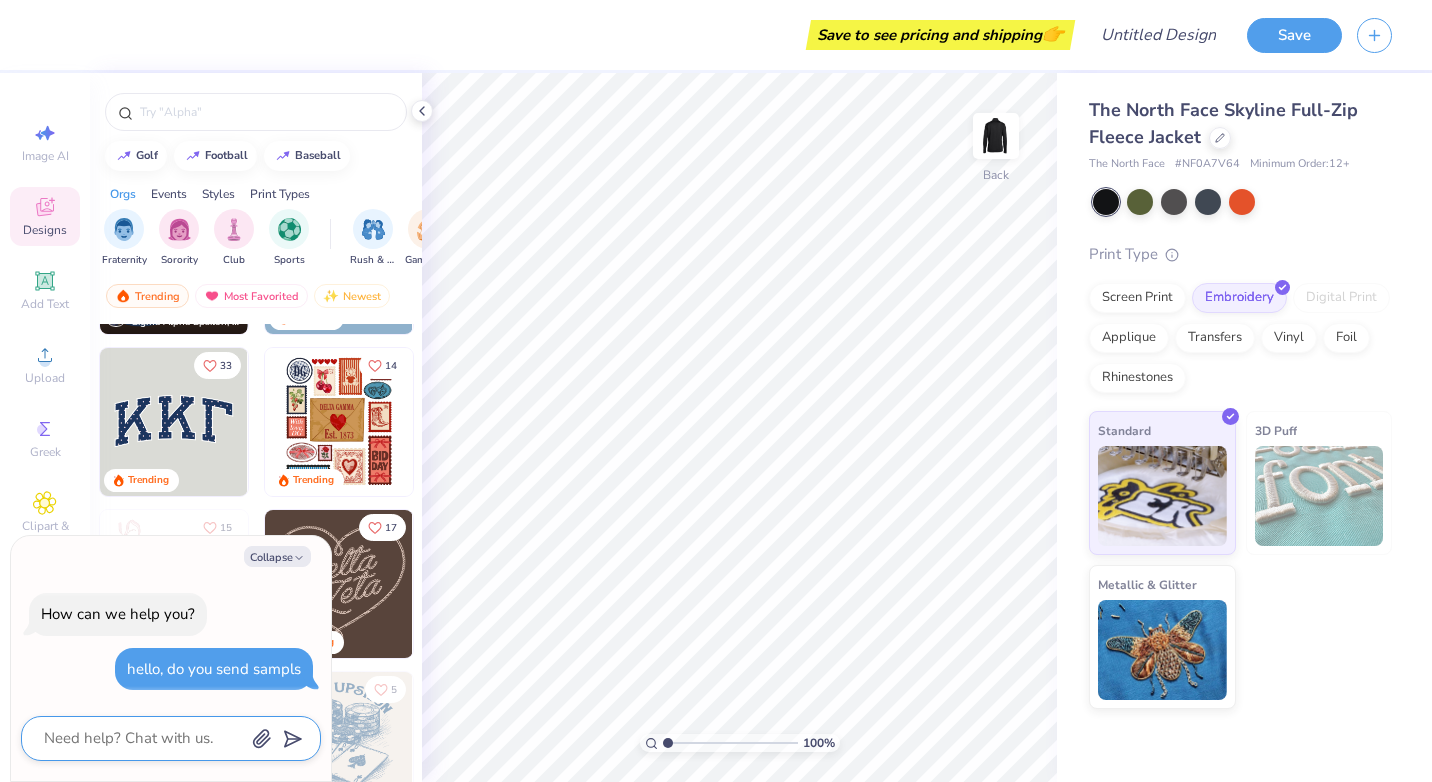 type on "S" 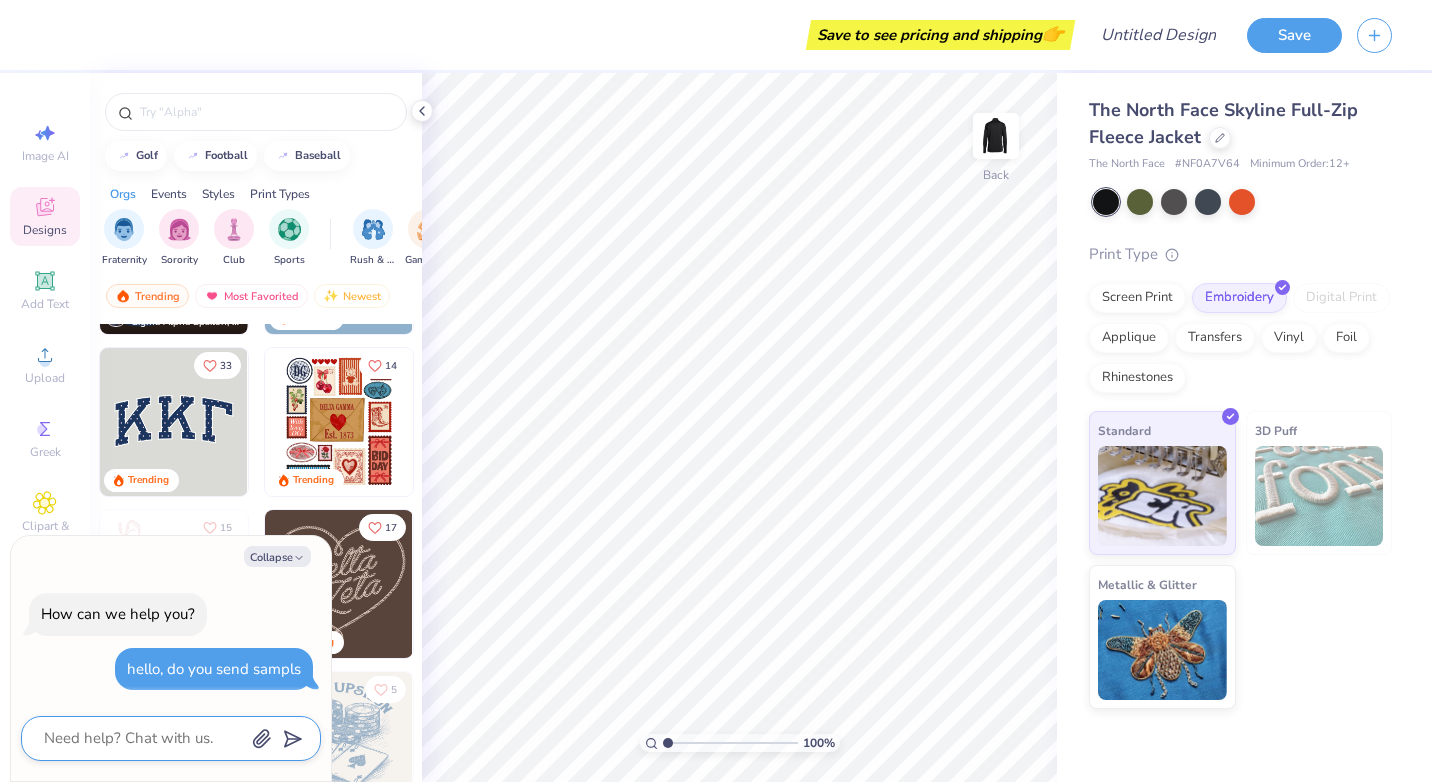 type on "x" 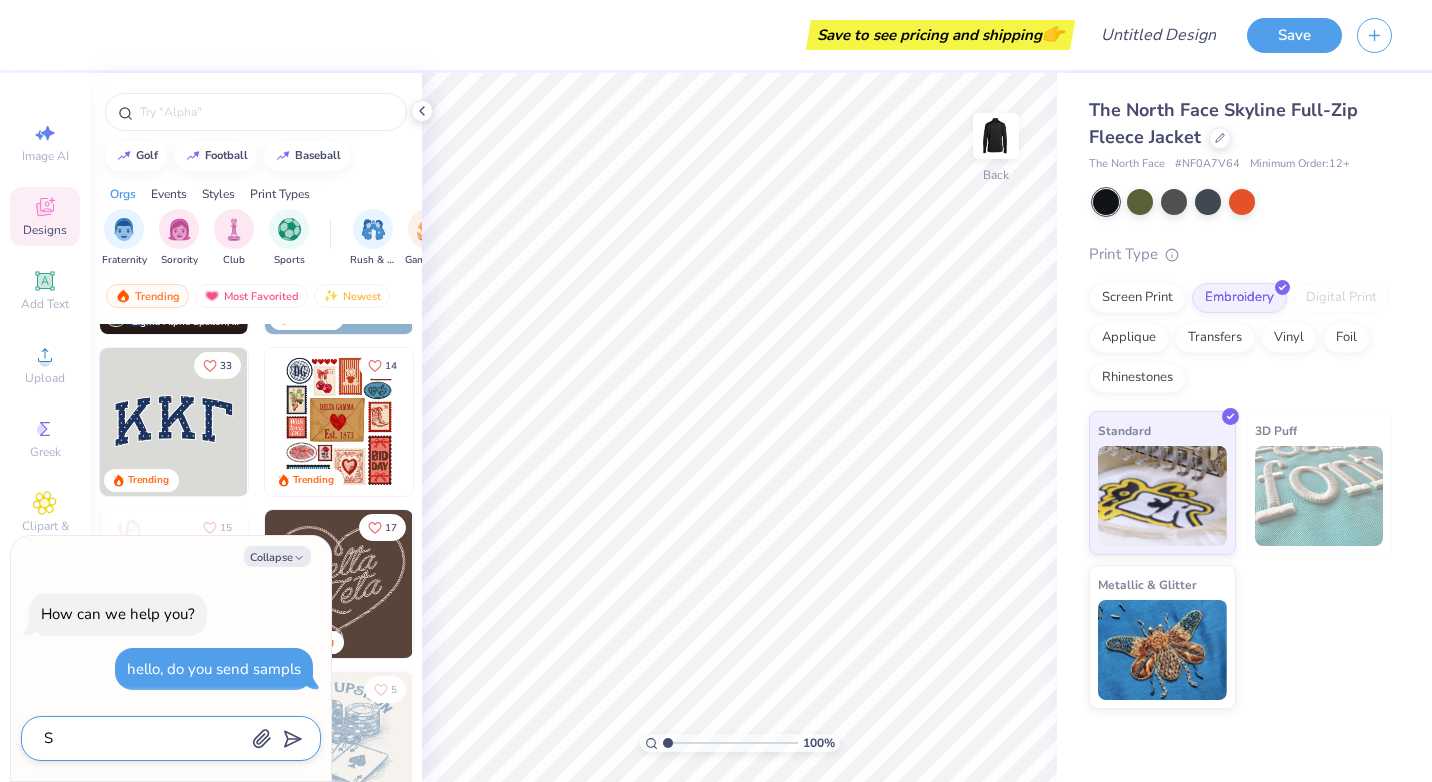 type on "SA" 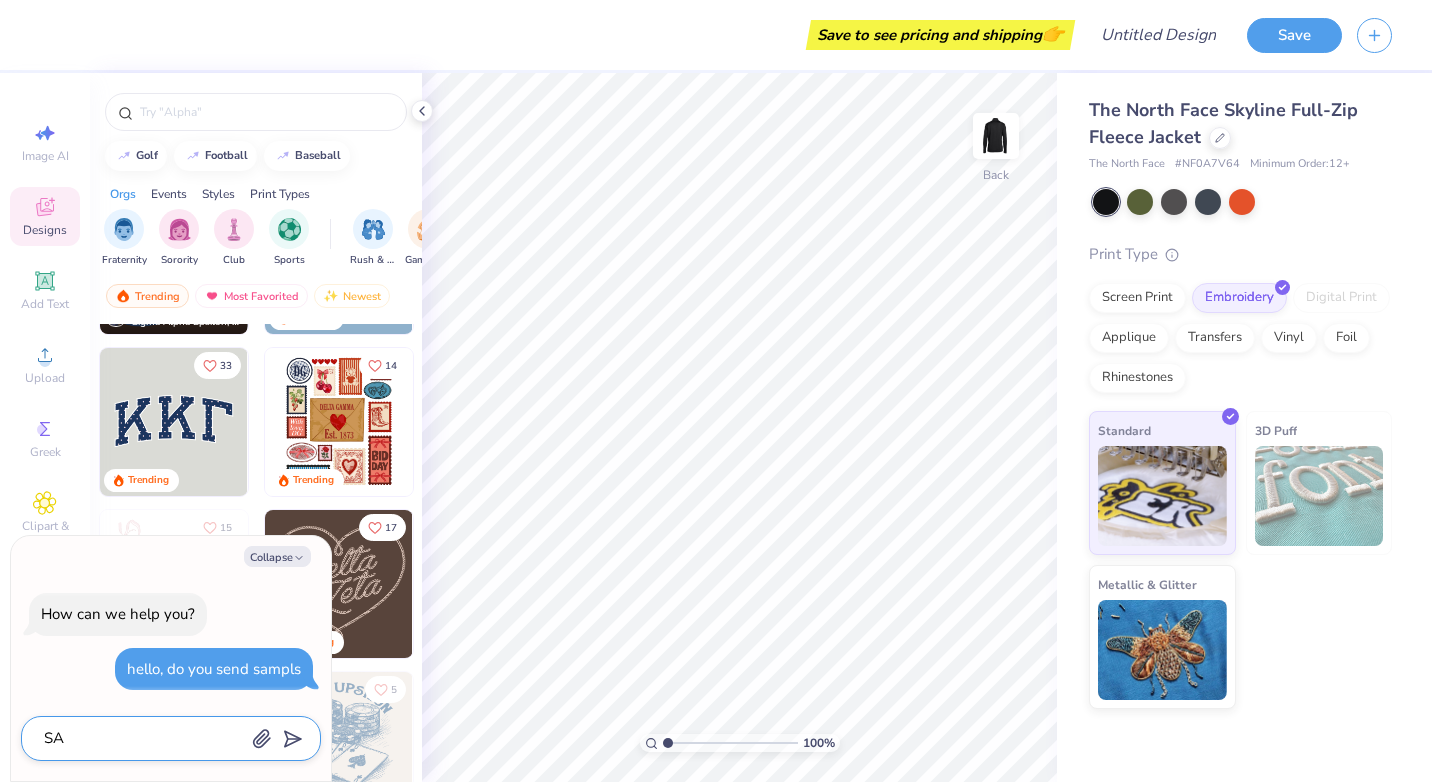 type on "x" 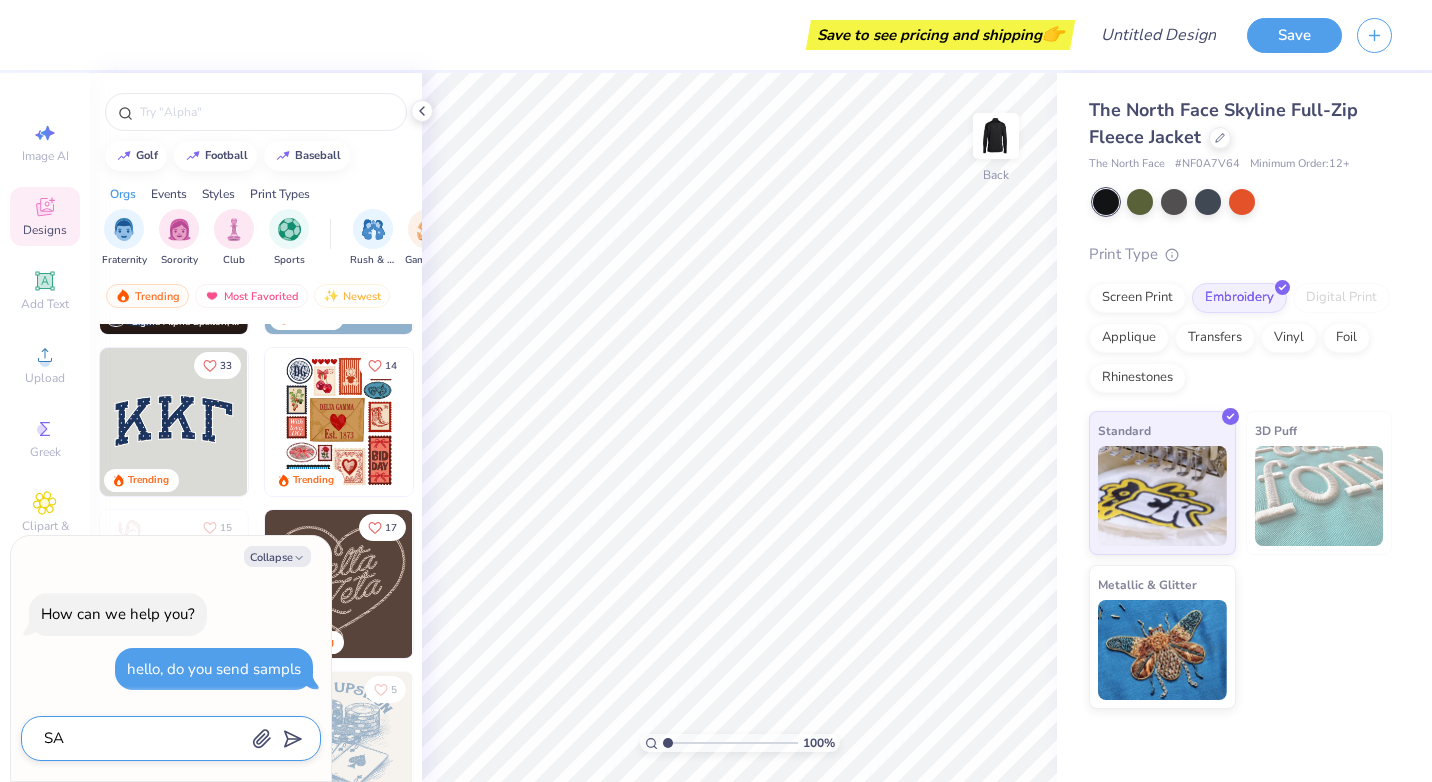 type on "SAM" 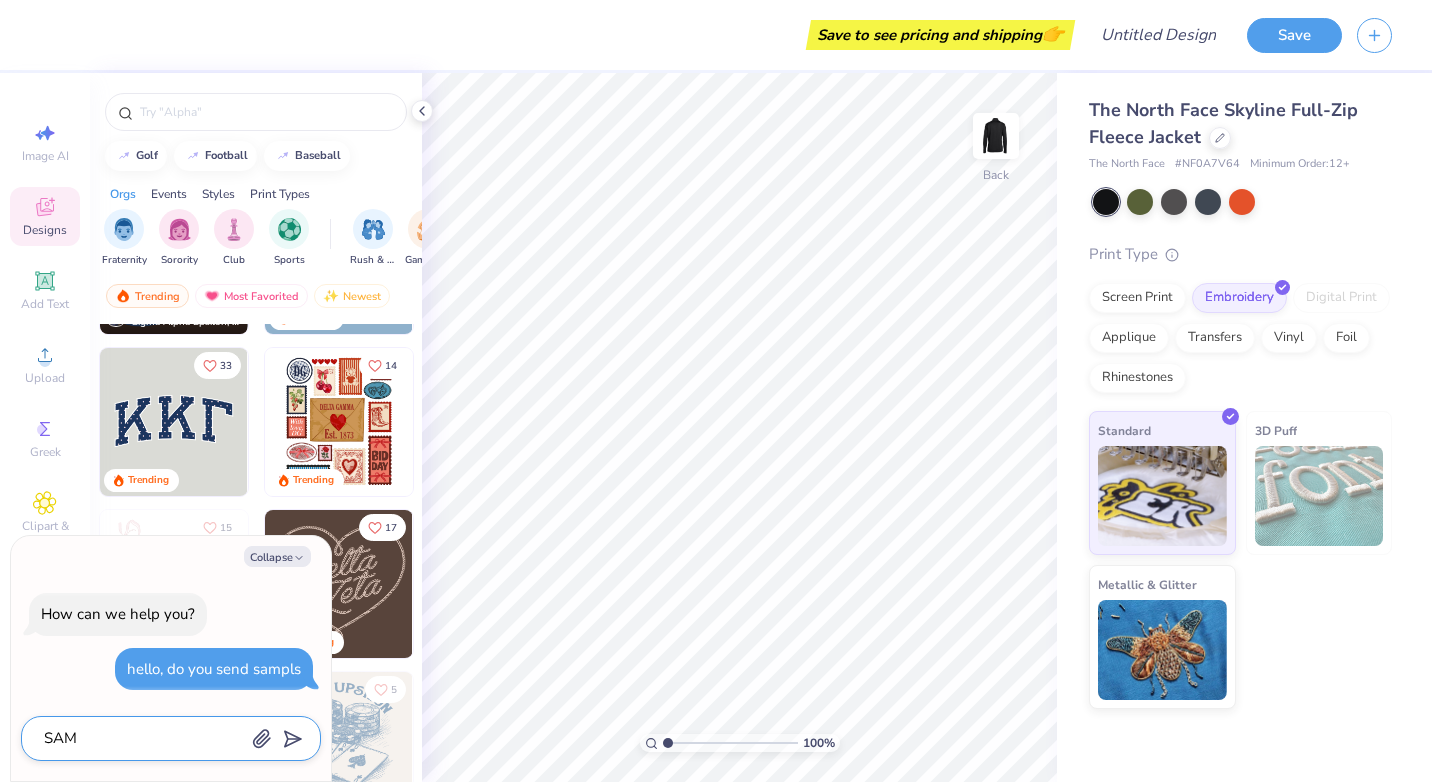 type on "x" 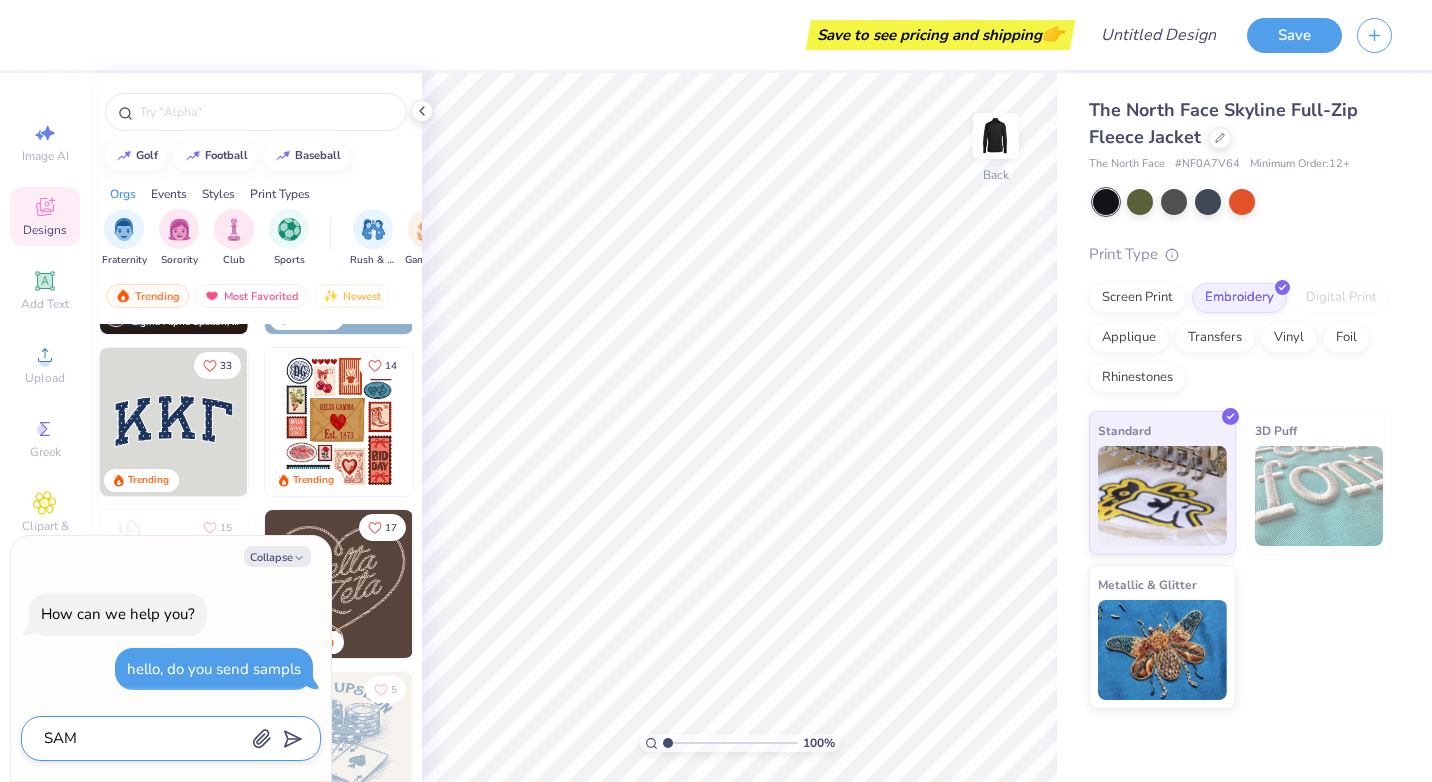 type on "SAMP" 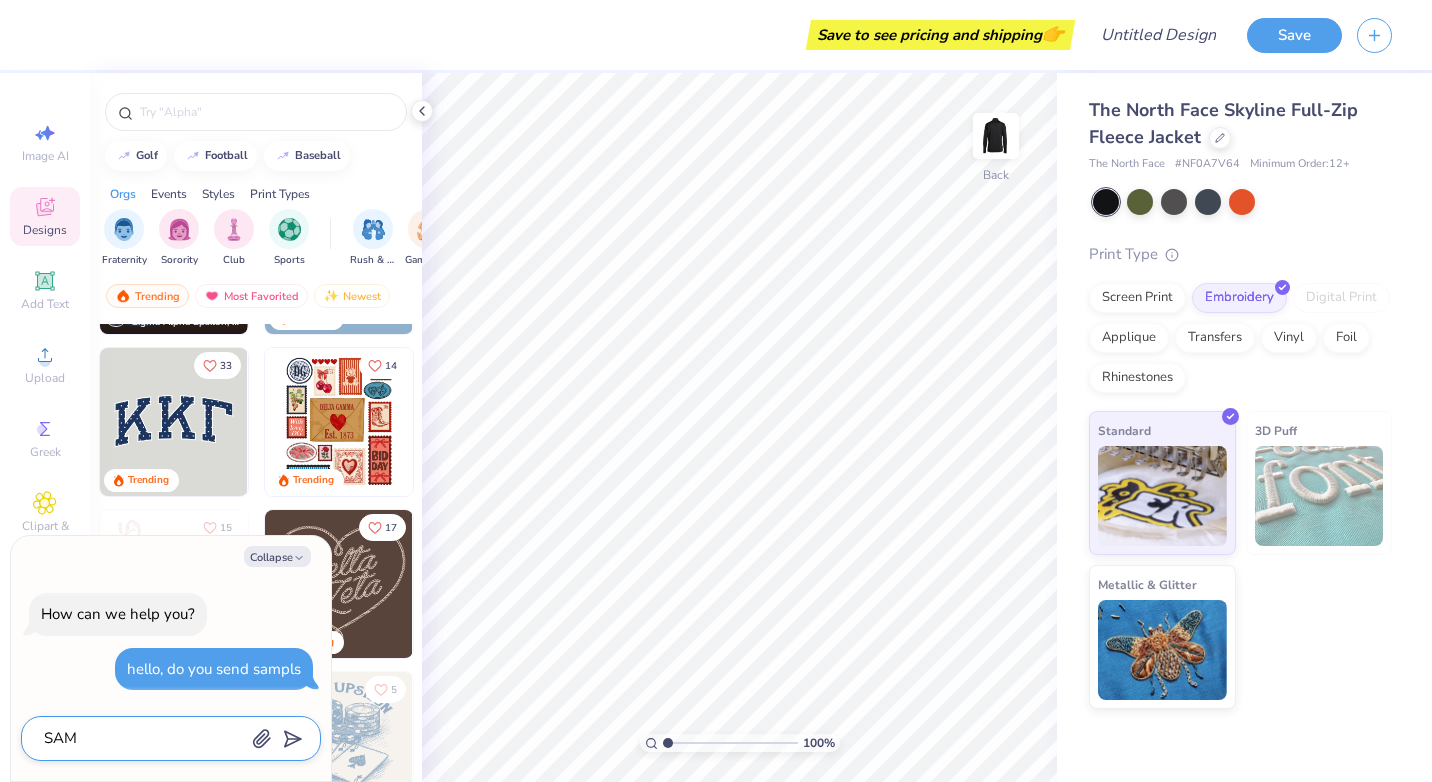 type on "x" 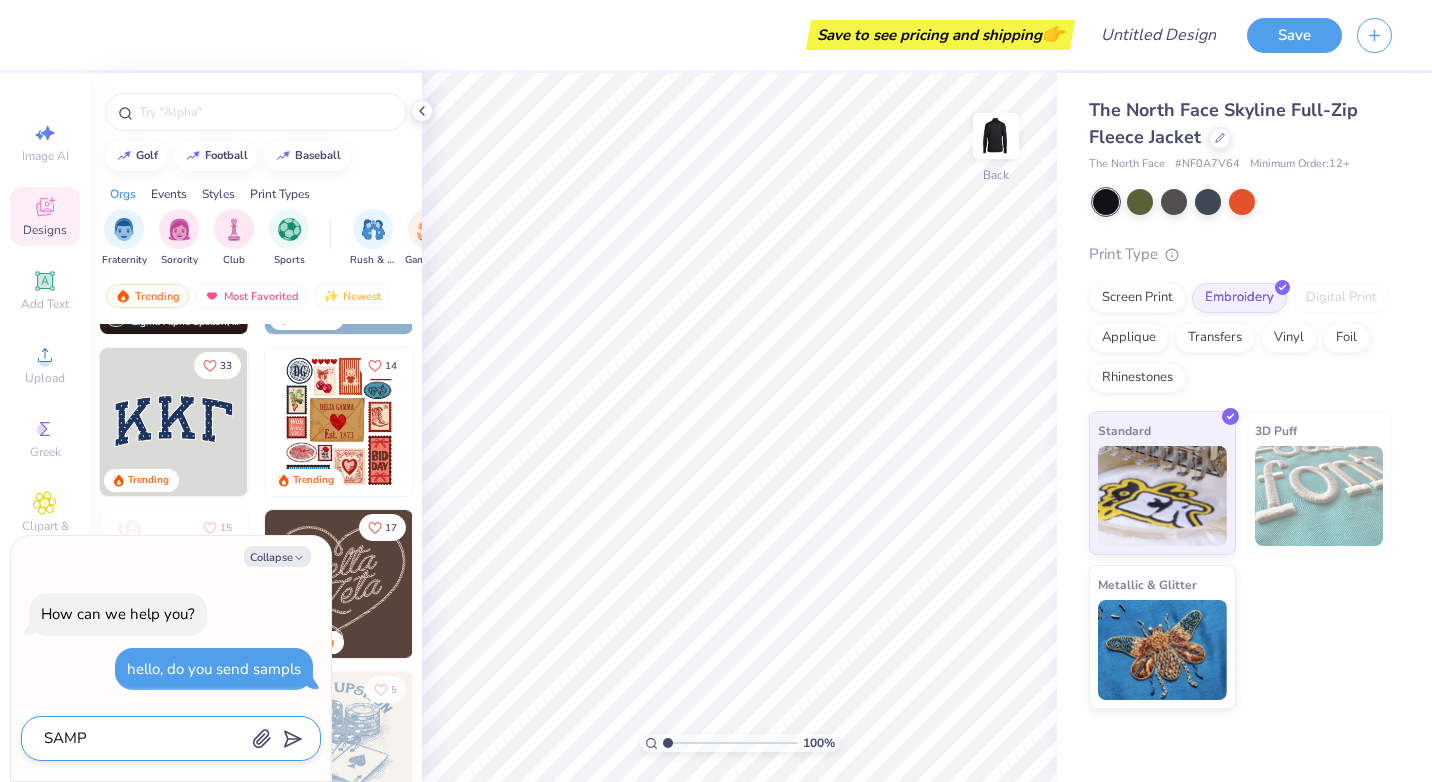 type on "SAMPL" 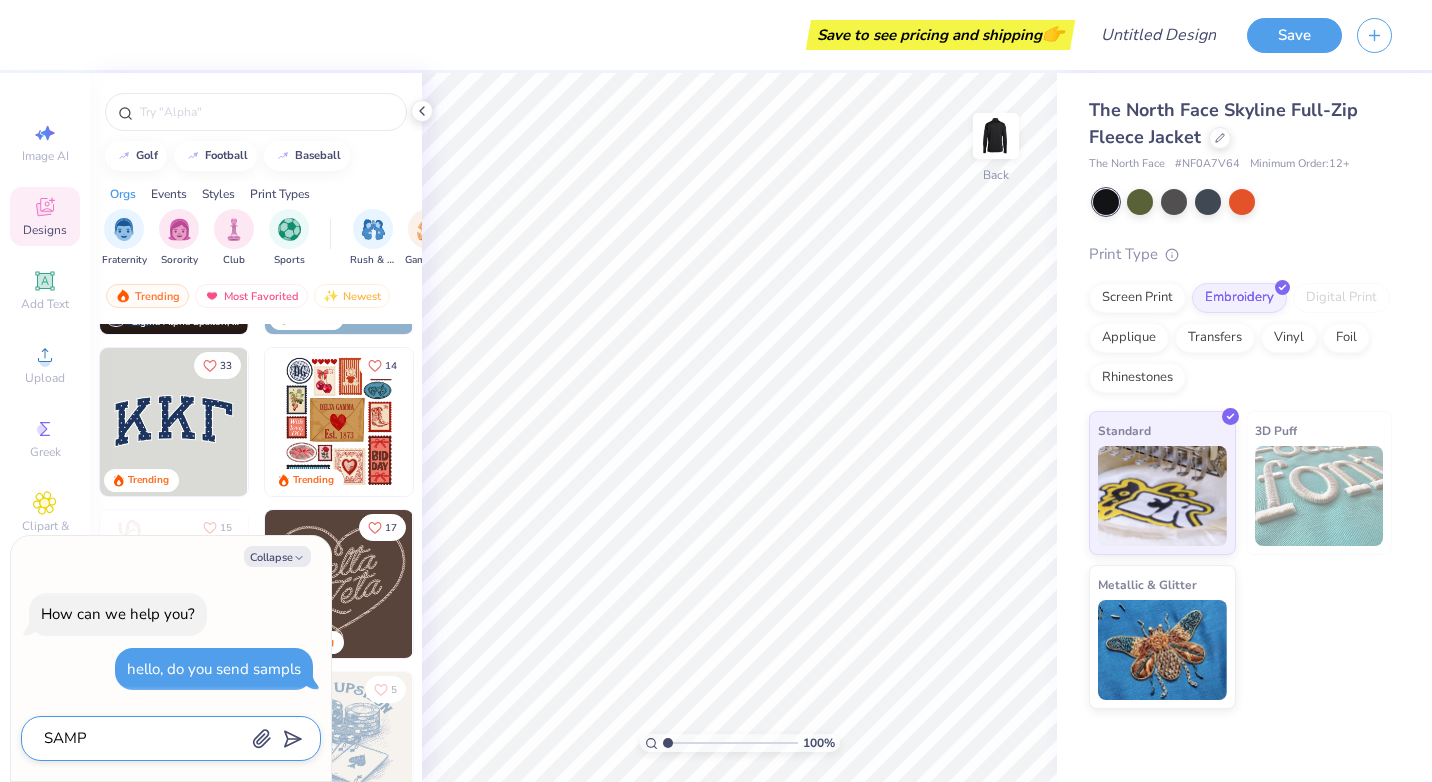 type on "x" 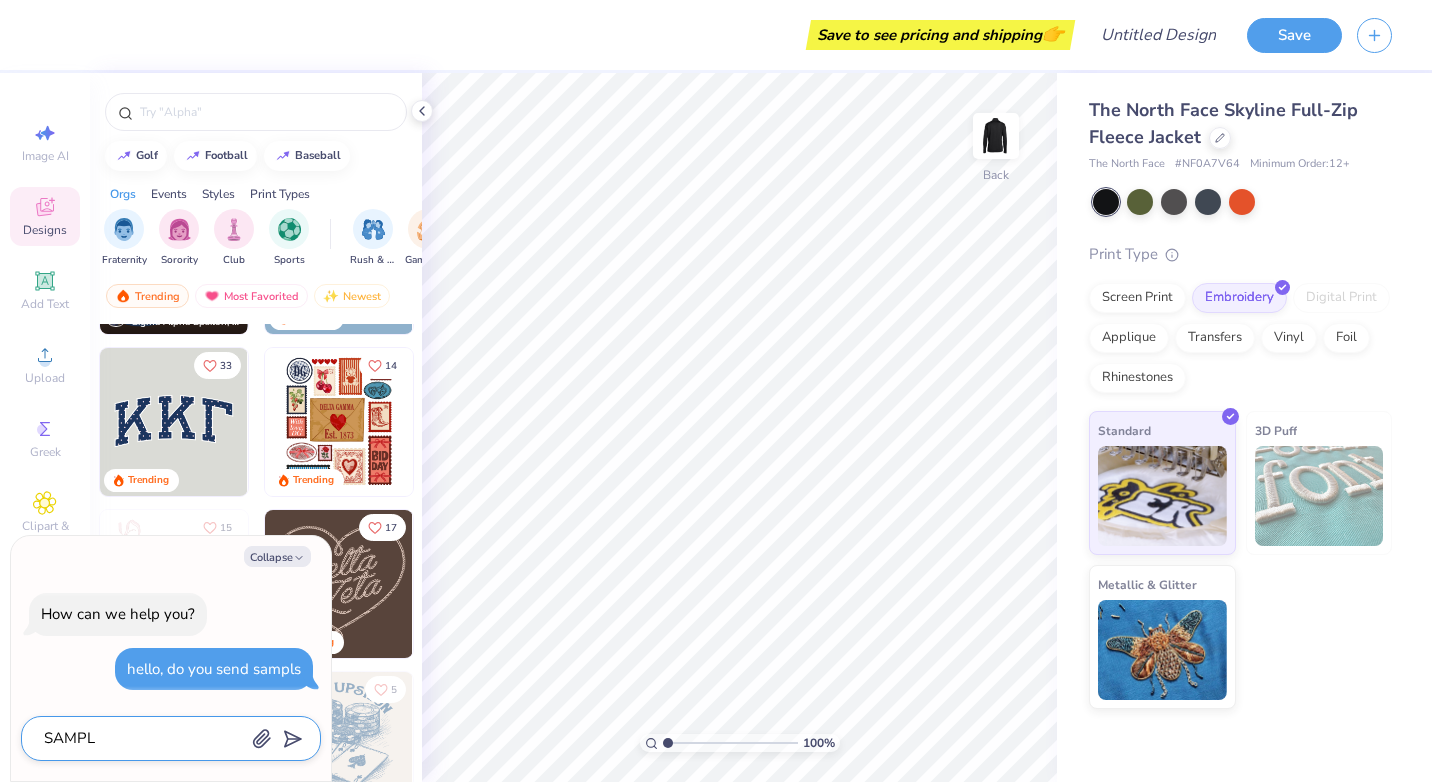 type on "SAMPLE" 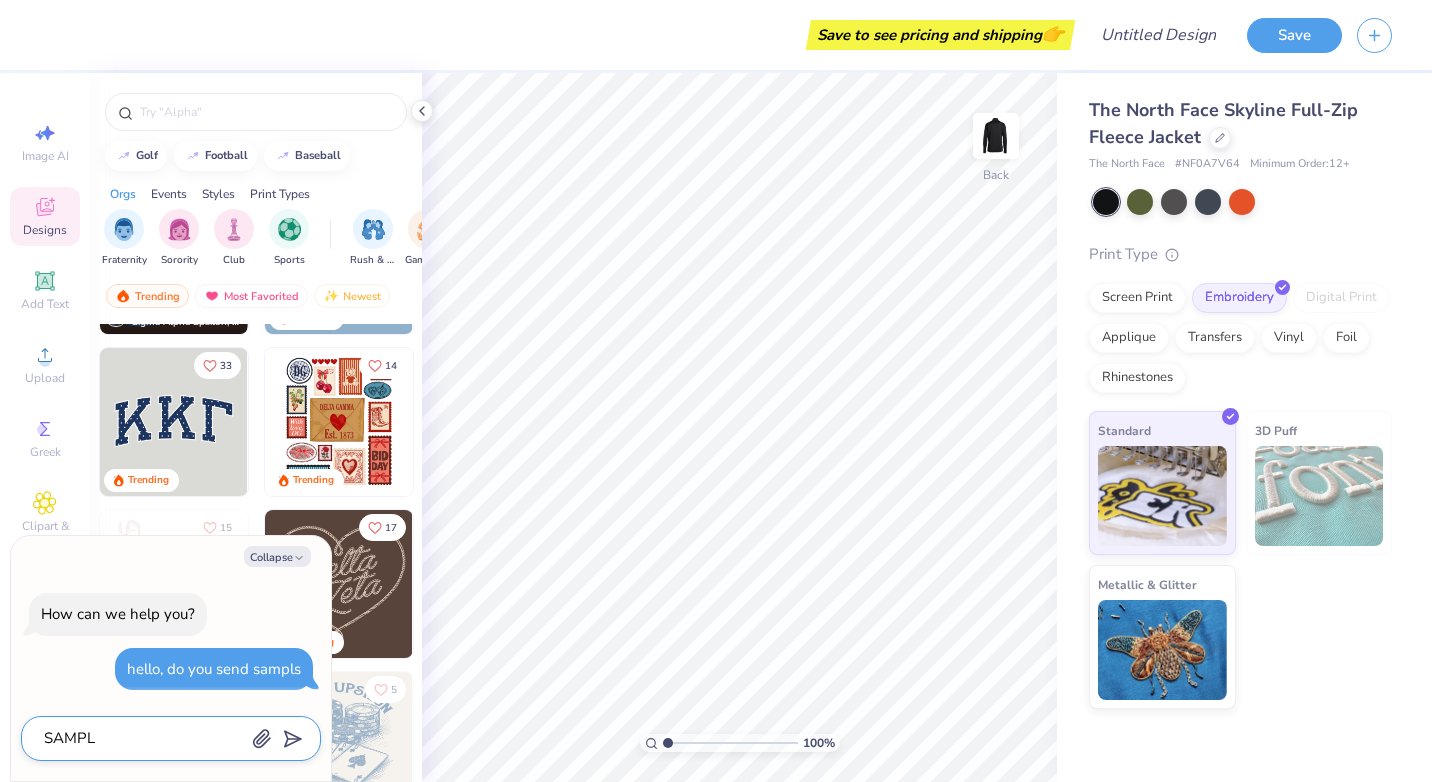 type on "x" 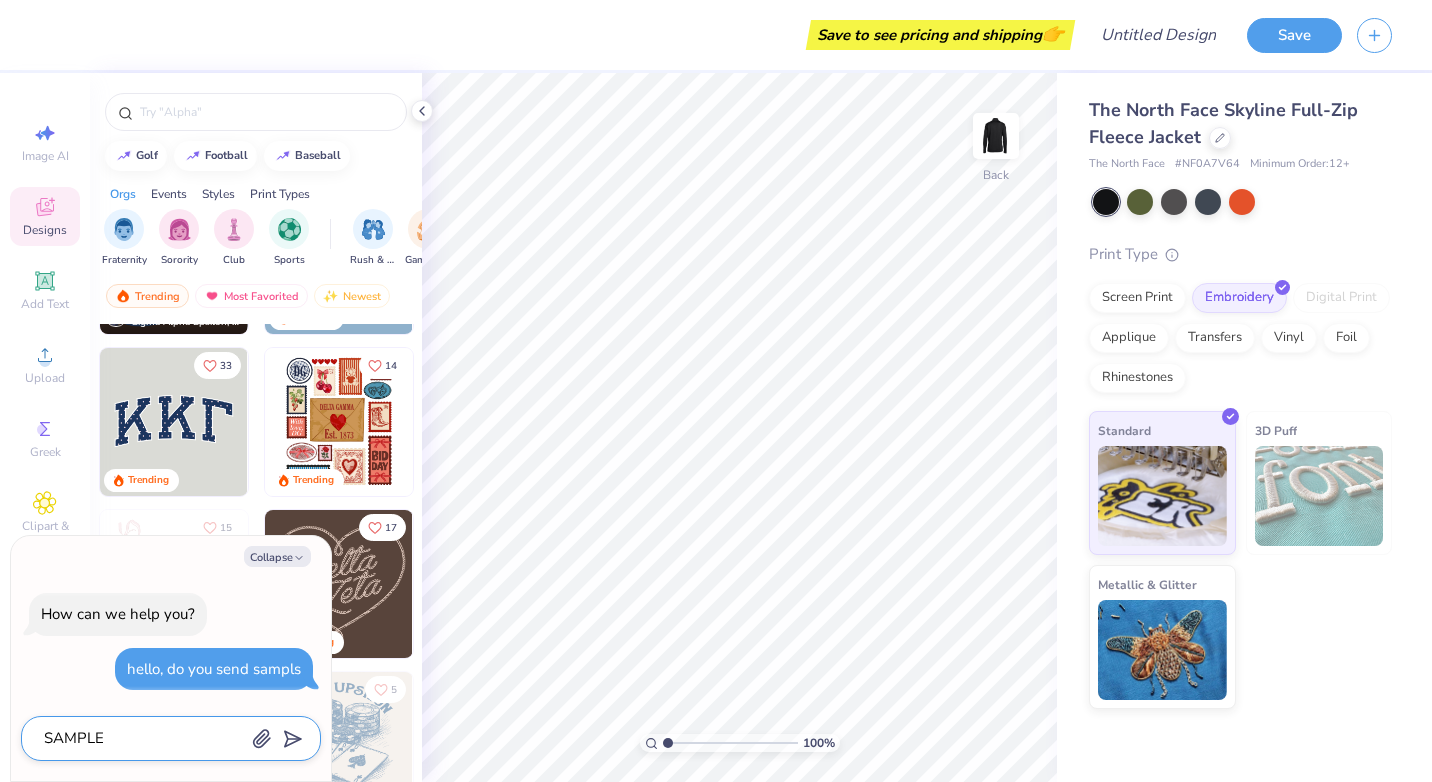 type on "SAMPLES" 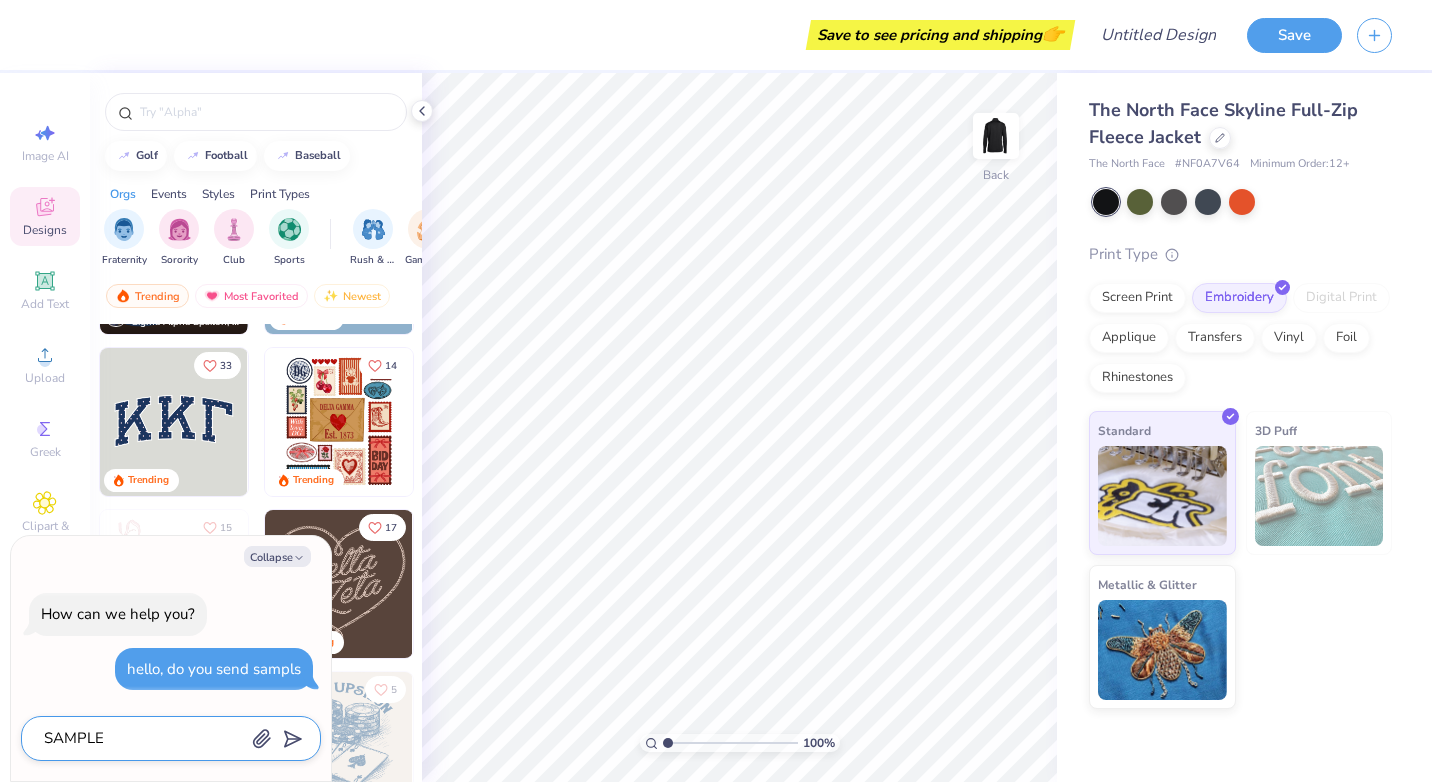 type on "x" 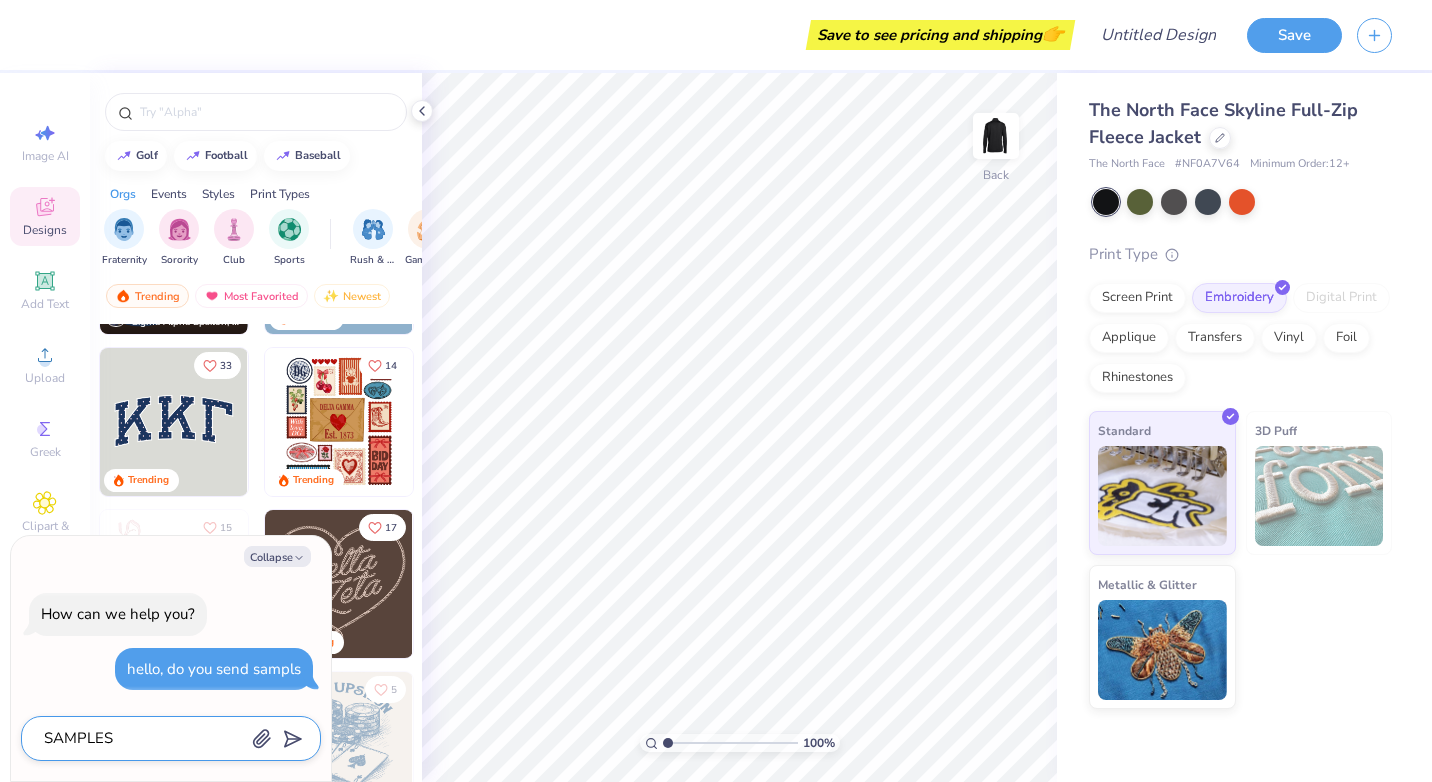 type on "SAMPLE" 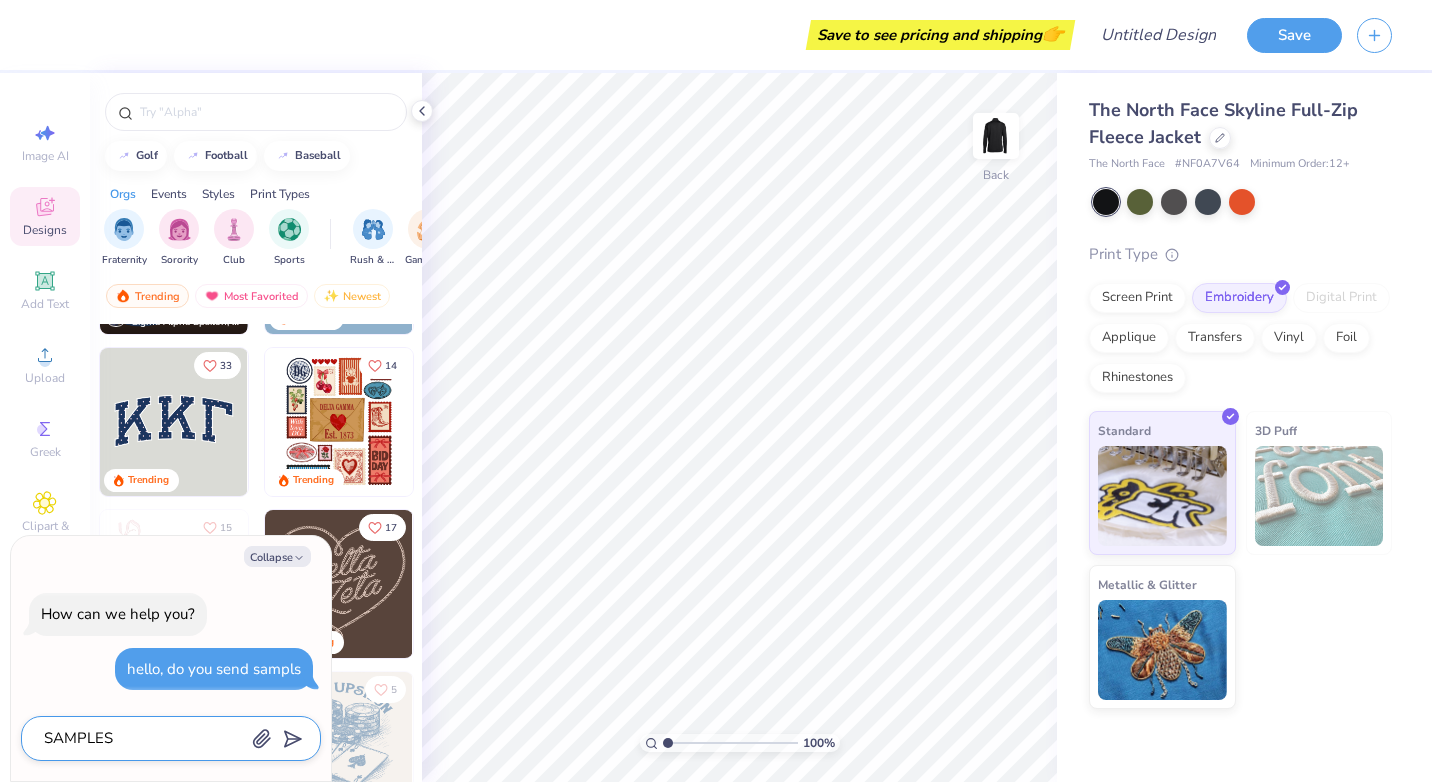 type on "x" 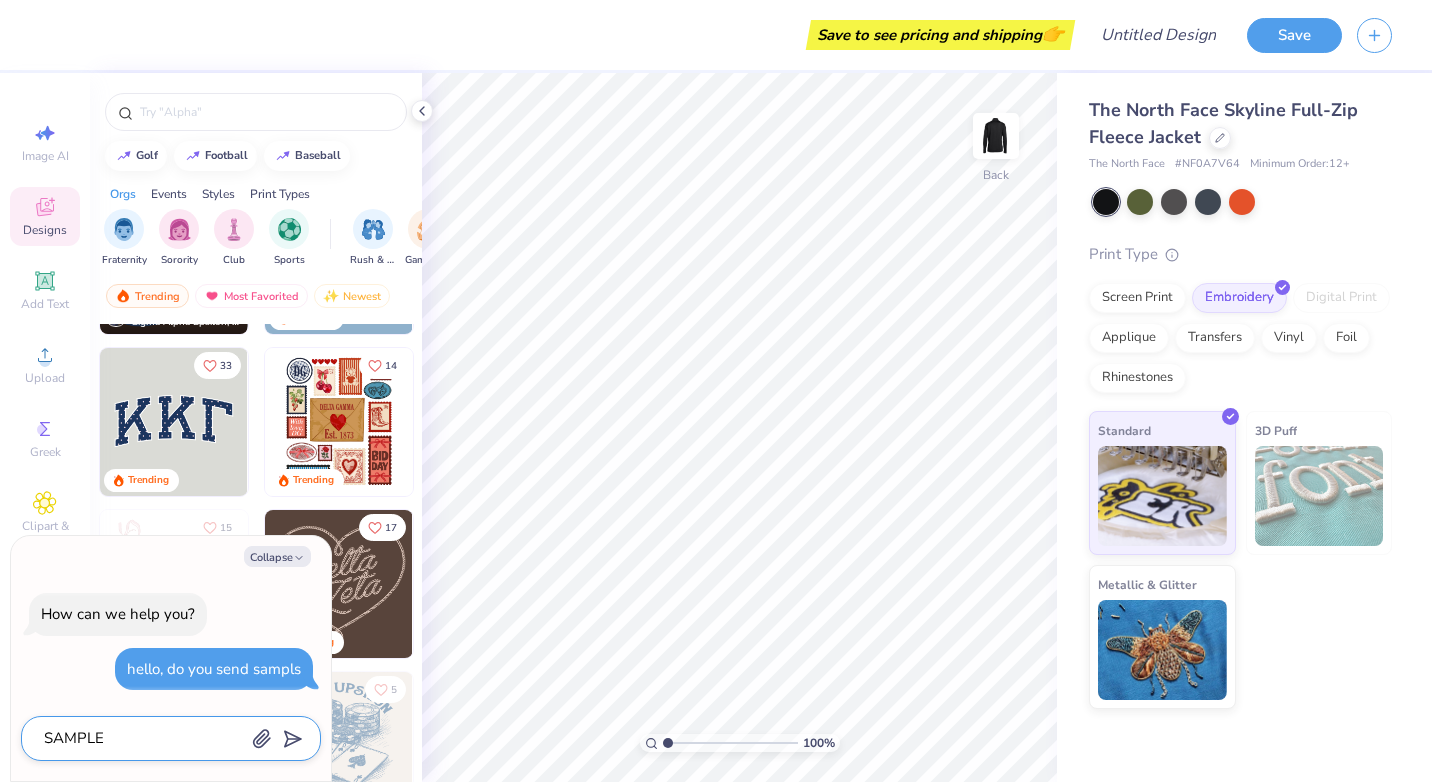 type on "SAMPL" 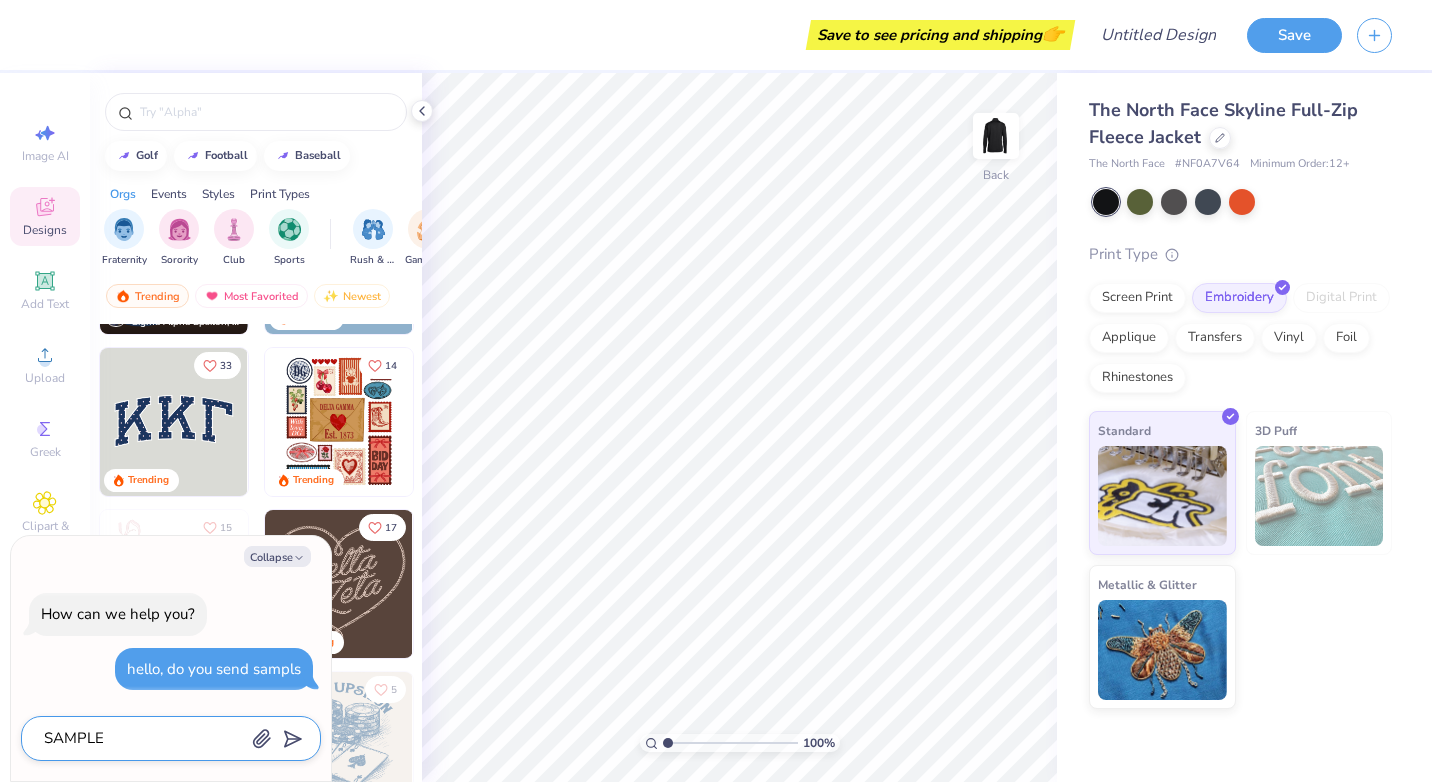 type on "x" 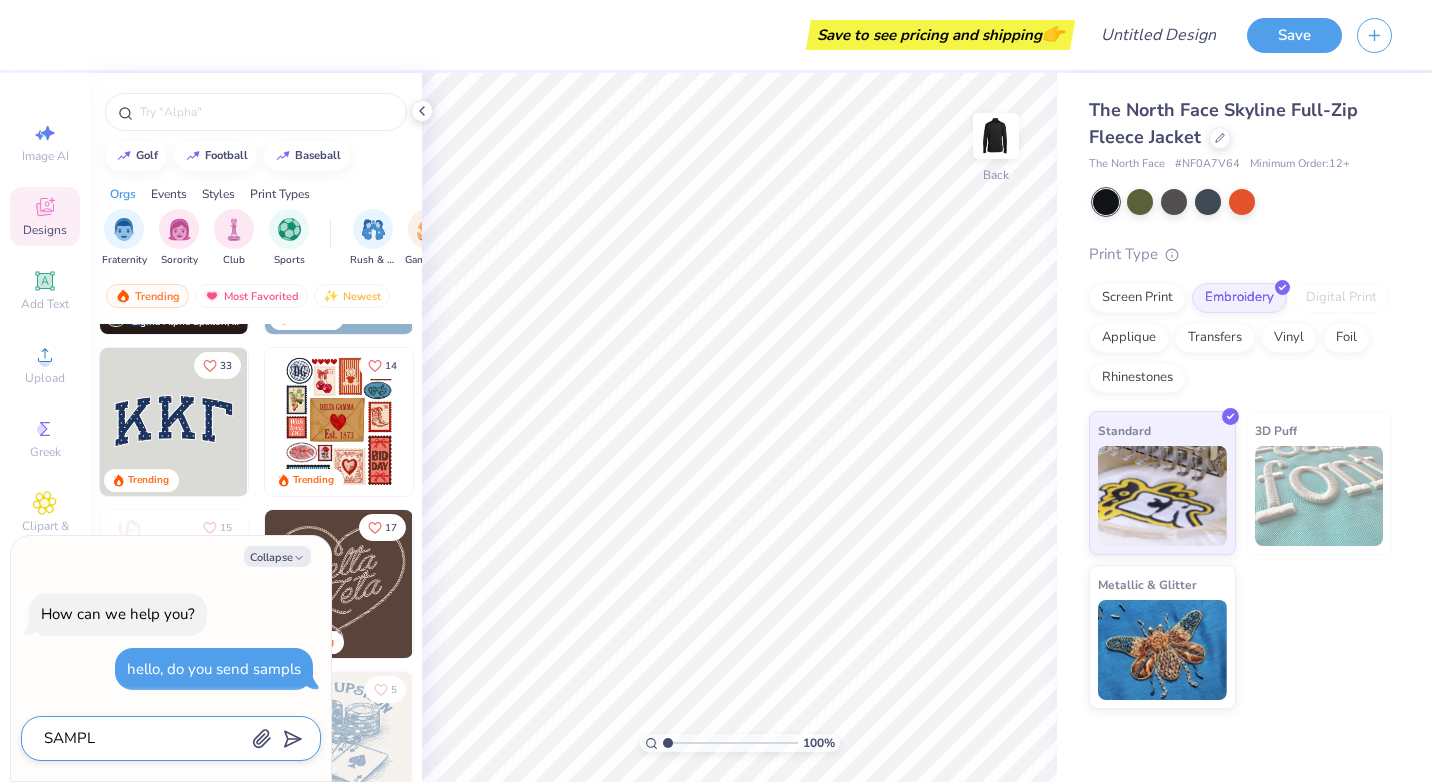 type on "SAMP" 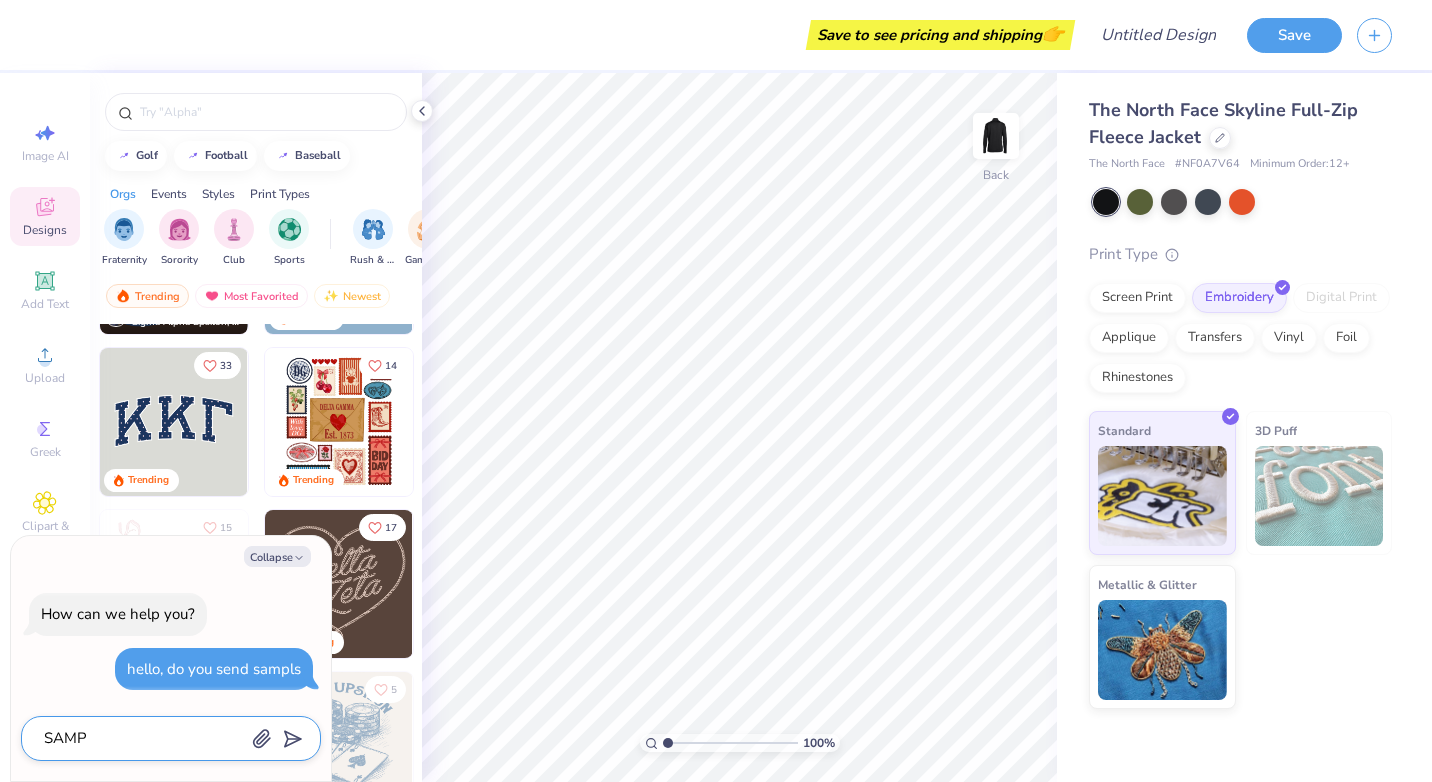 type on "x" 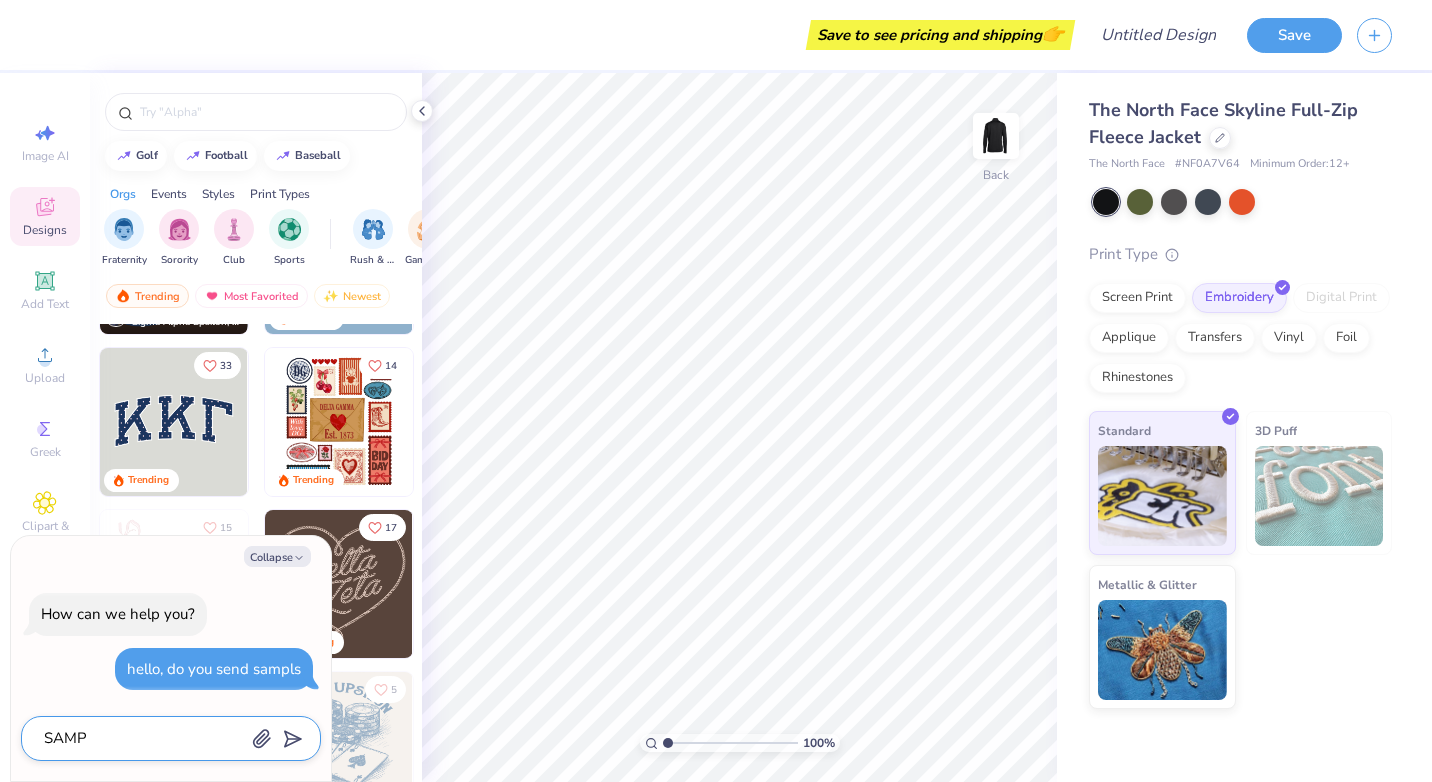 type on "SAM" 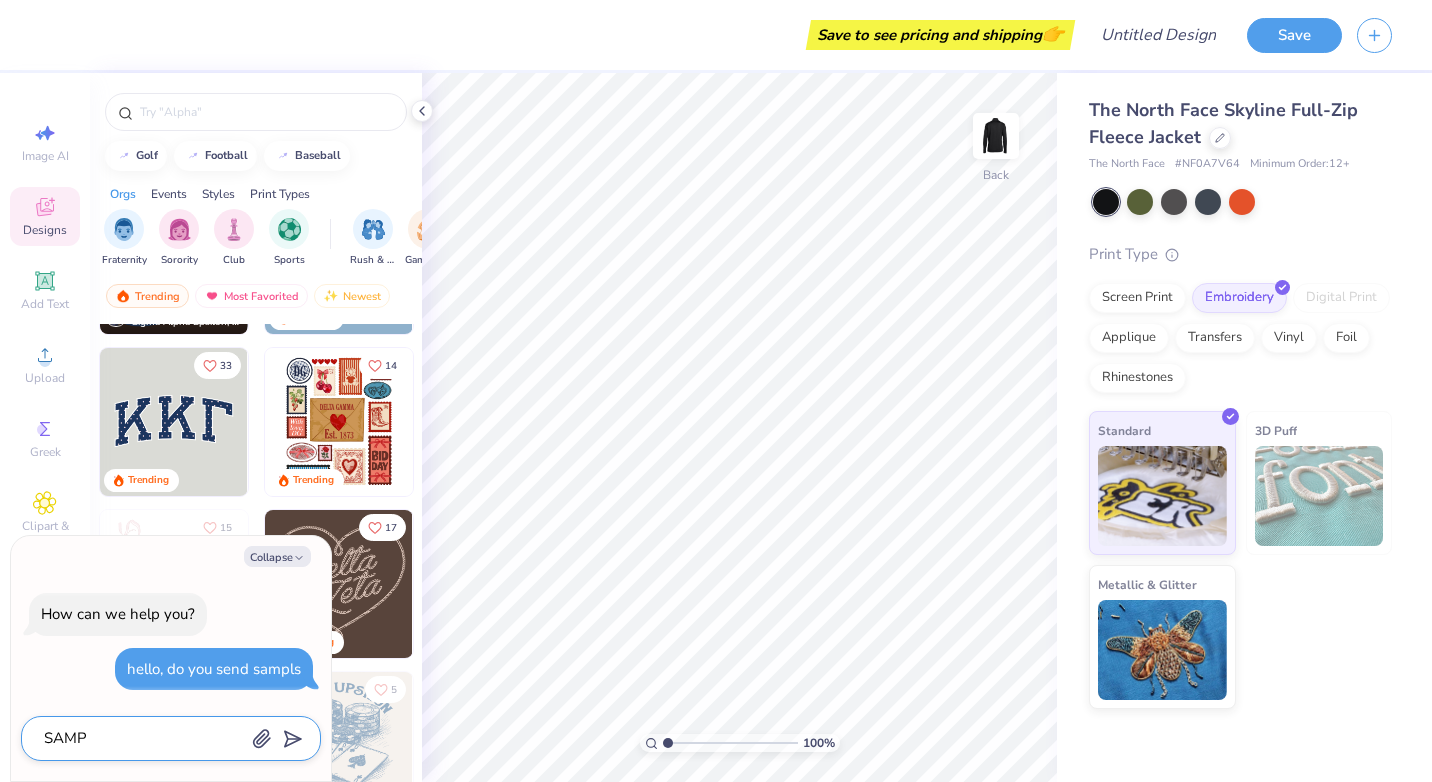 type on "x" 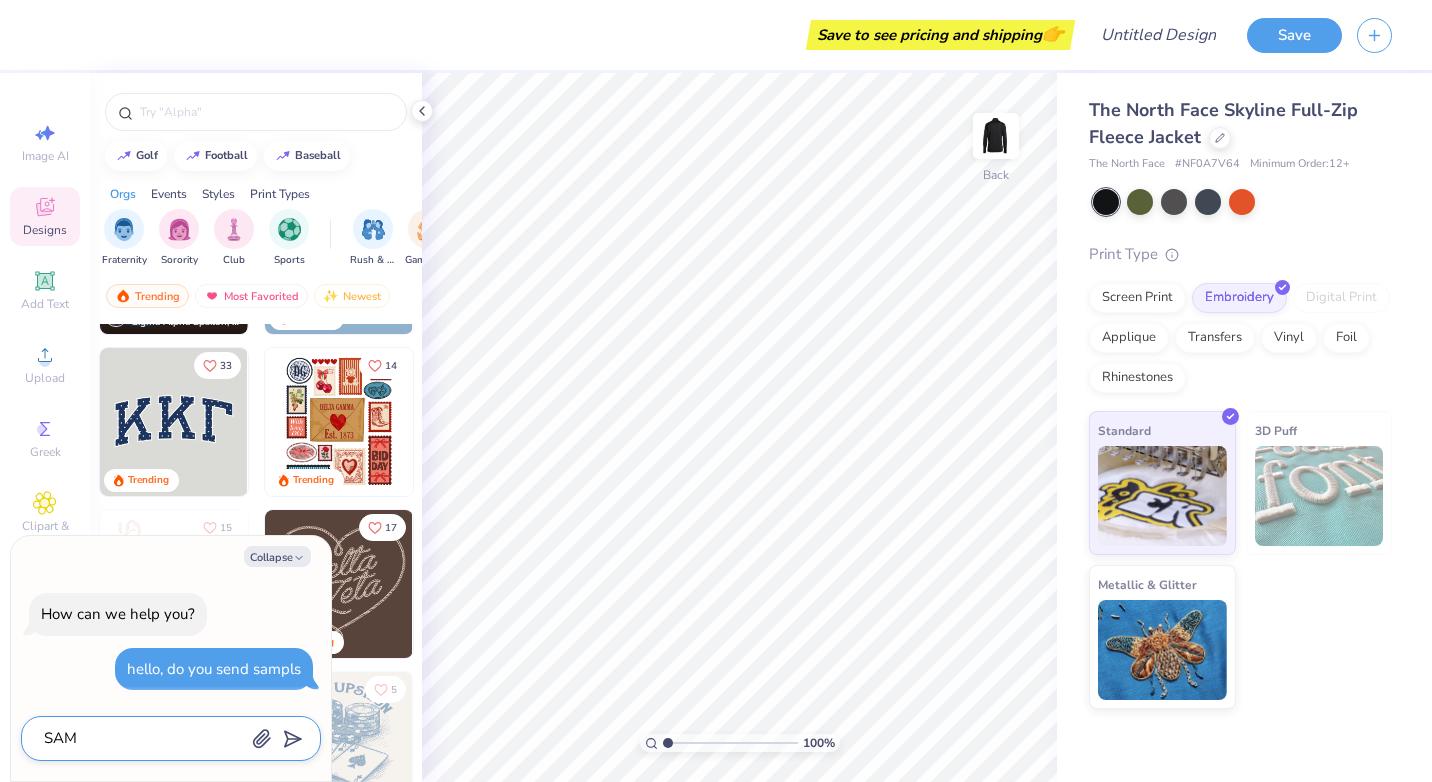 type on "SA" 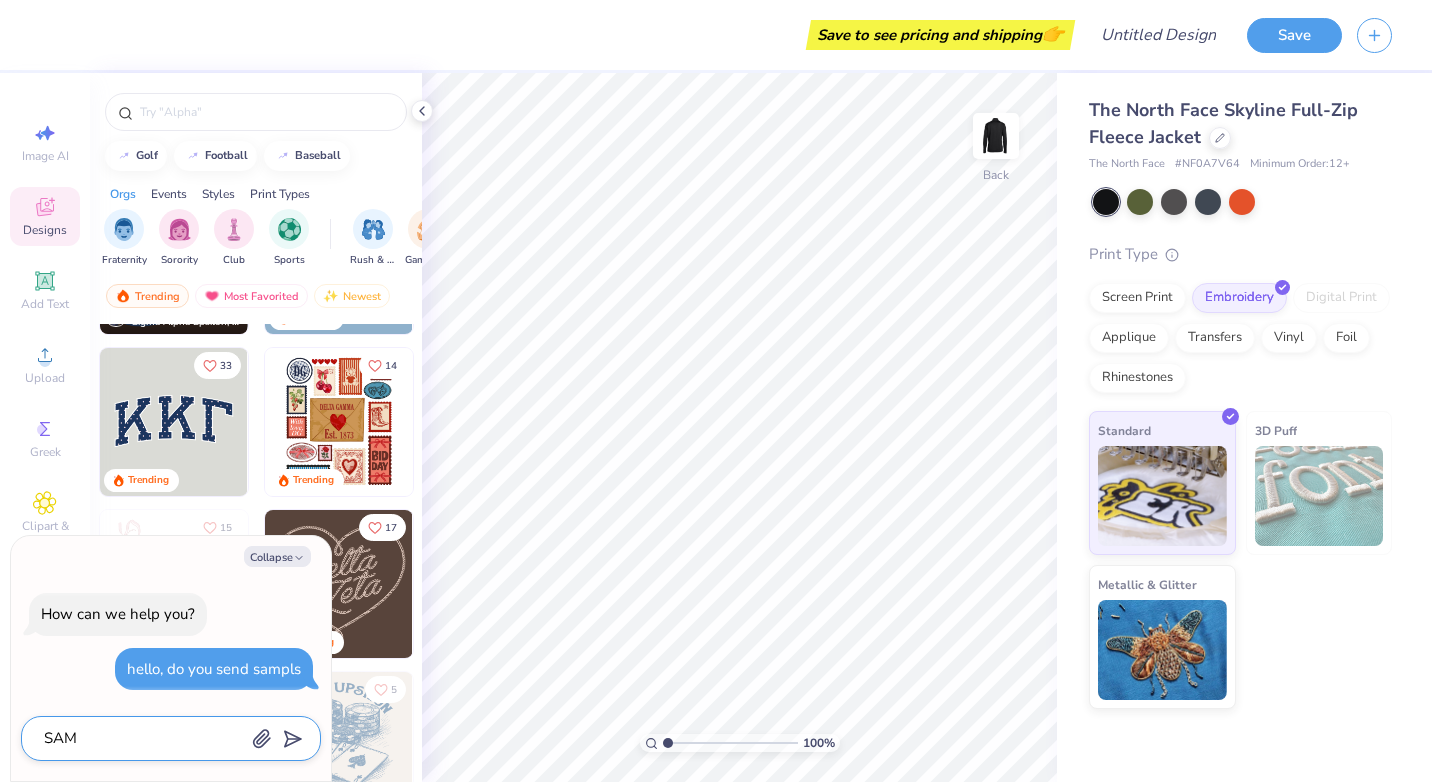 type on "x" 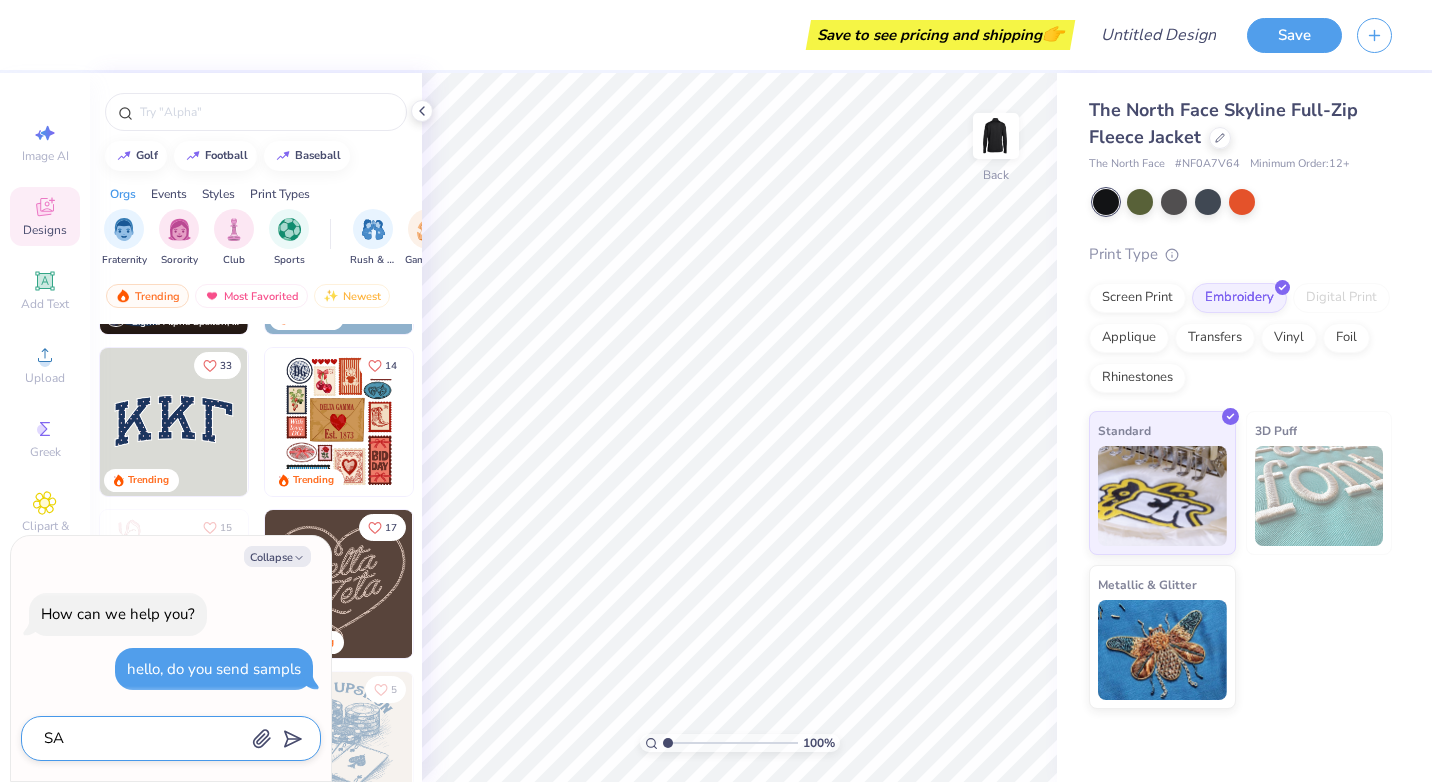 type on "S" 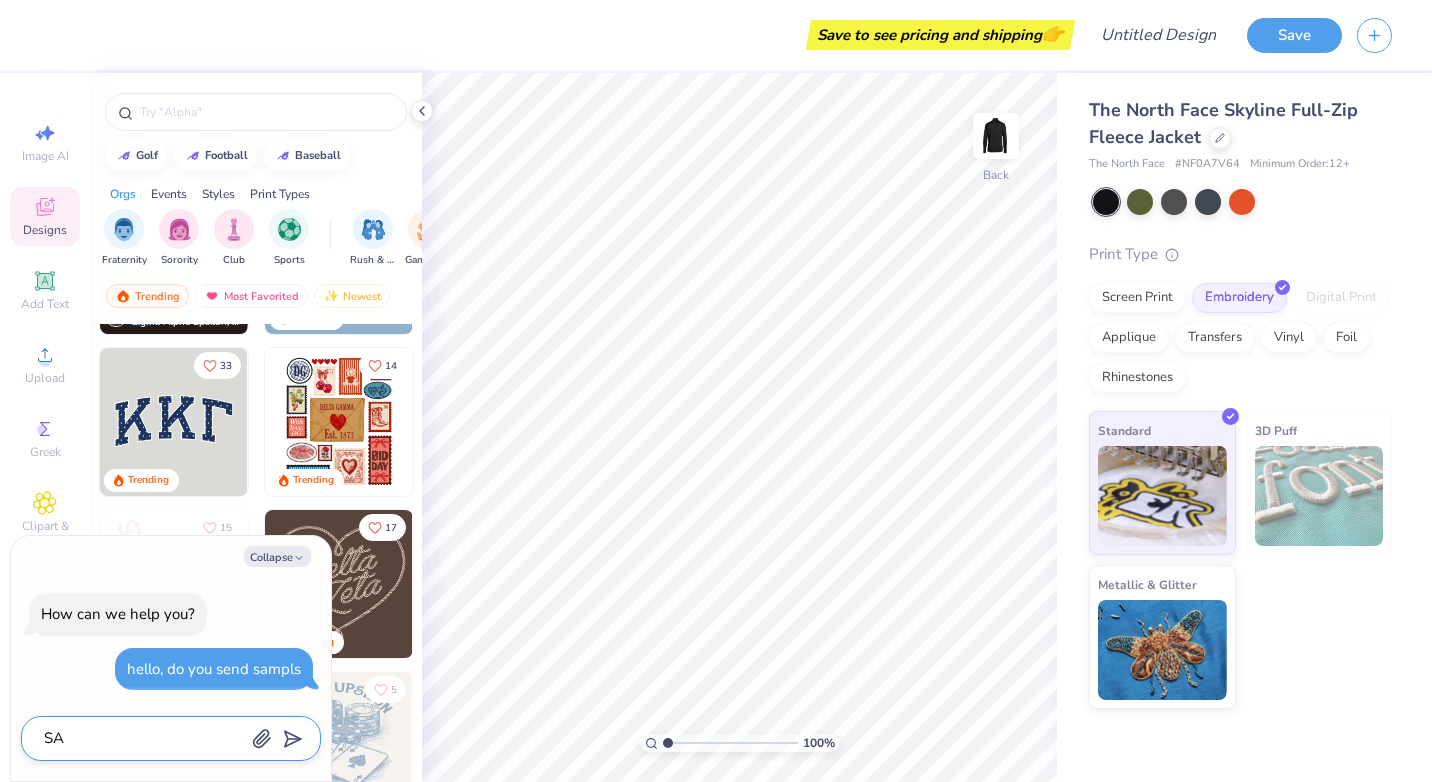 type on "x" 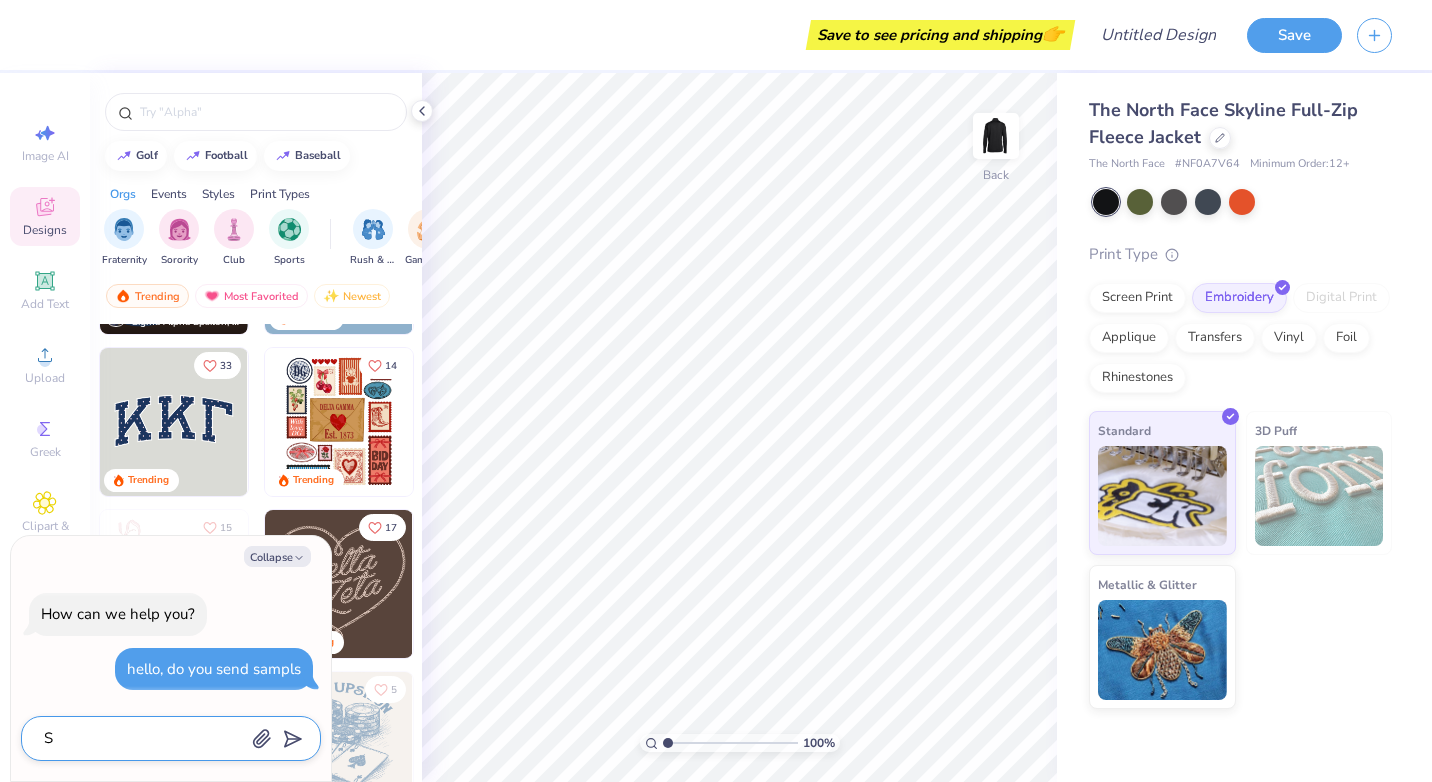 type 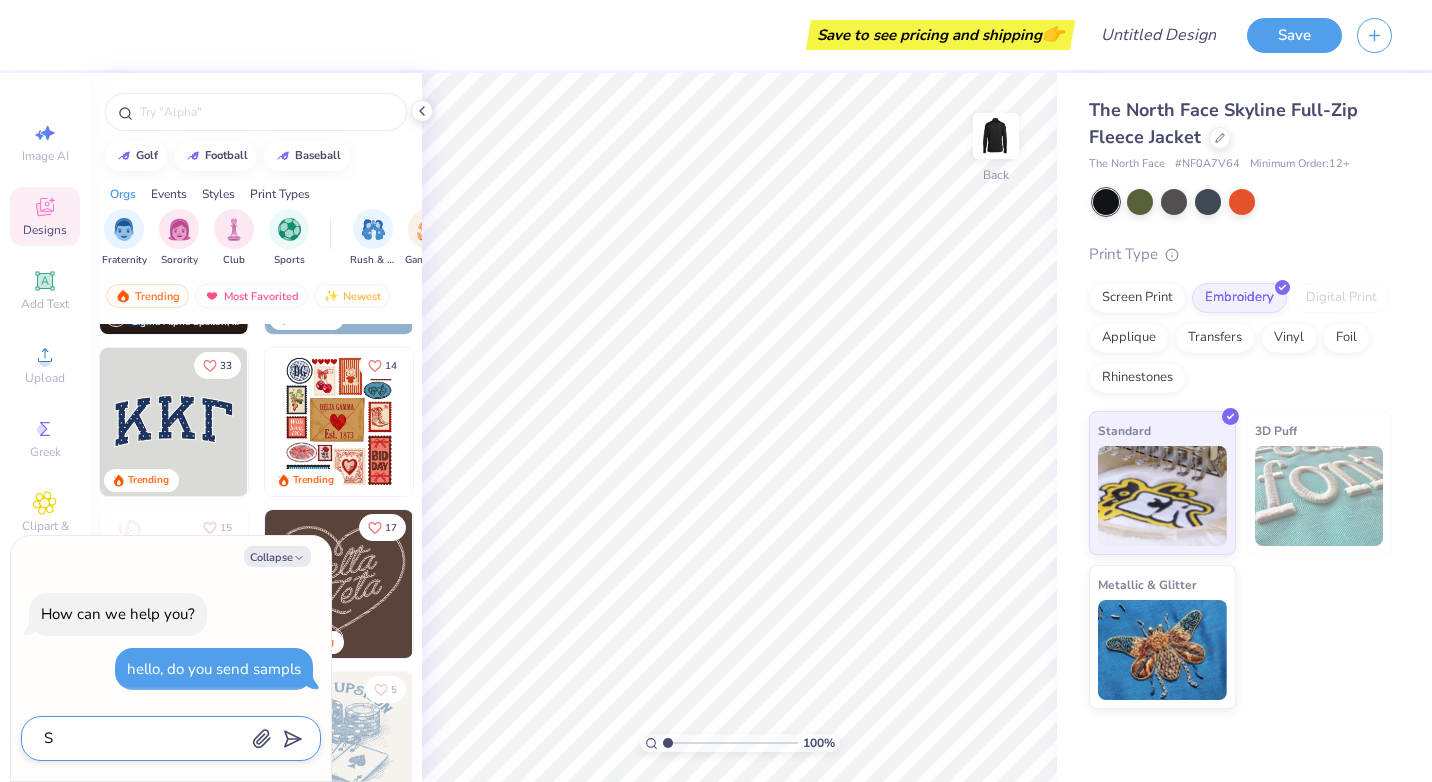 type on "x" 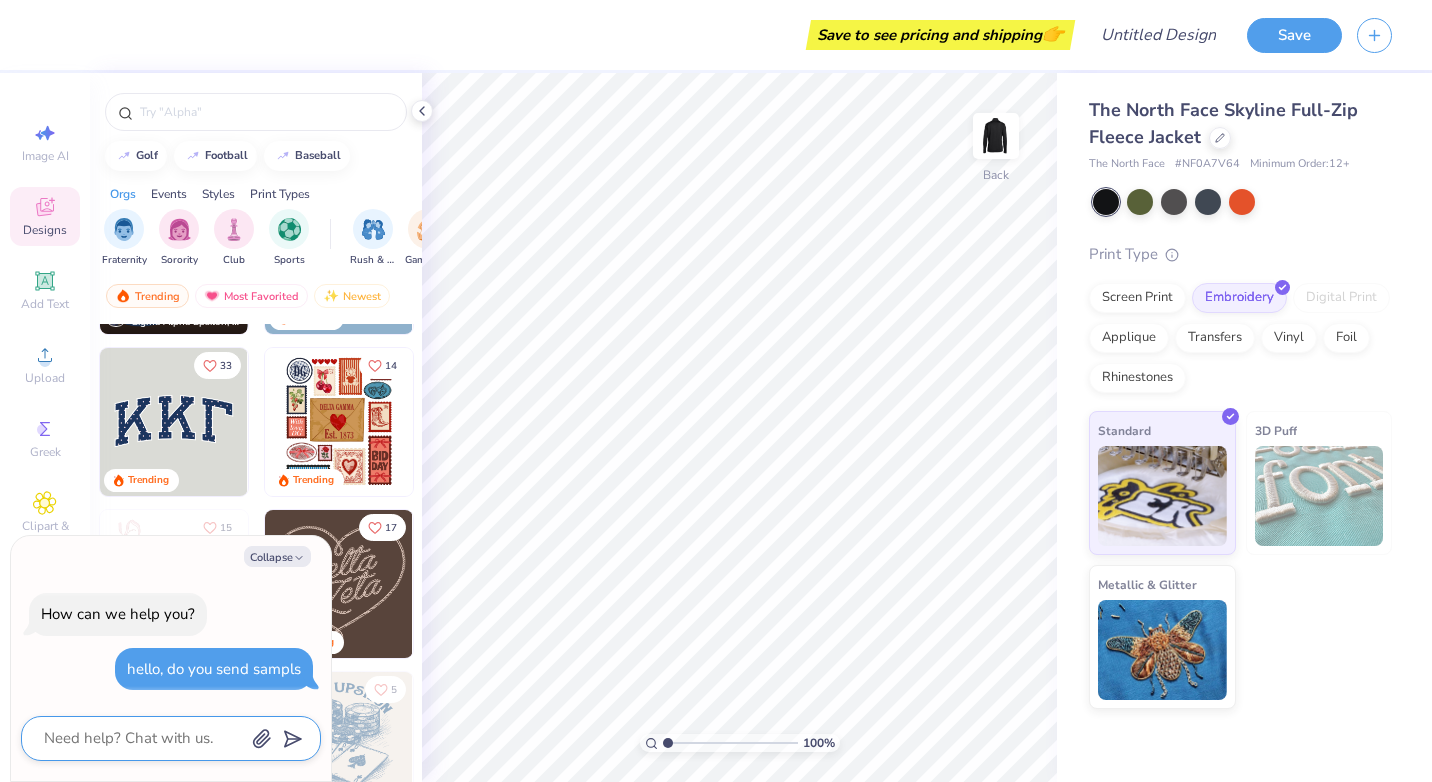 type on "s" 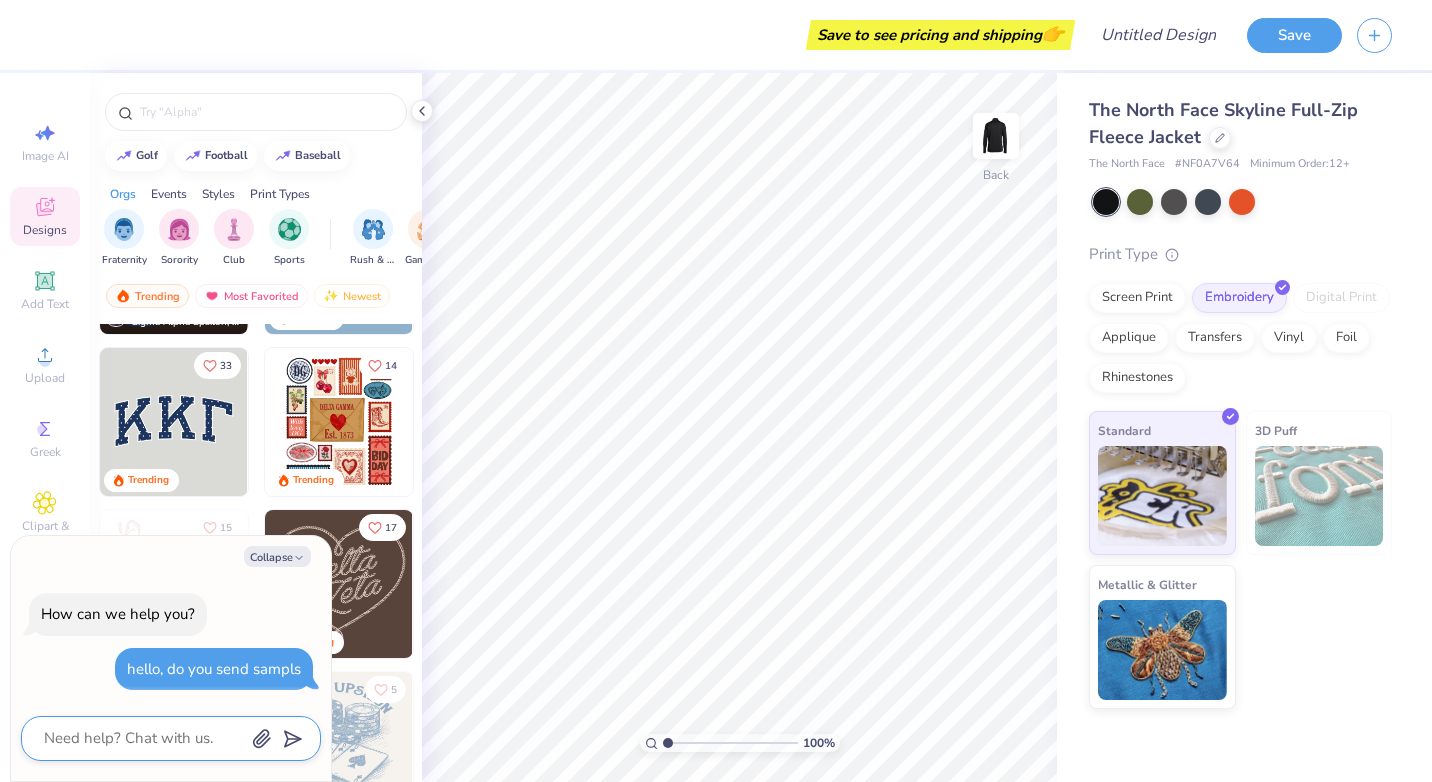 type on "x" 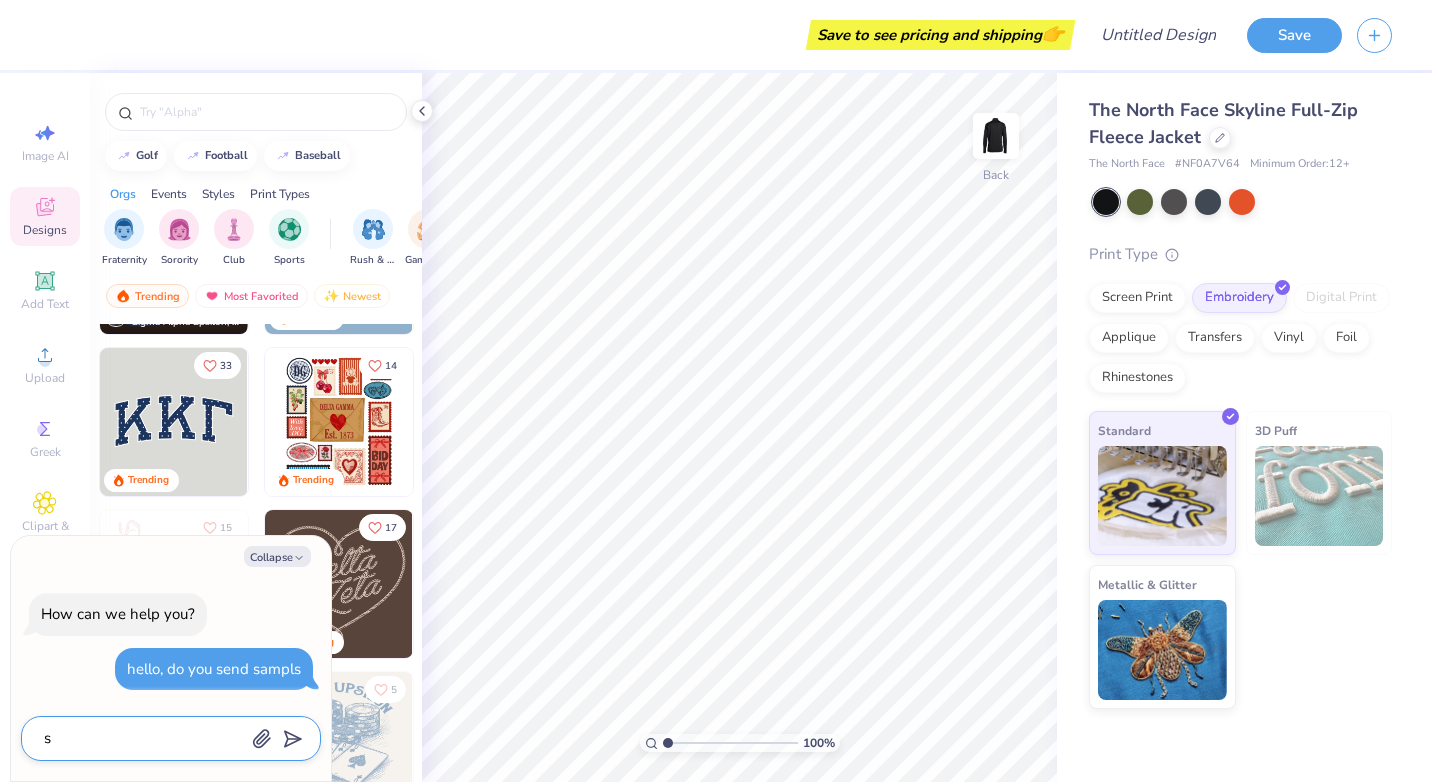 type on "sa" 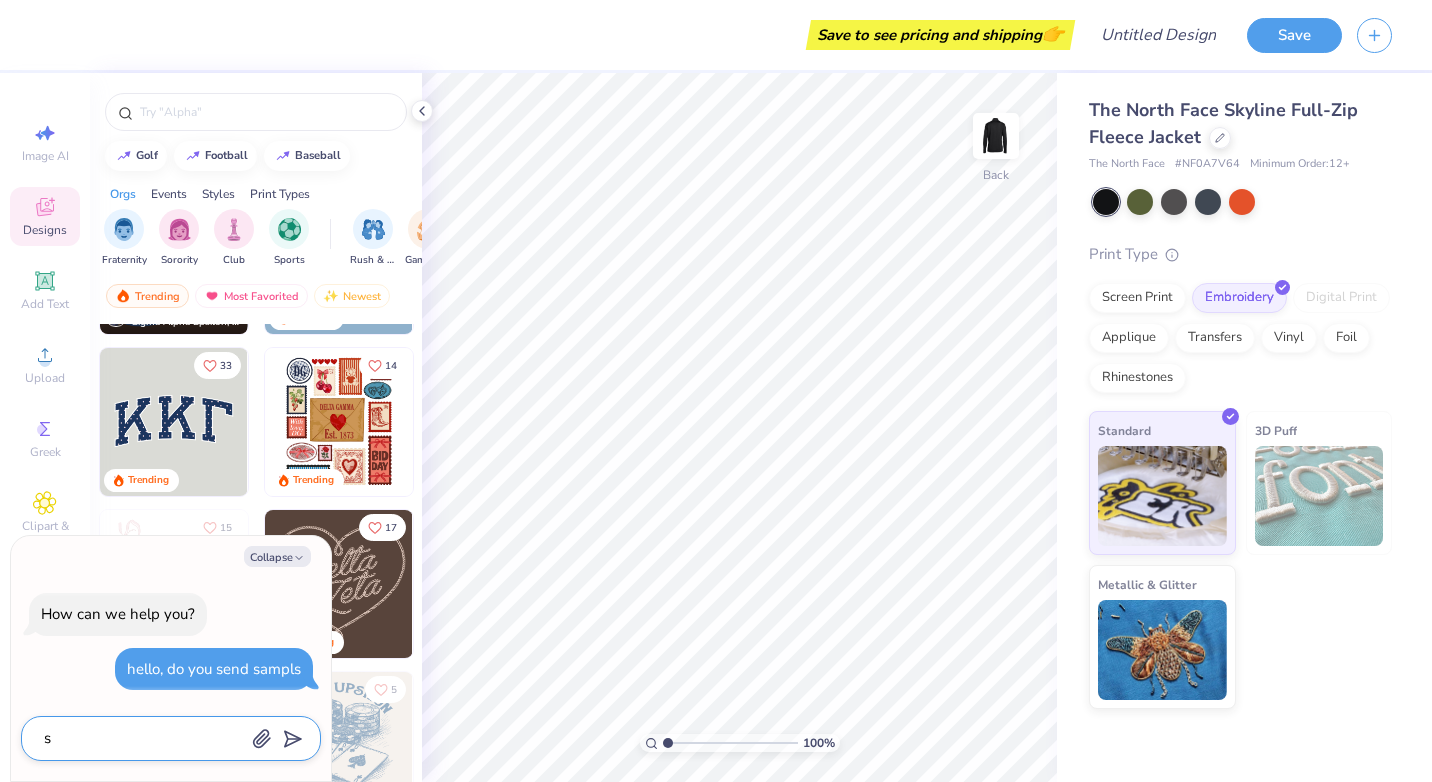 type on "x" 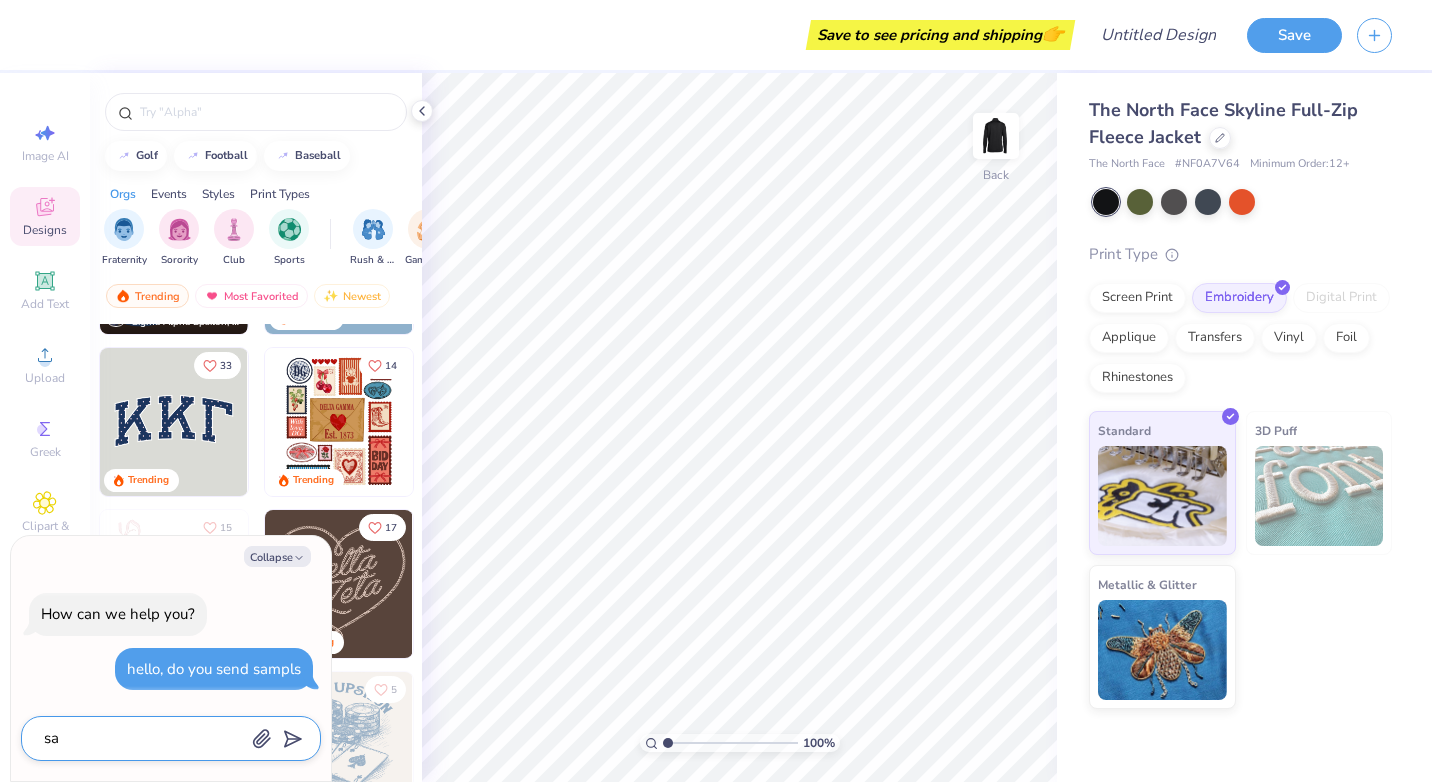type on "sam" 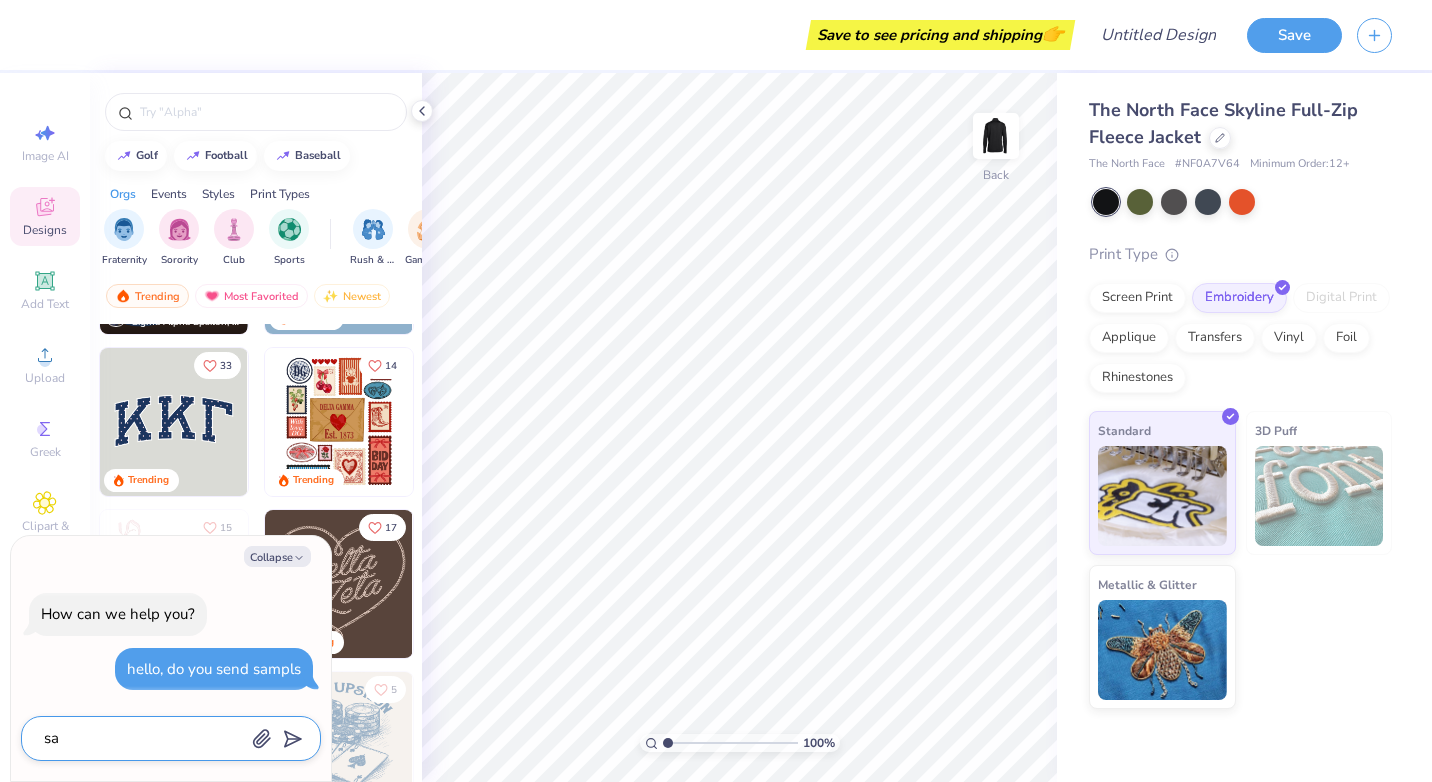 type on "x" 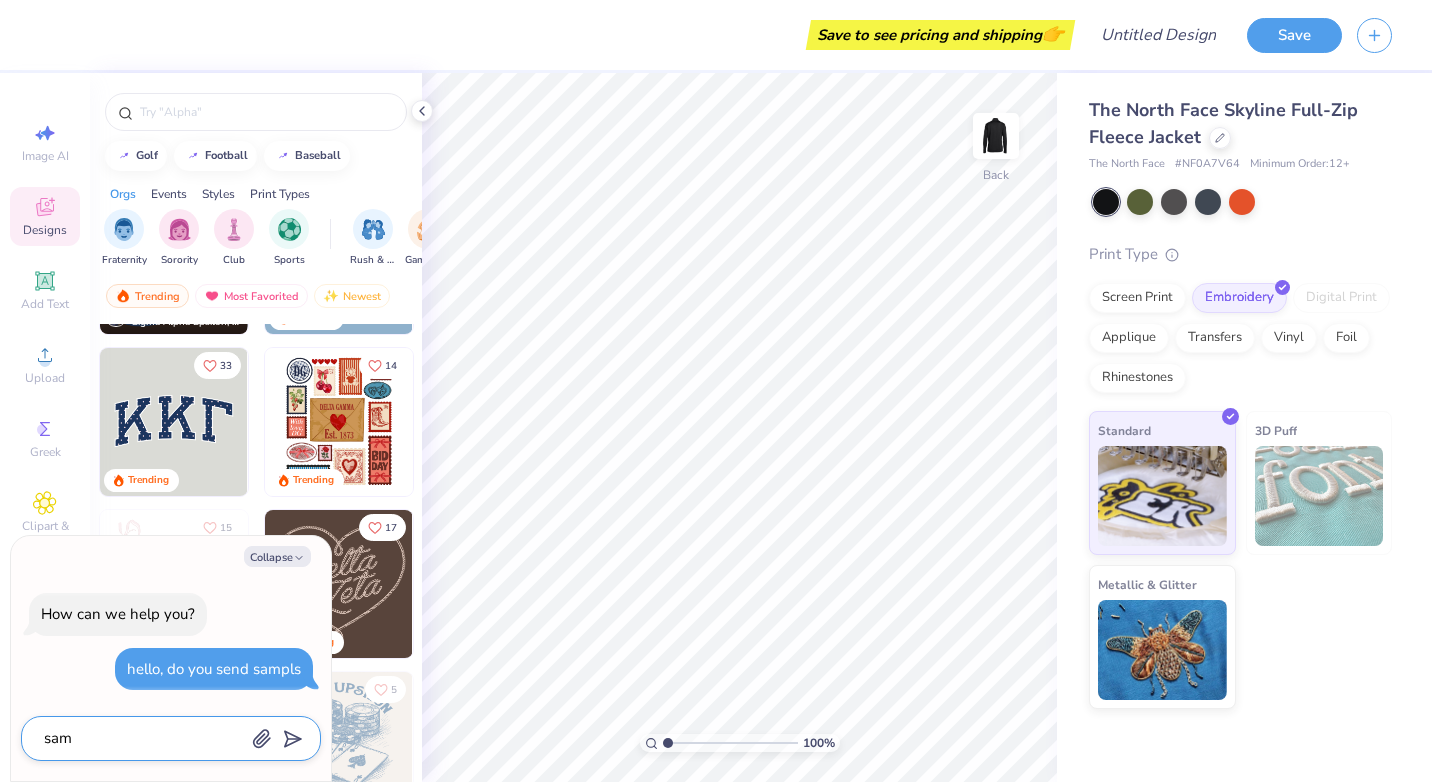 type on "samp" 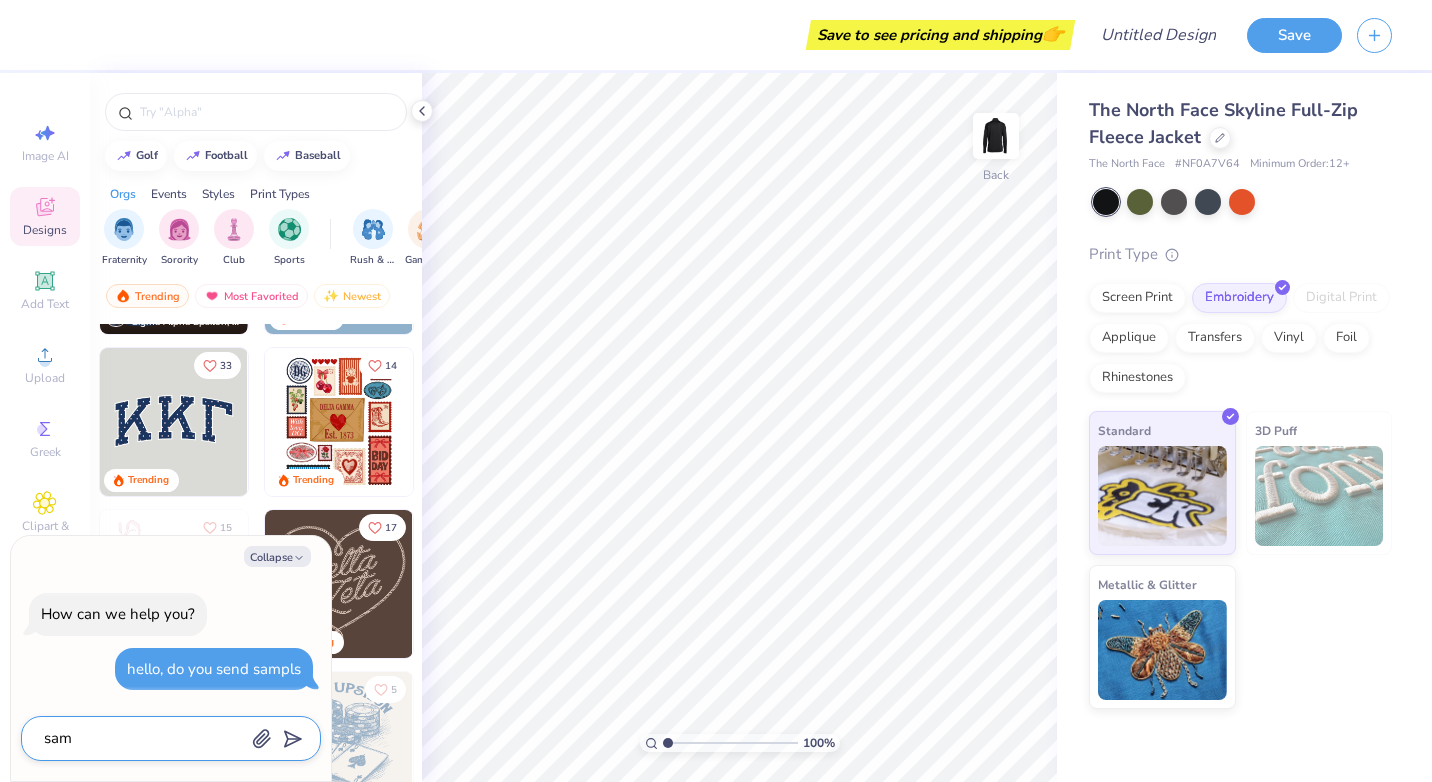 type on "x" 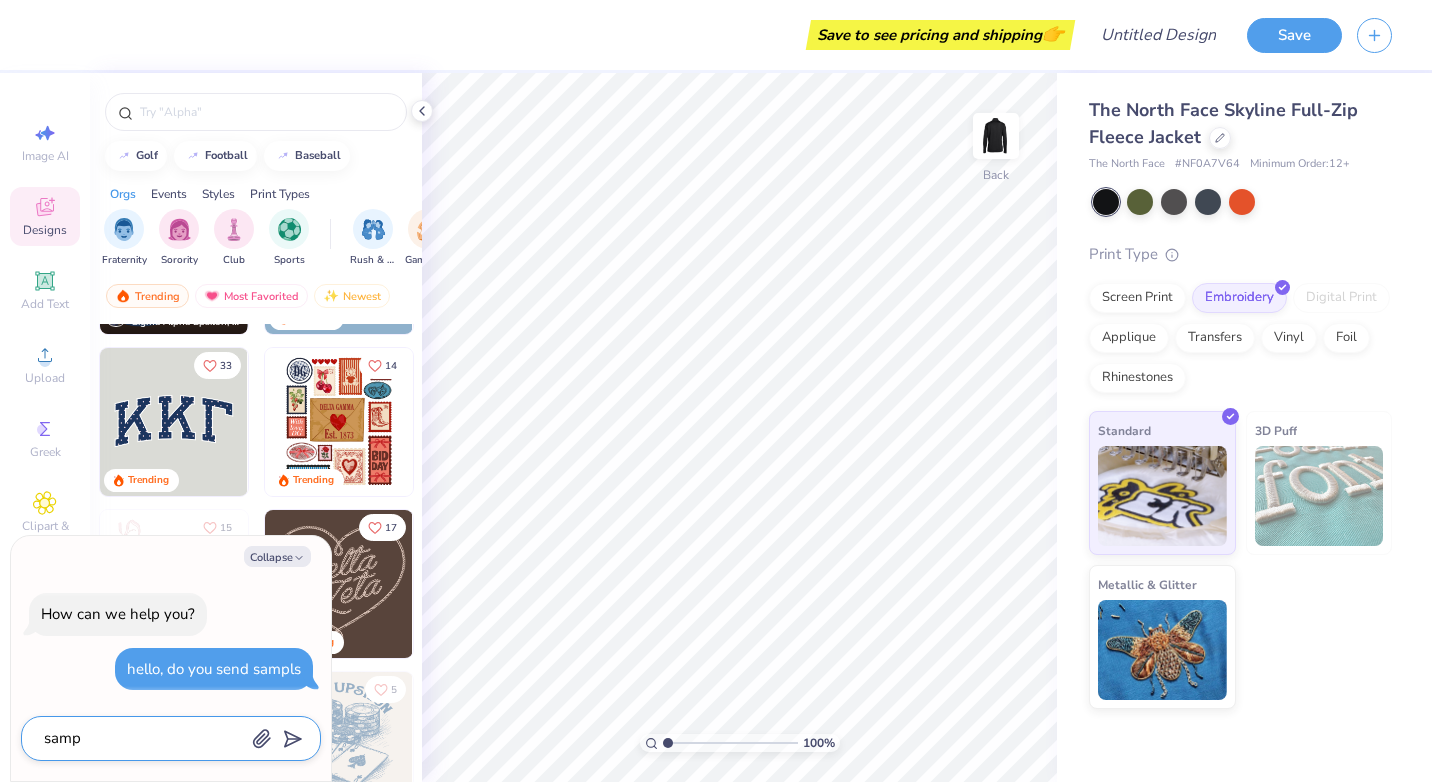 type on "sampl" 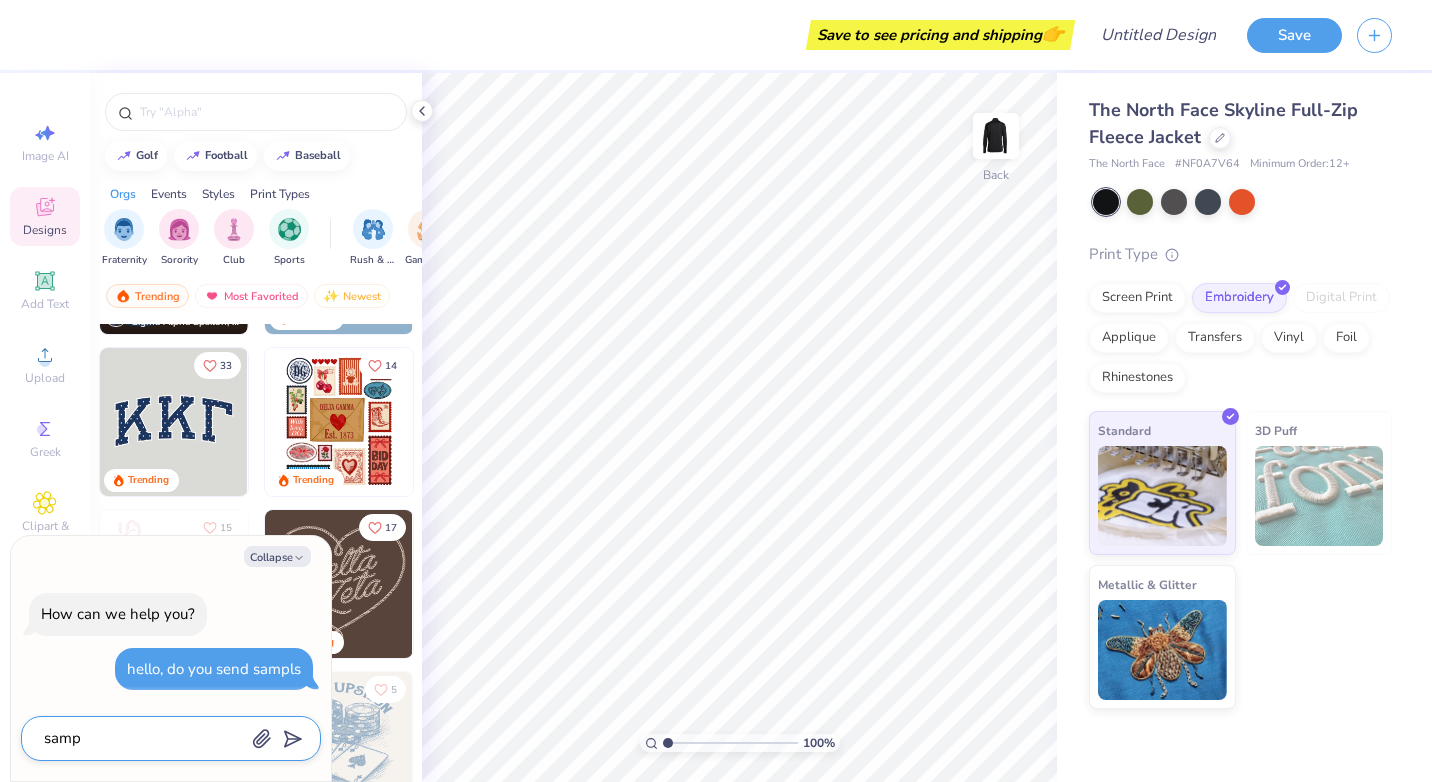 type on "x" 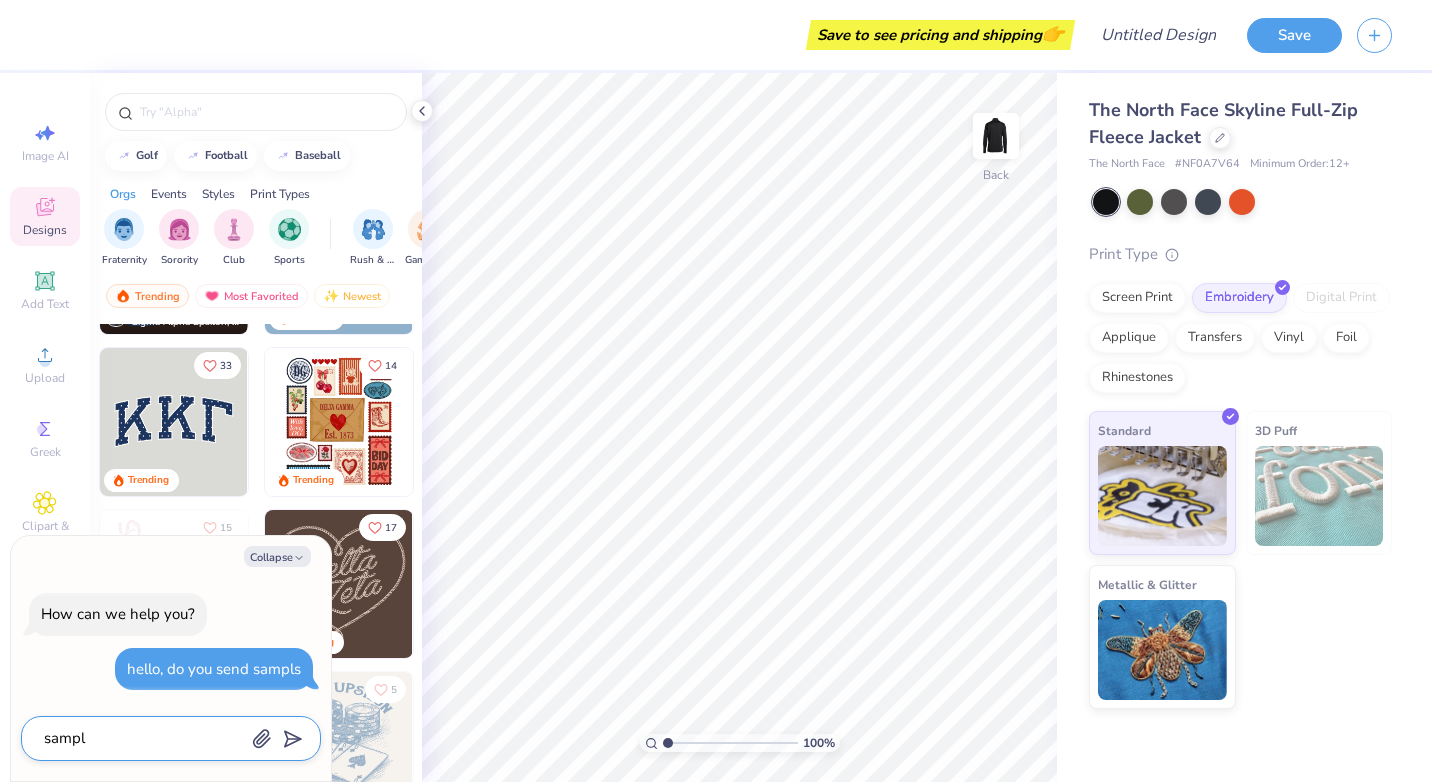 type on "sample" 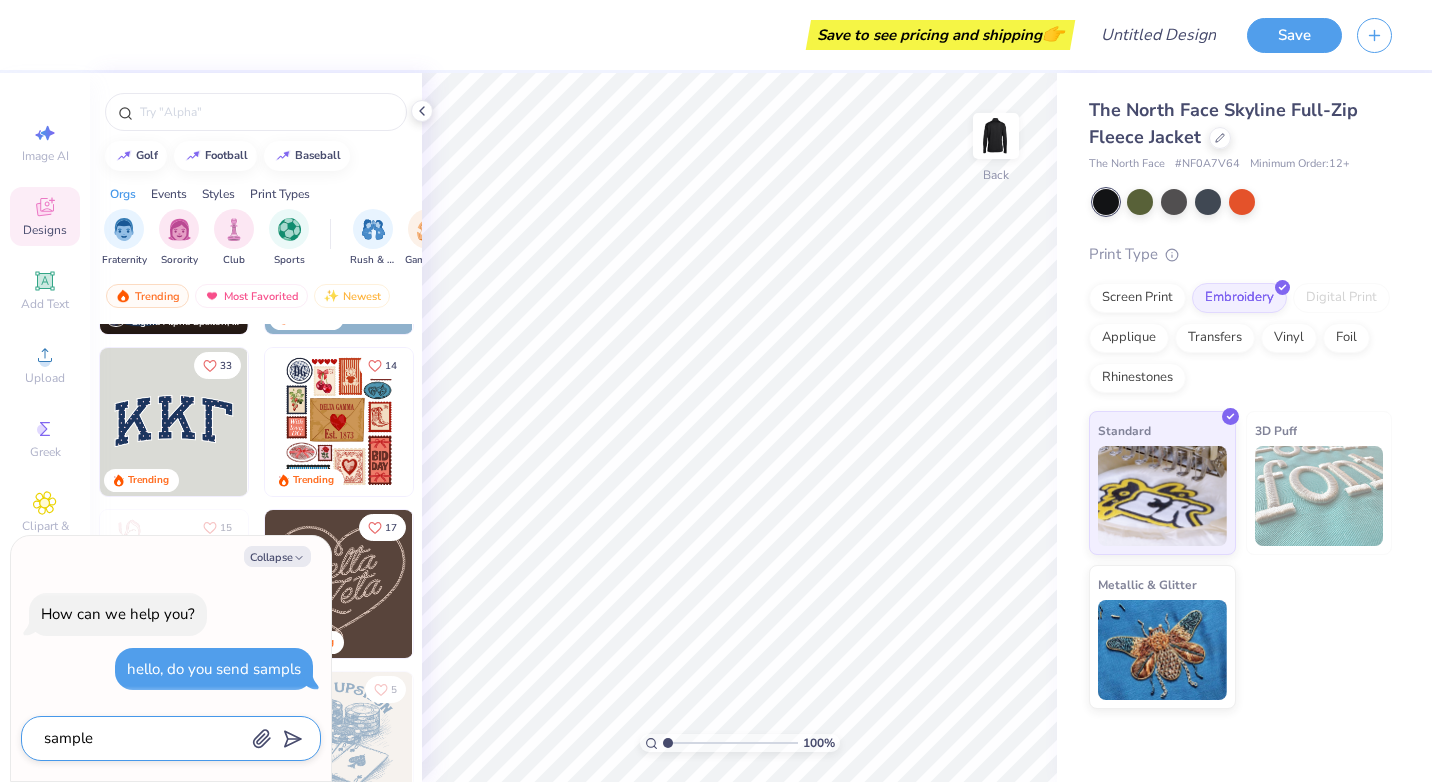 type on "x" 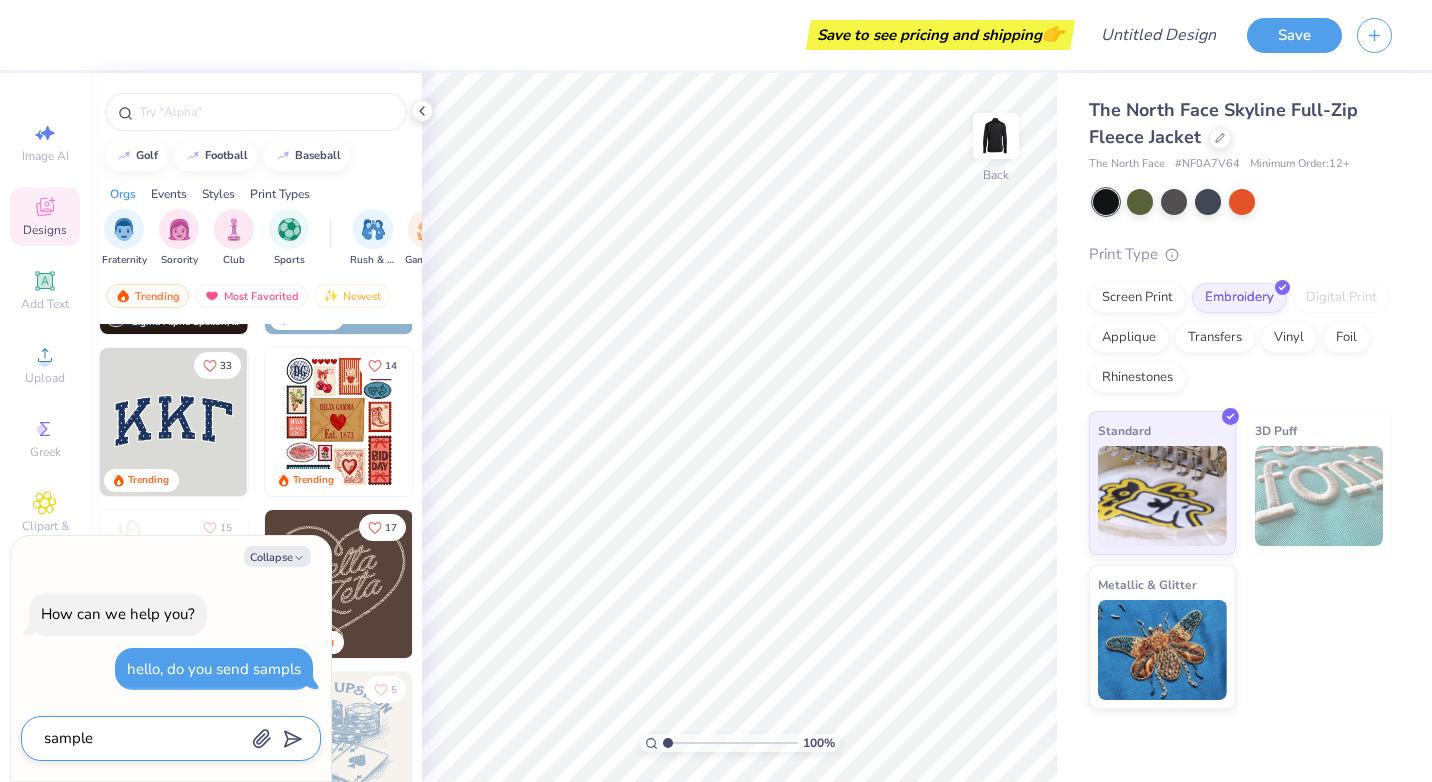 type on "samples" 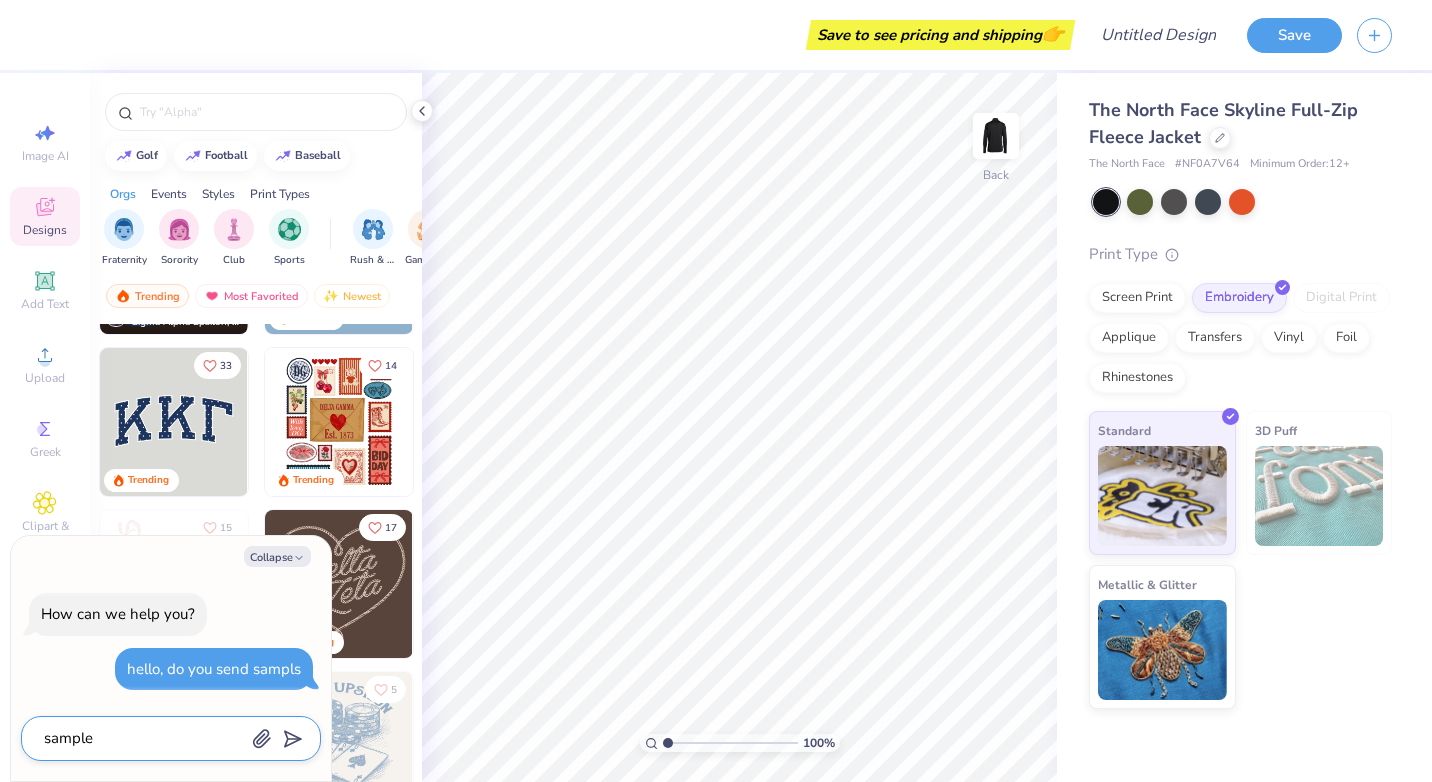 type on "x" 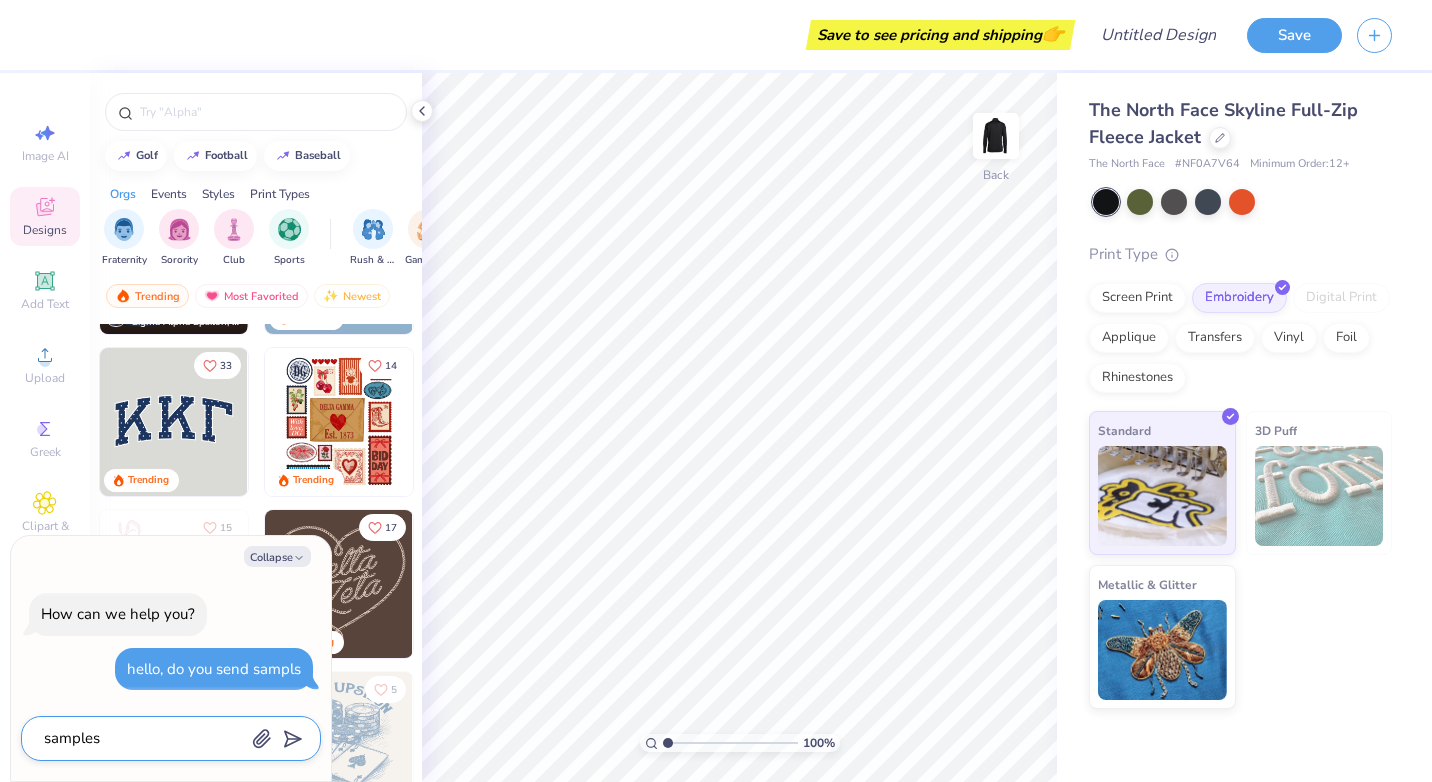 type on "samples*" 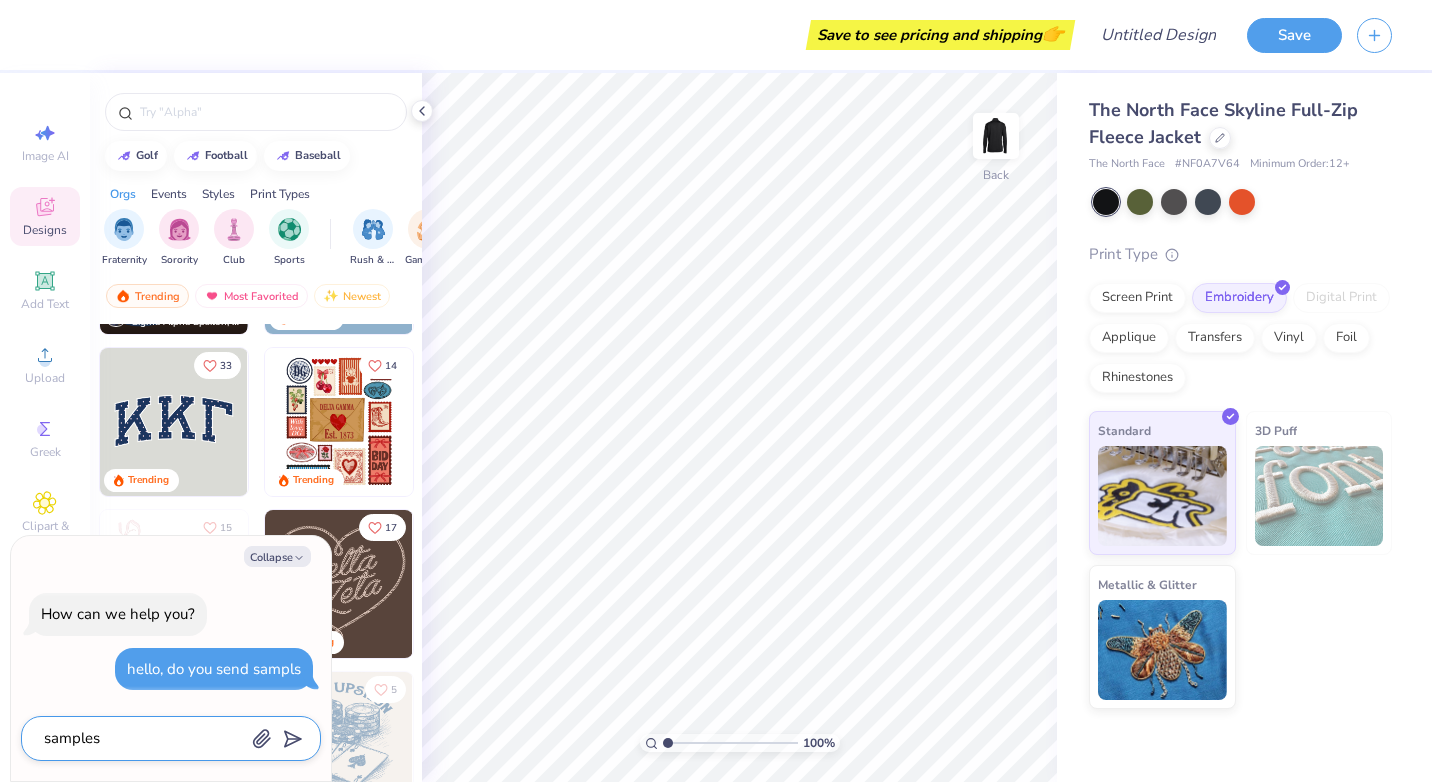 type on "x" 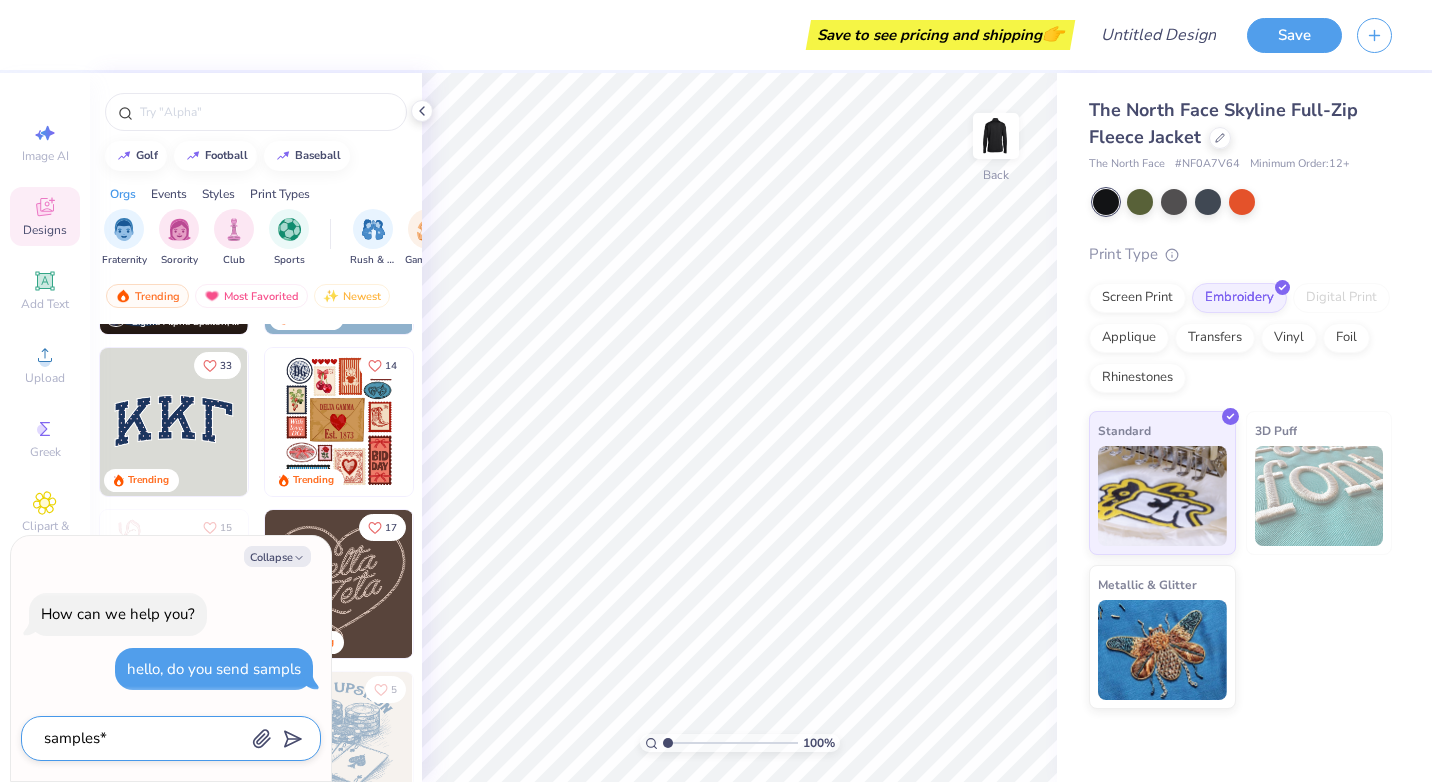 type on "samples*" 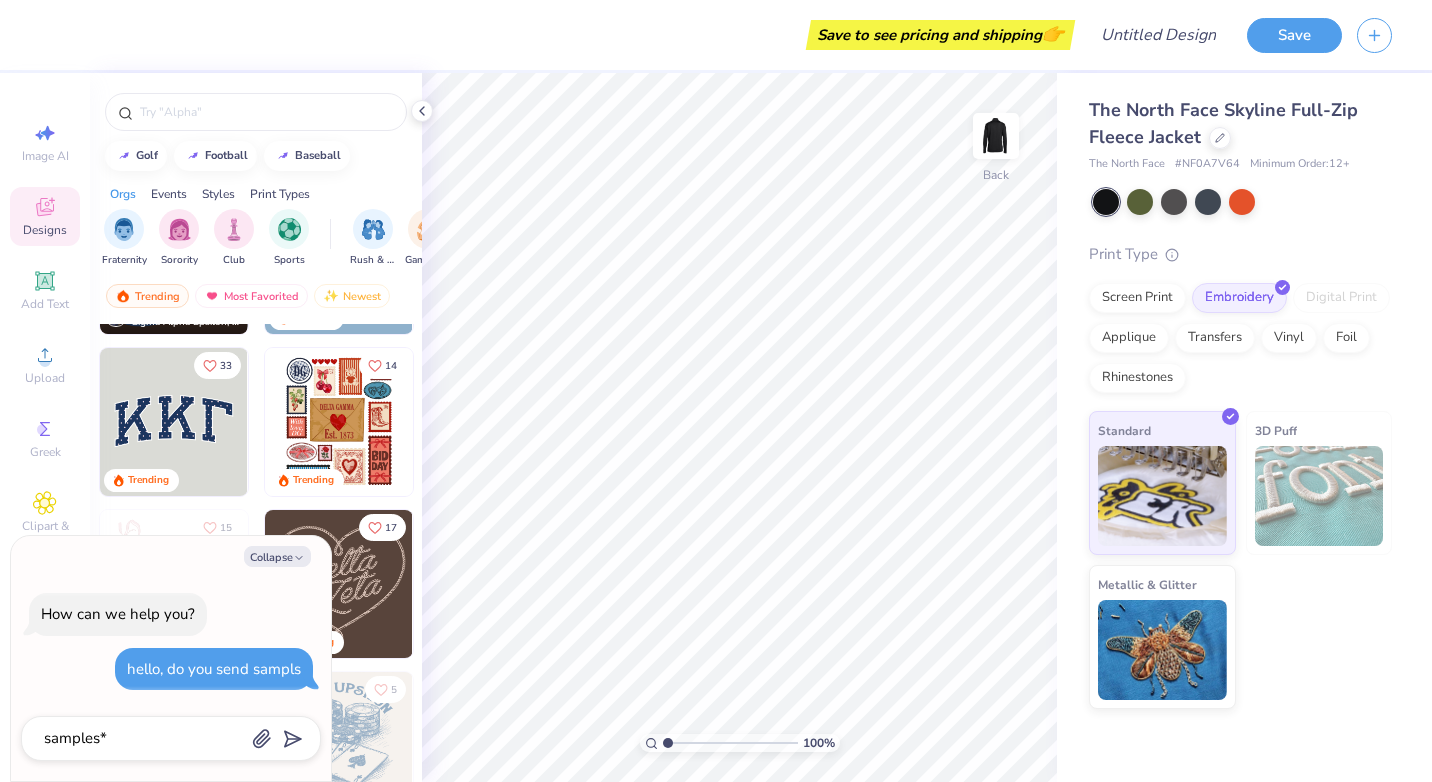type on "x" 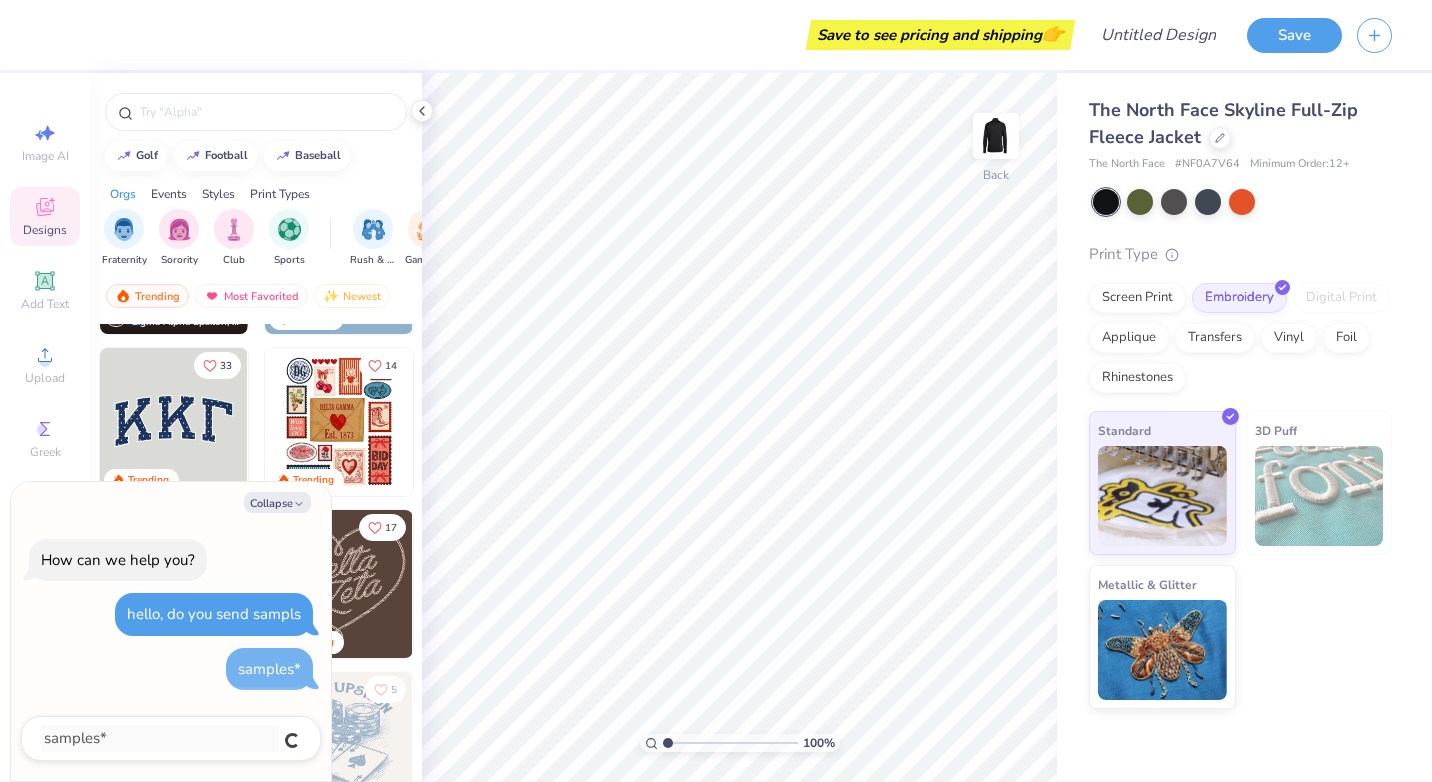 type 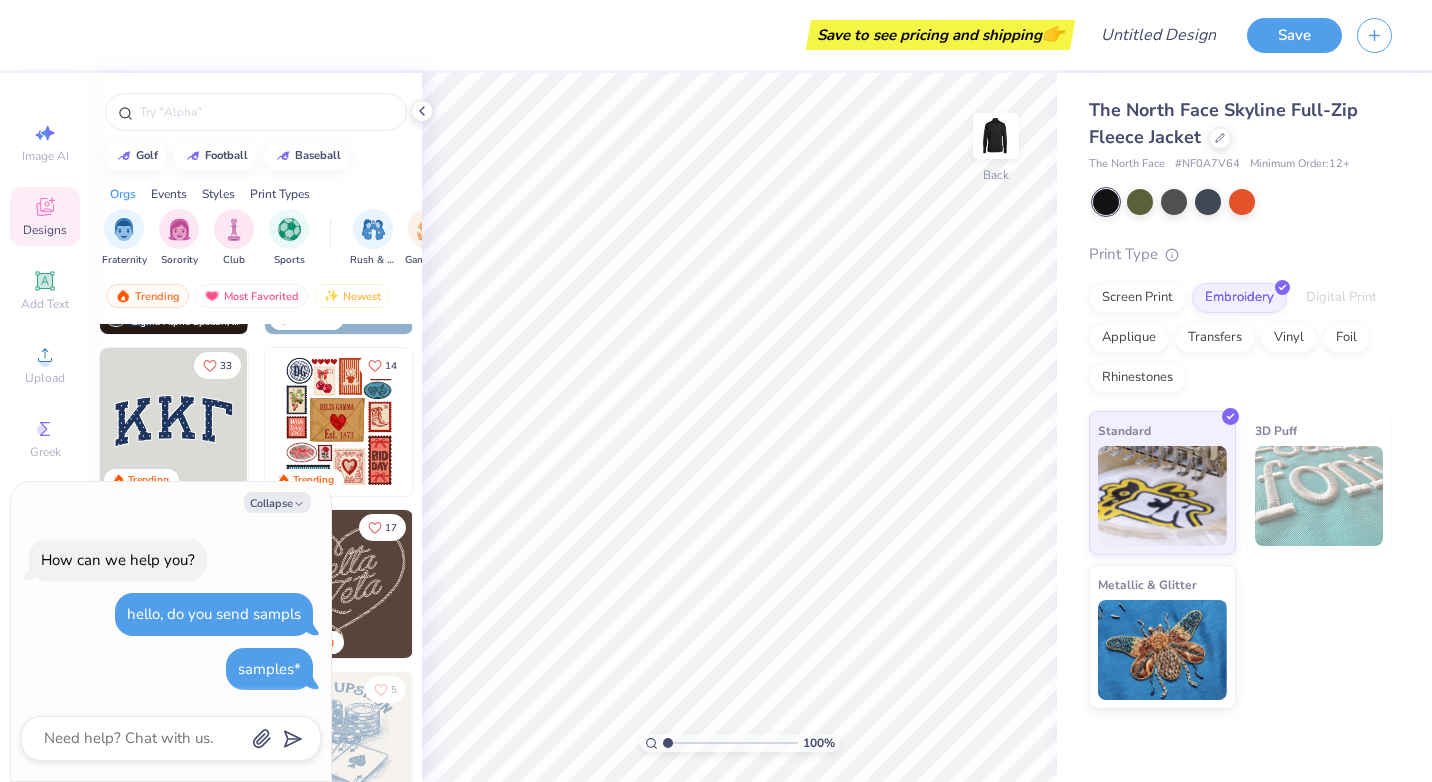 type on "x" 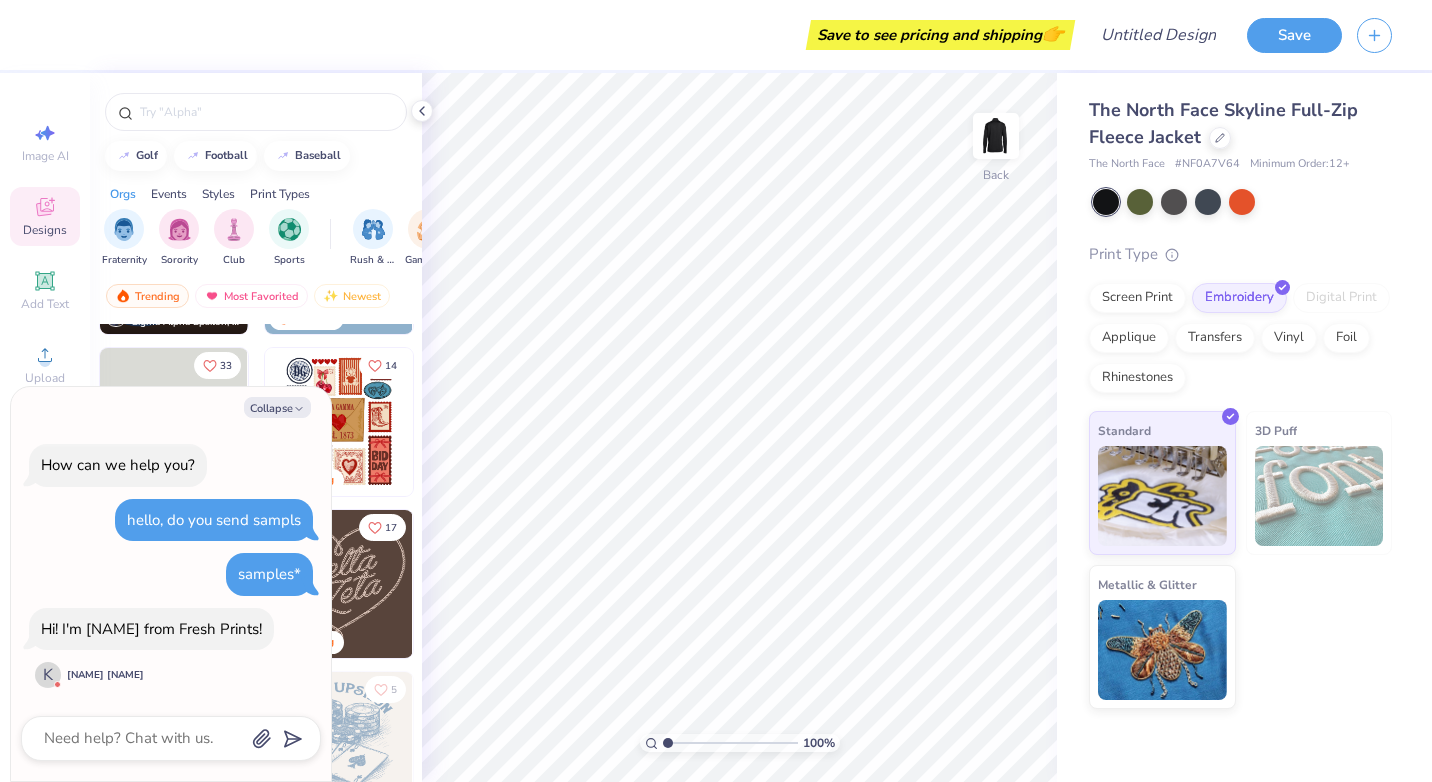 drag, startPoint x: 783, startPoint y: 742, endPoint x: 663, endPoint y: 738, distance: 120.06665 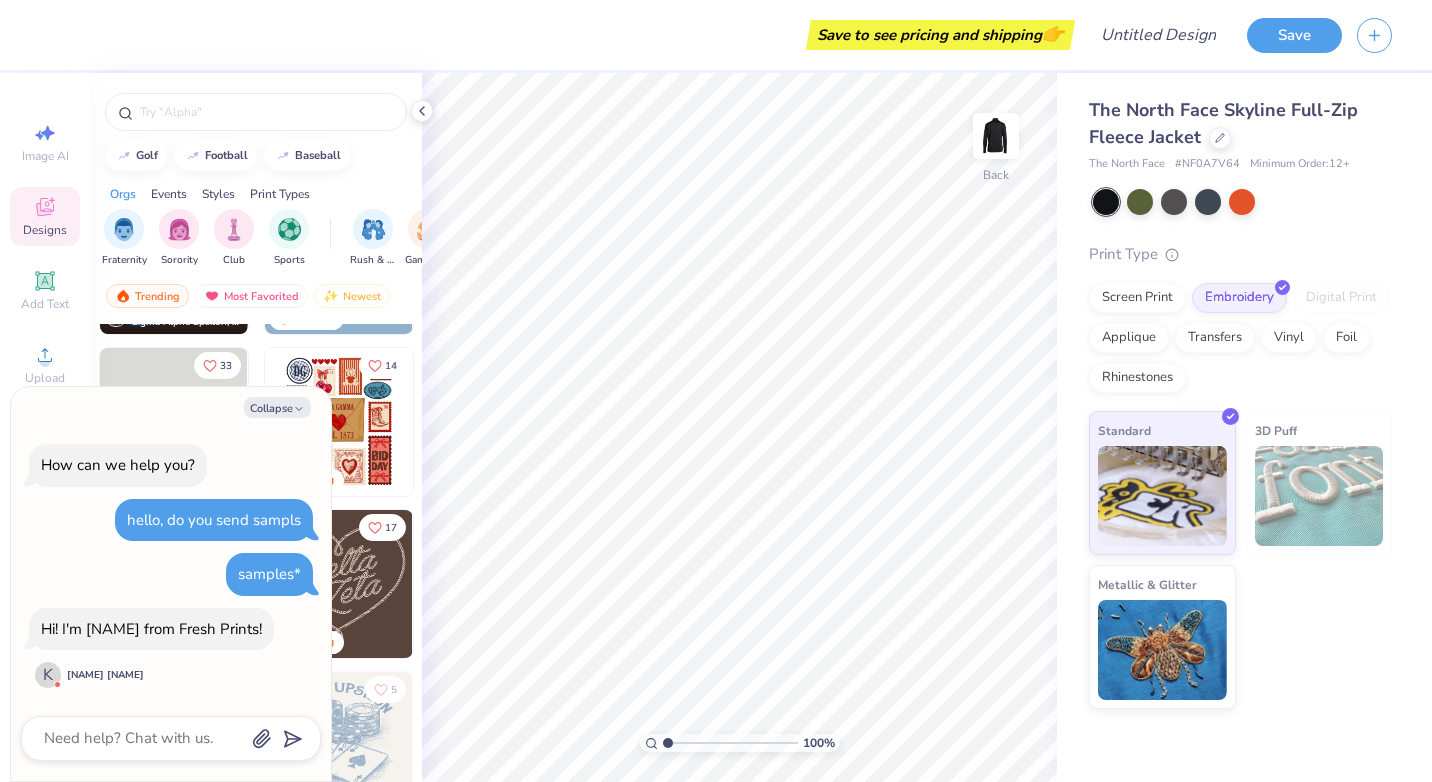 click at bounding box center (730, 743) 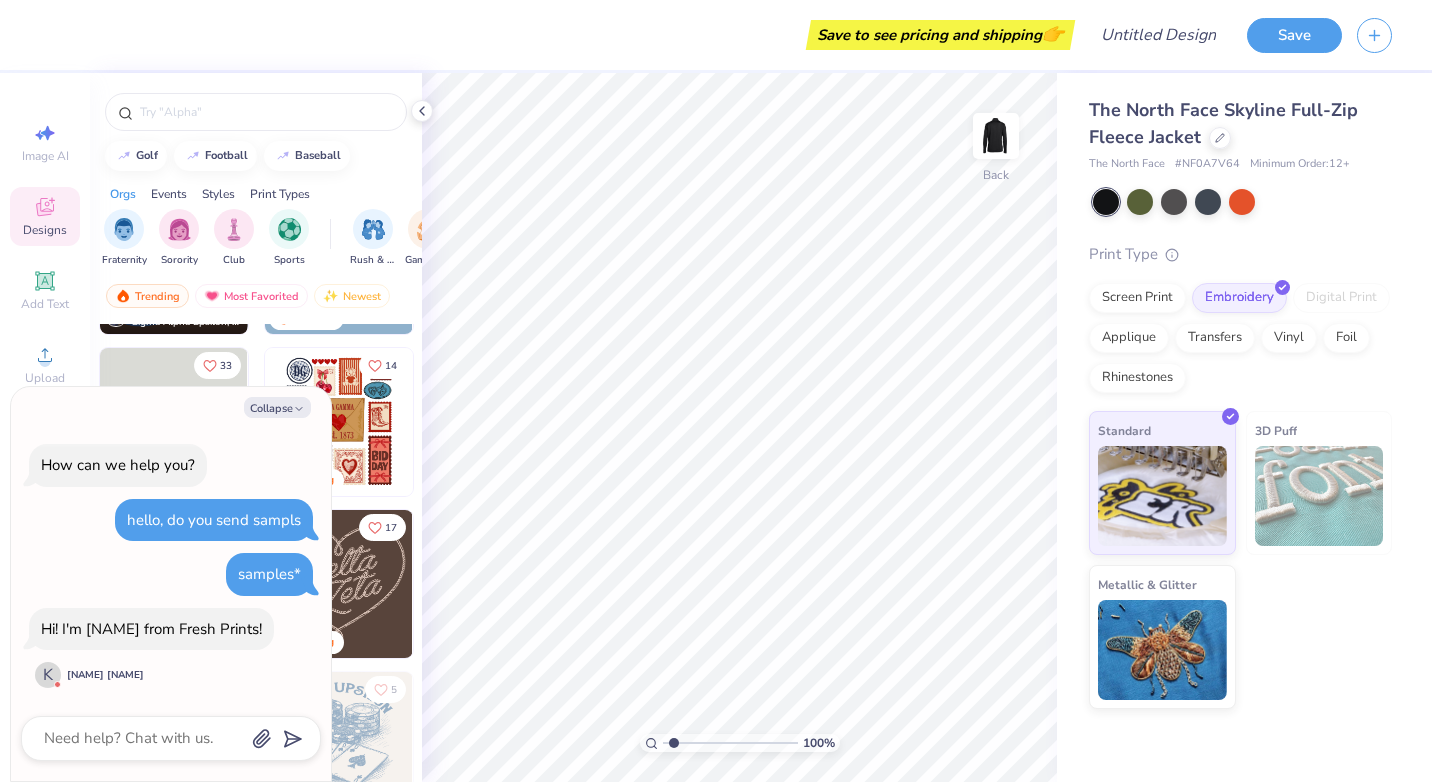 type on "2.01" 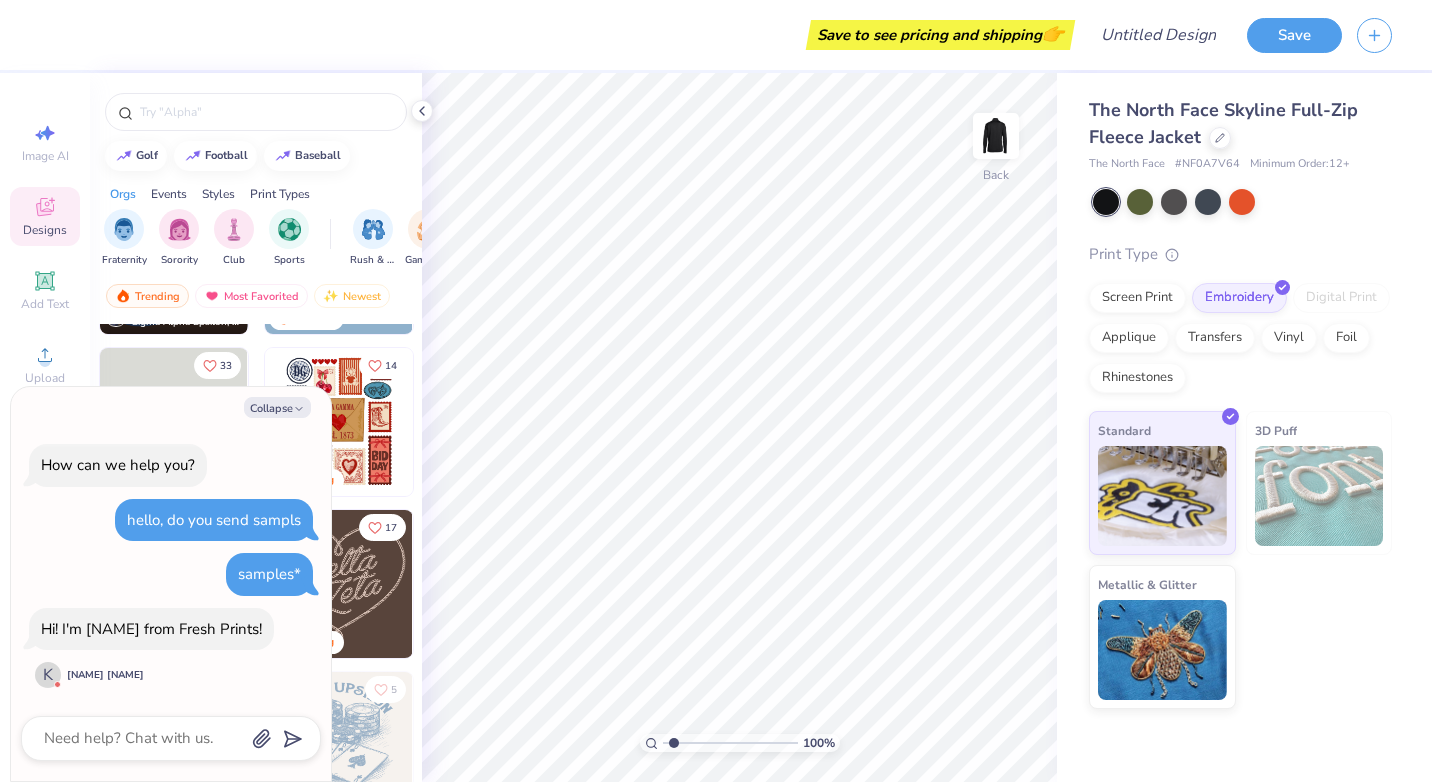 type on "x" 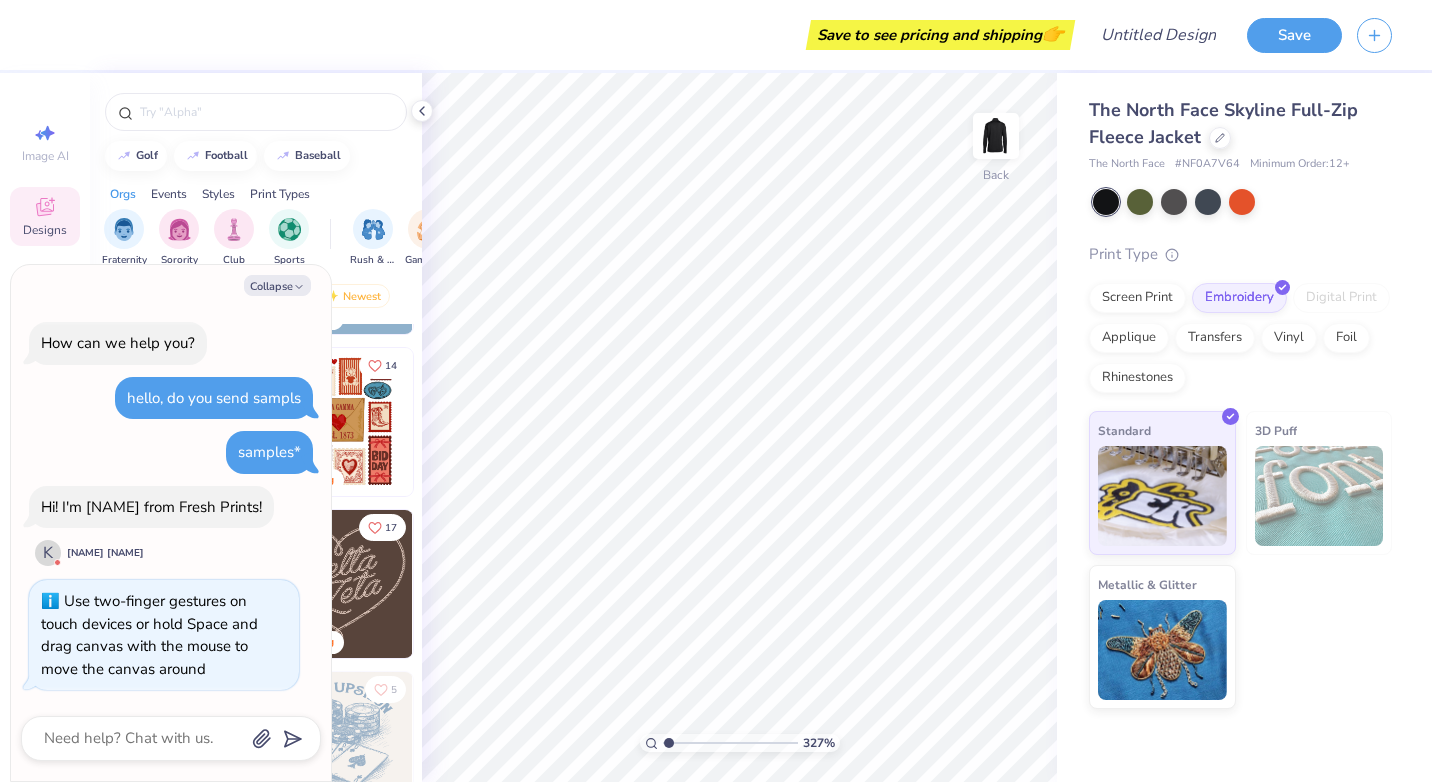 type on "1" 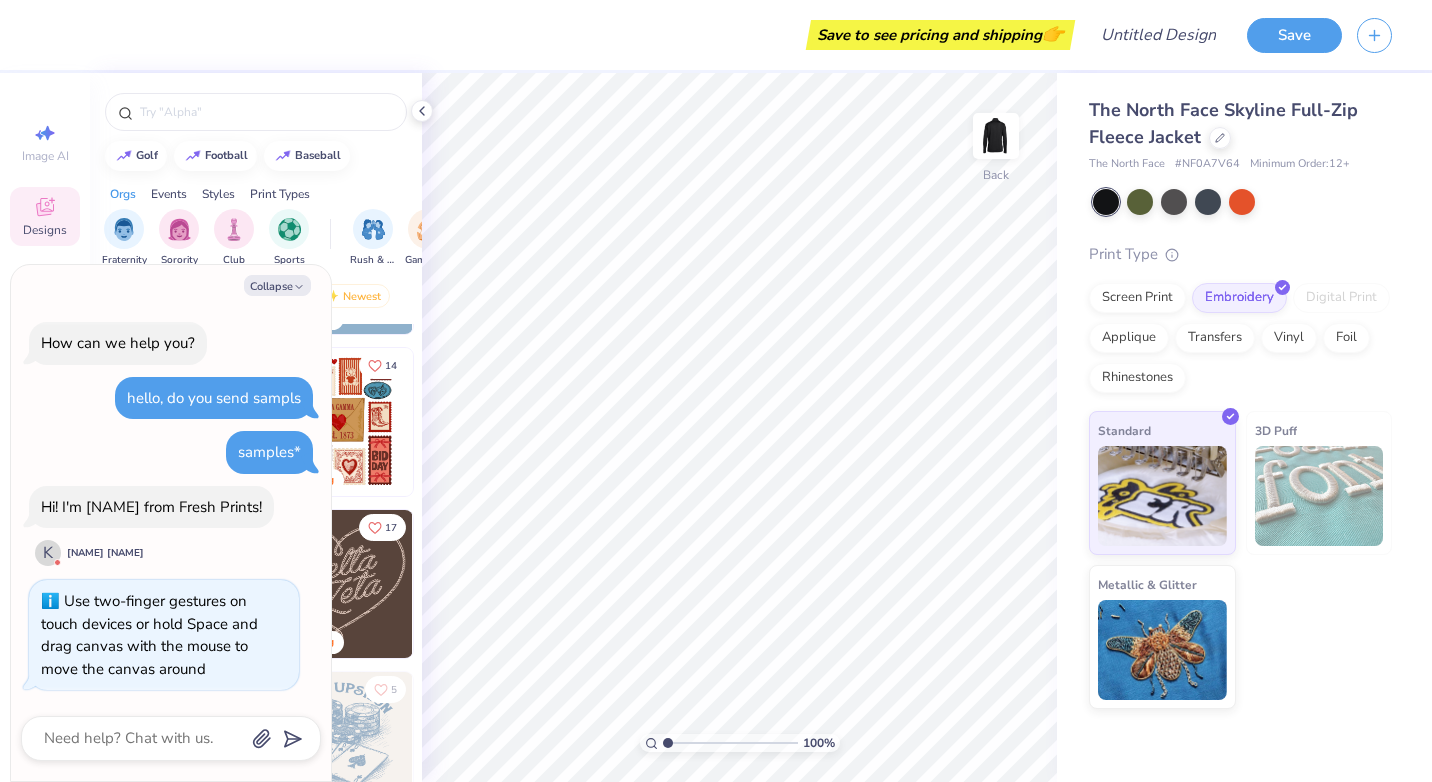 drag, startPoint x: 663, startPoint y: 738, endPoint x: 643, endPoint y: 741, distance: 20.22375 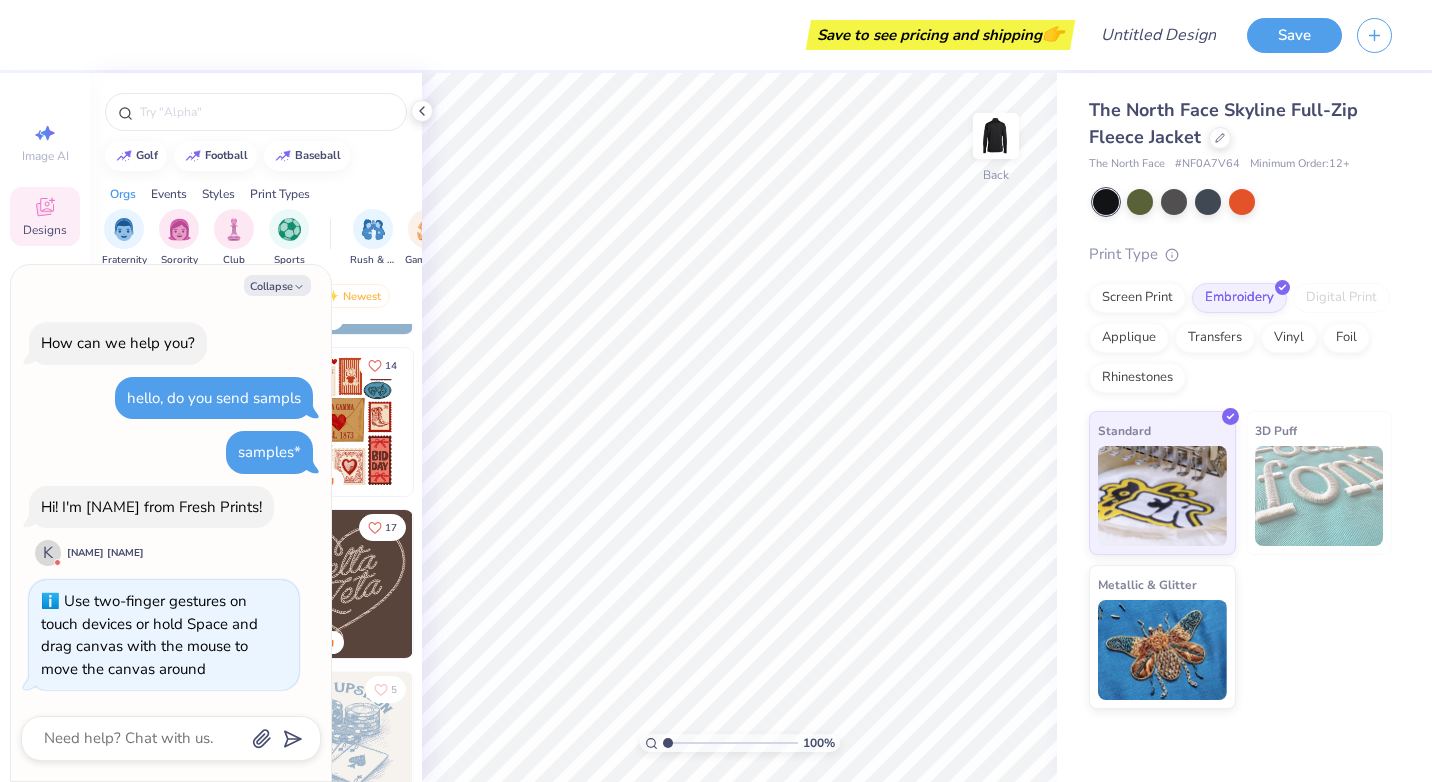 click at bounding box center (730, 743) 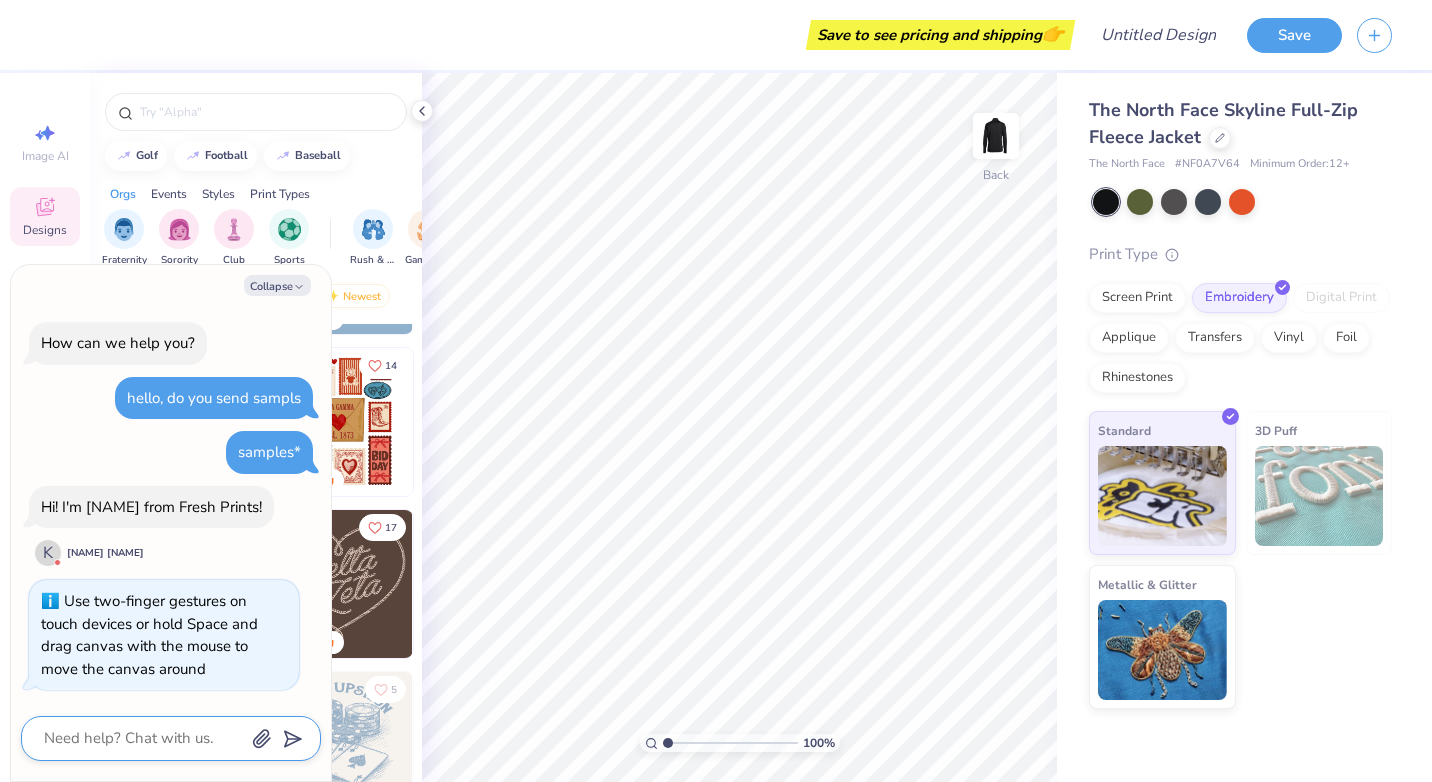 click at bounding box center (143, 738) 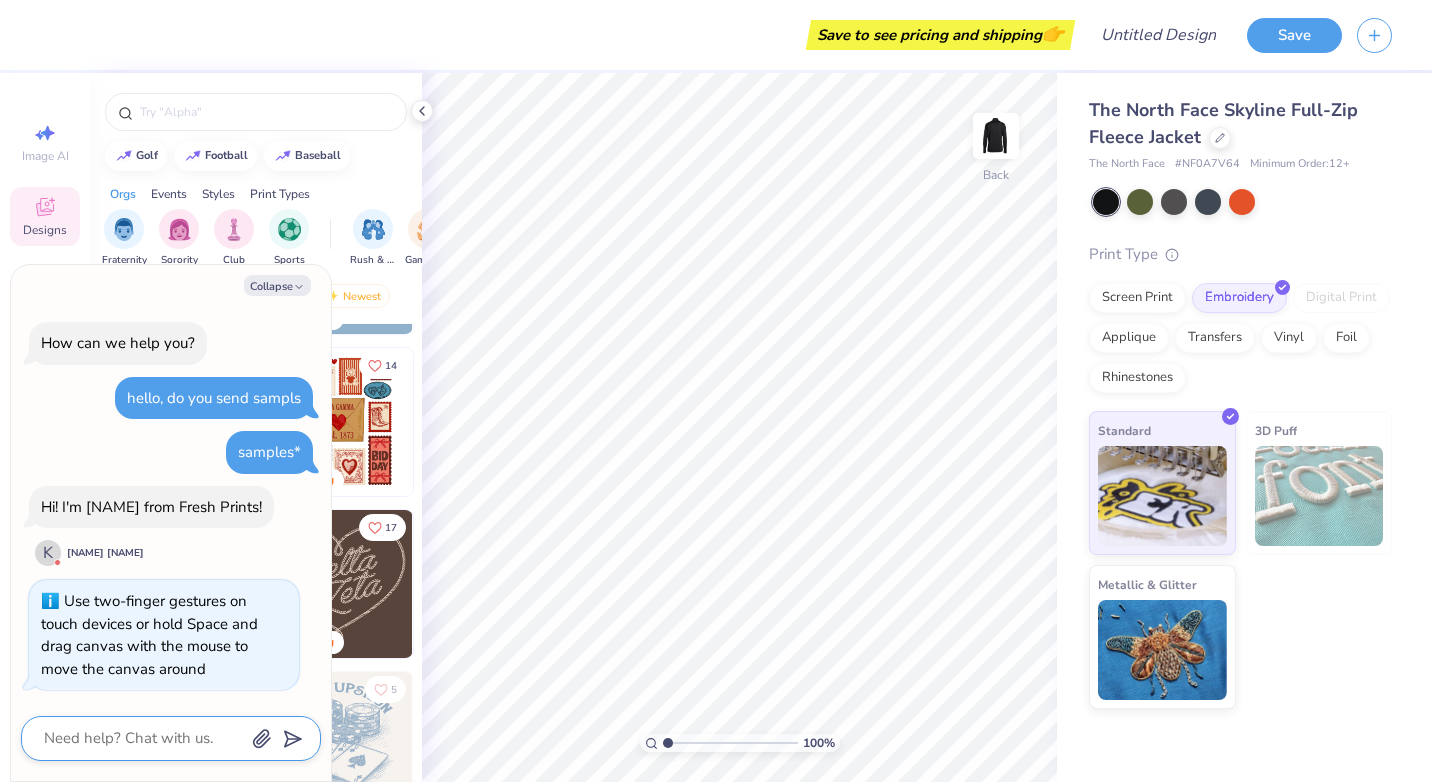 type on "?" 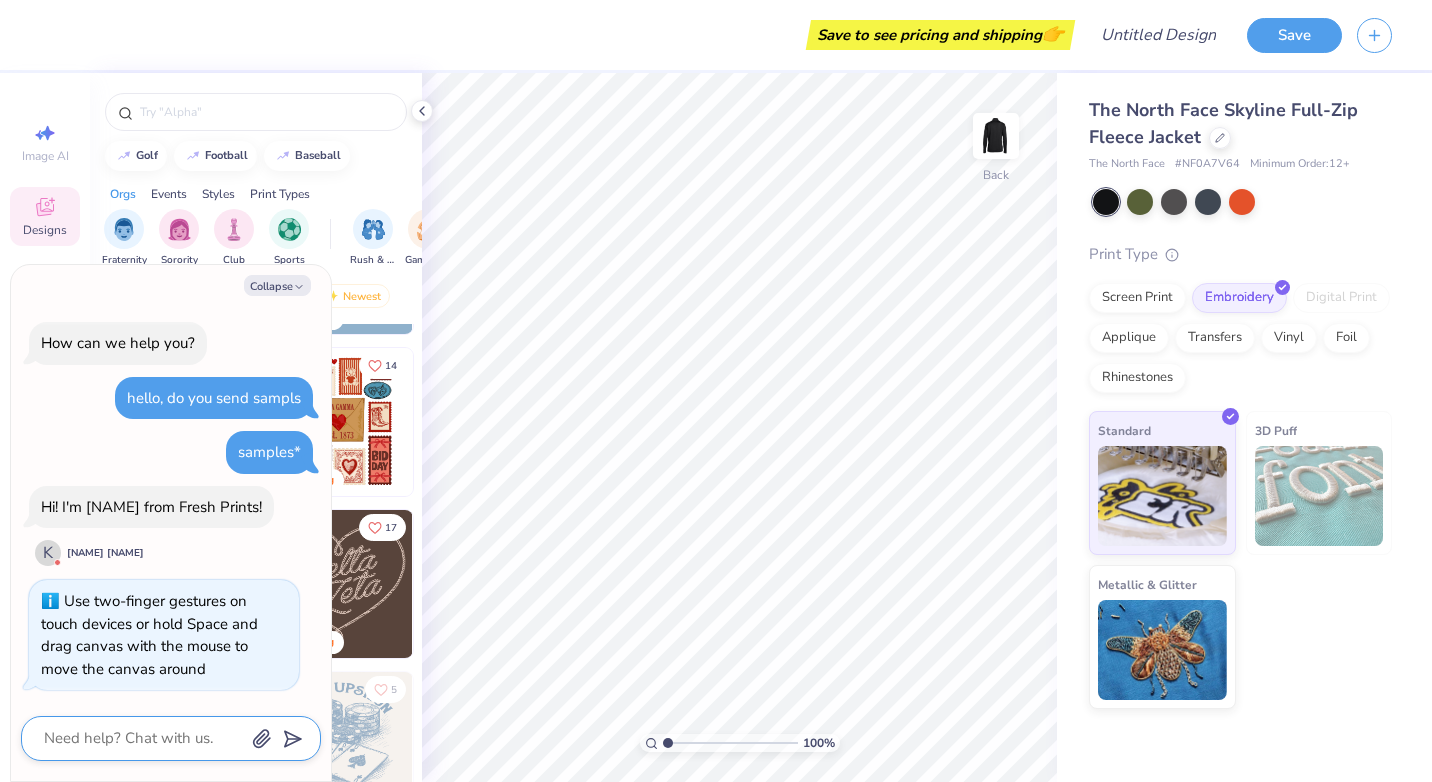 type on "x" 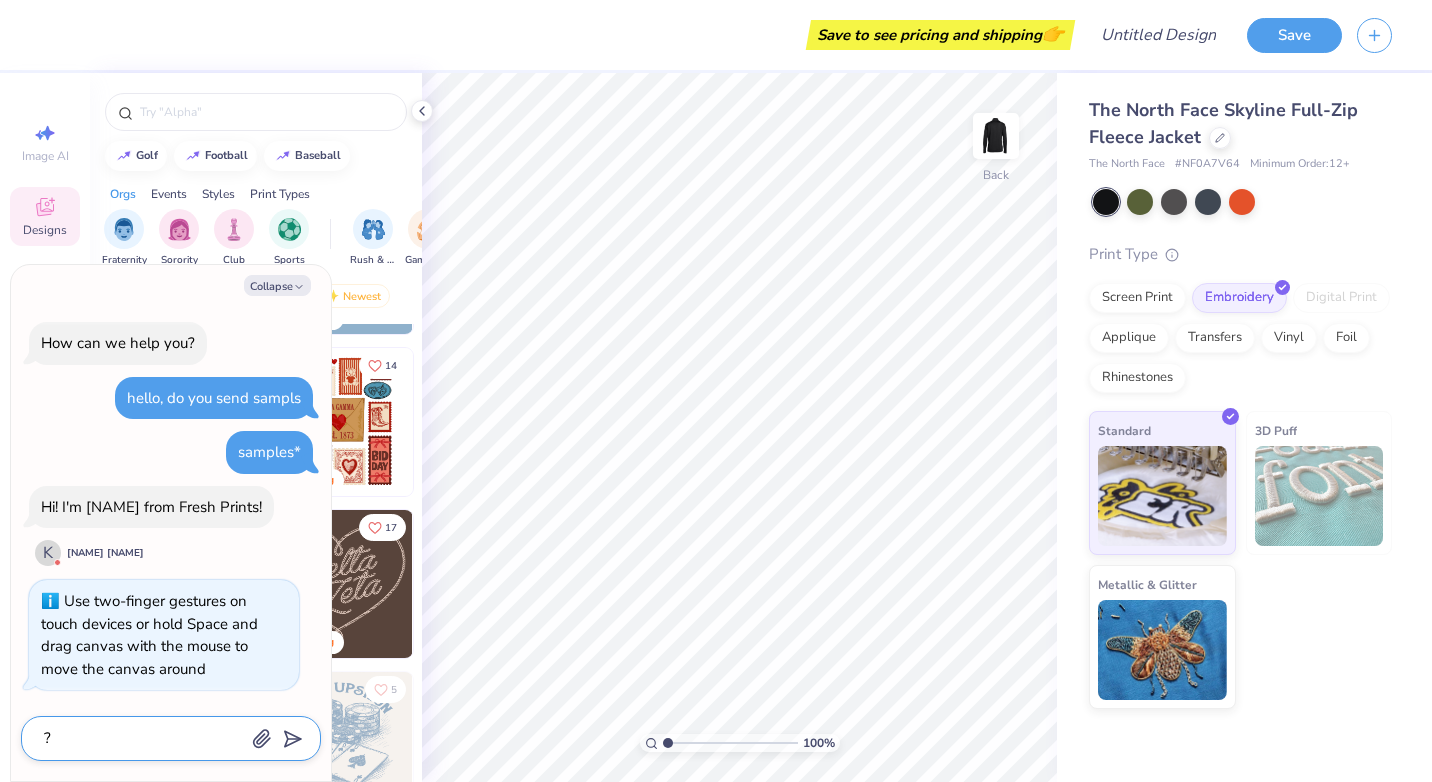 type on "?" 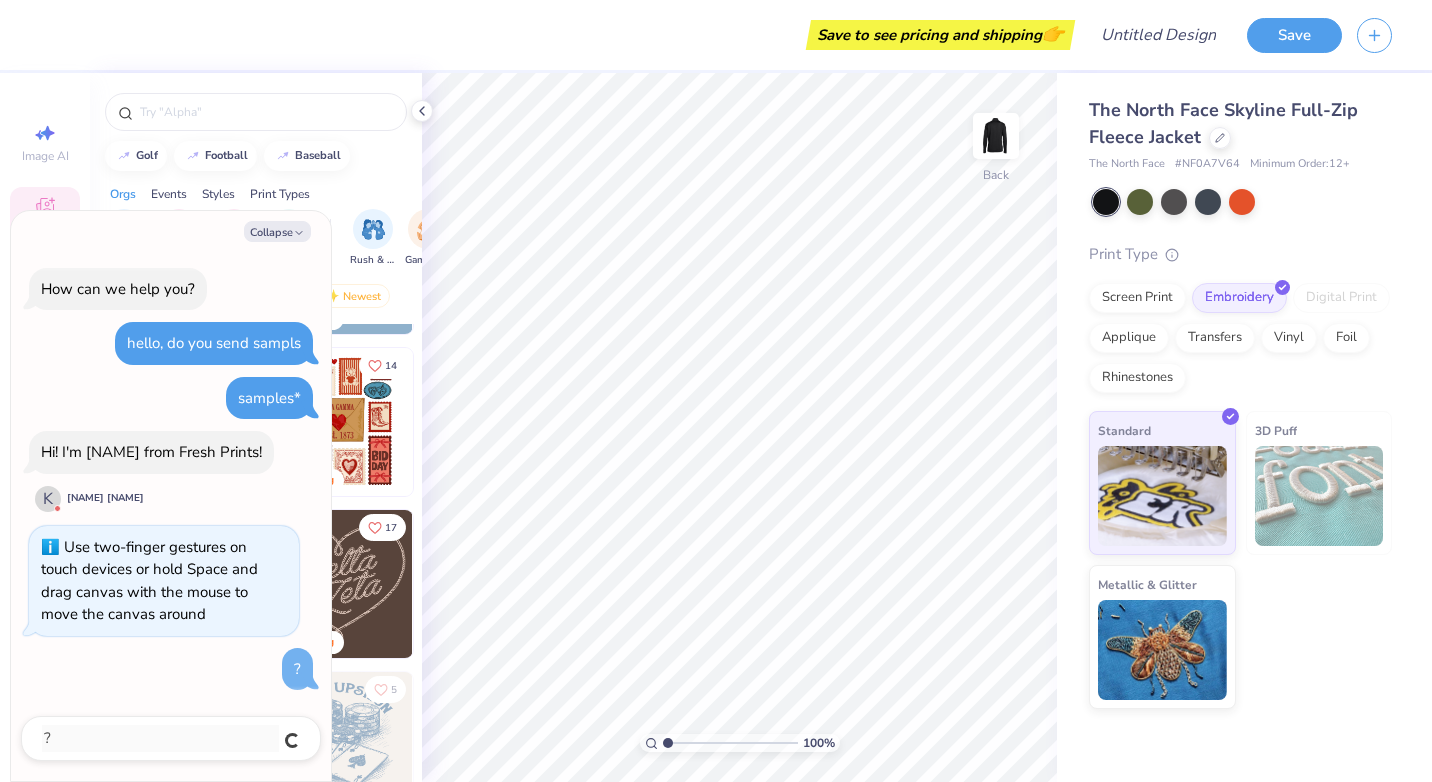 type on "x" 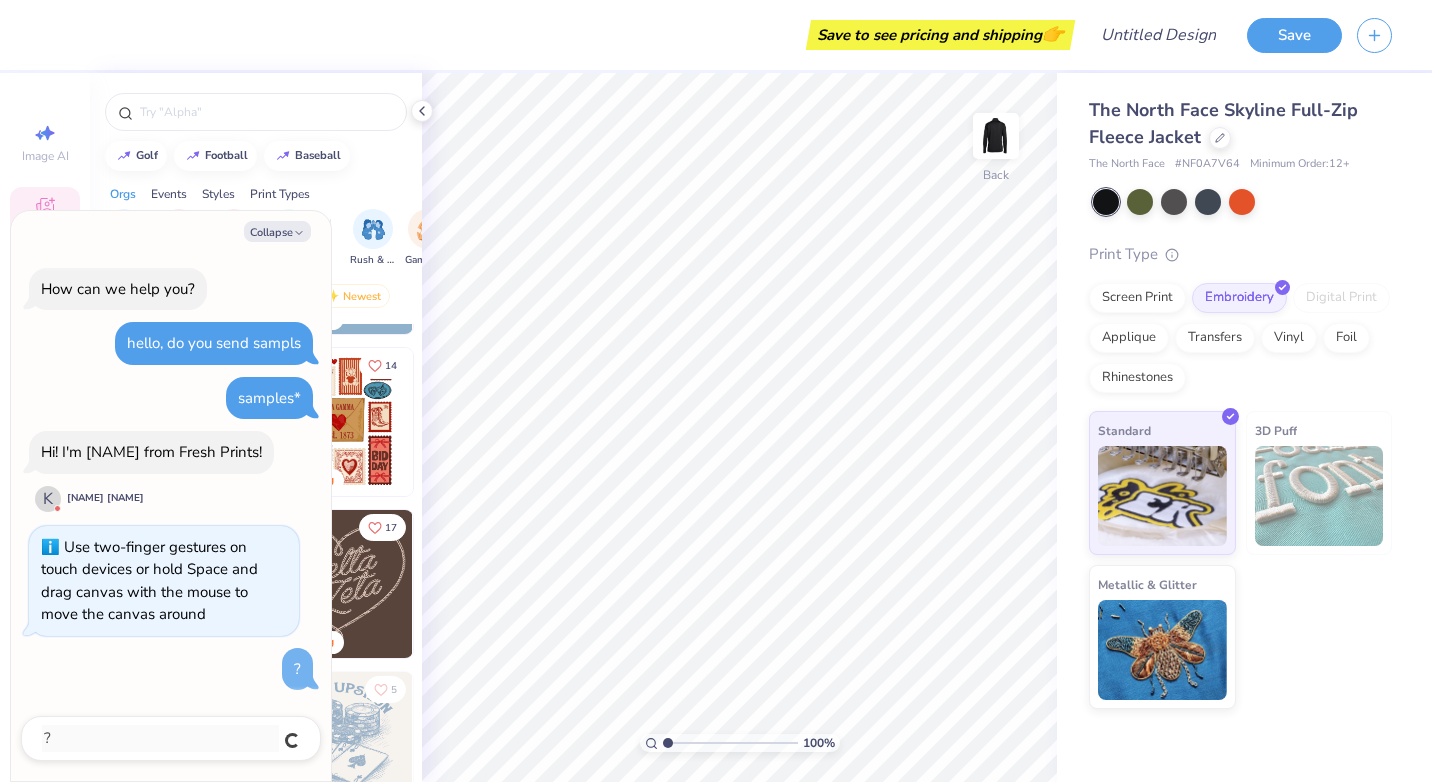 type 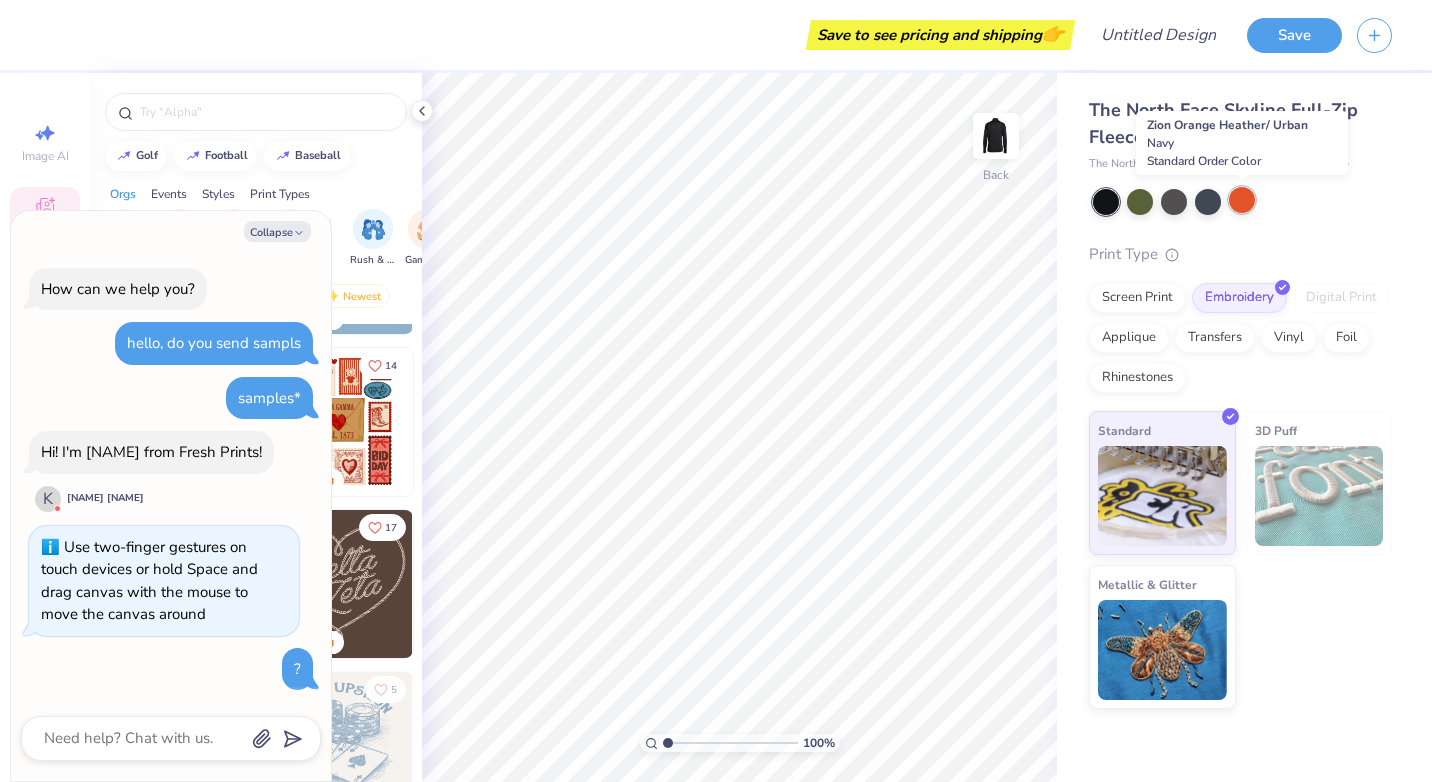 click at bounding box center [1242, 200] 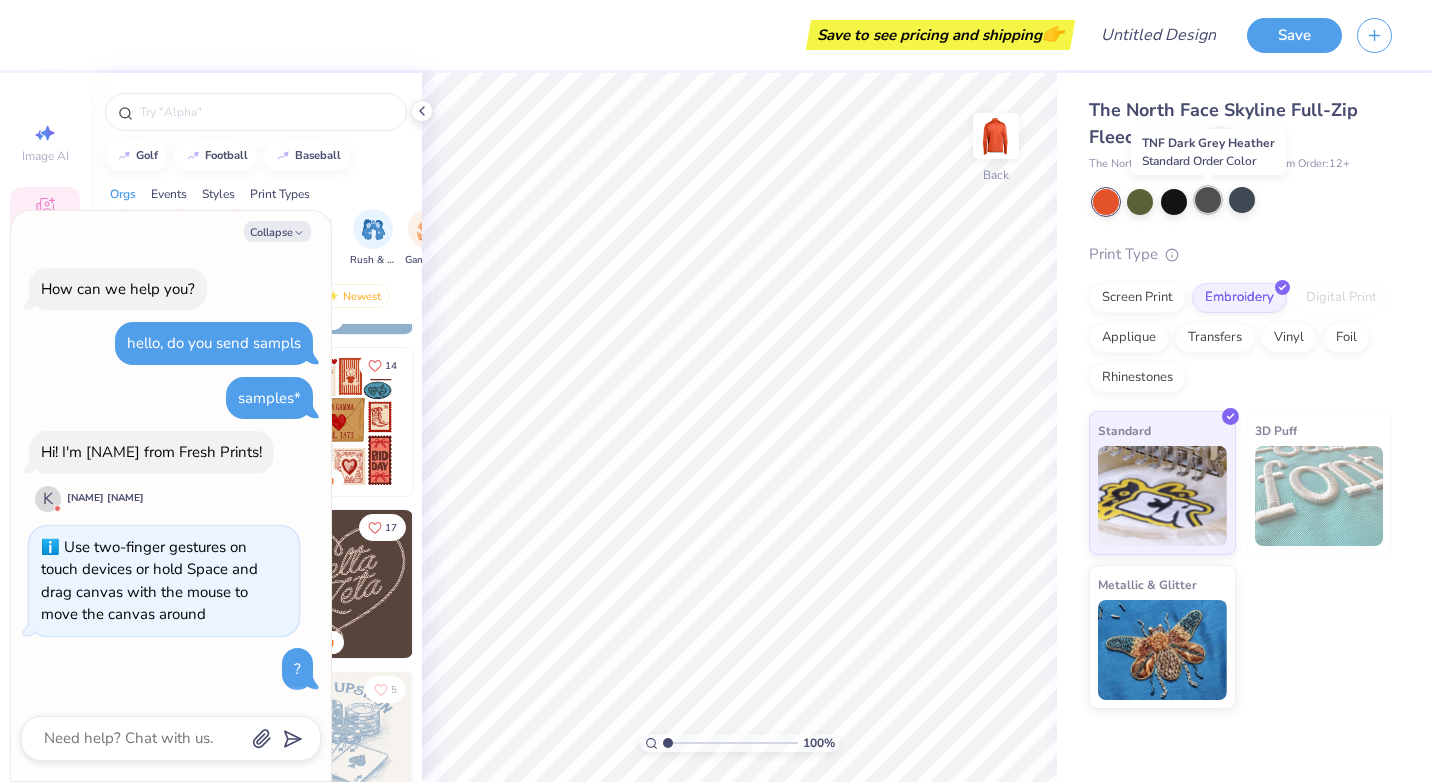 click at bounding box center [1208, 200] 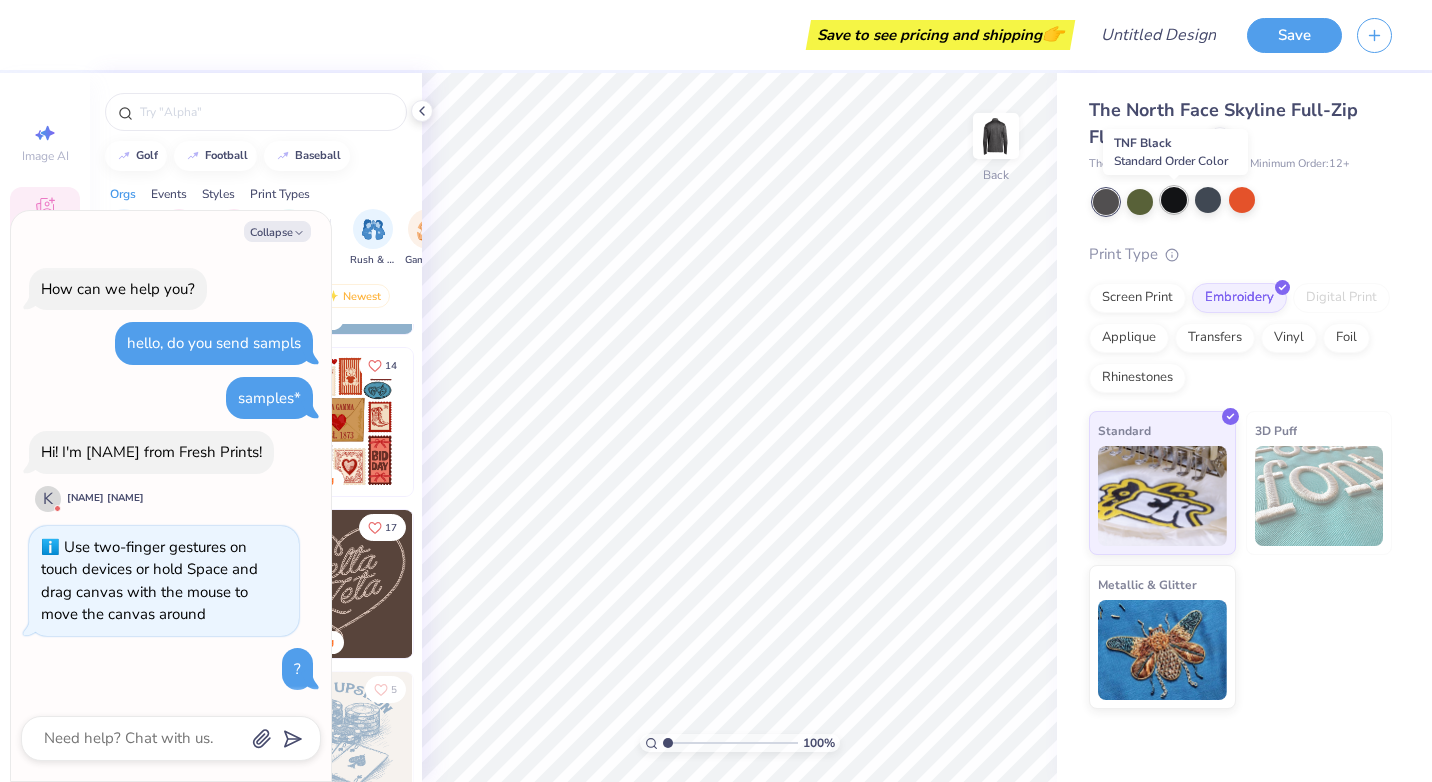 click at bounding box center [1174, 200] 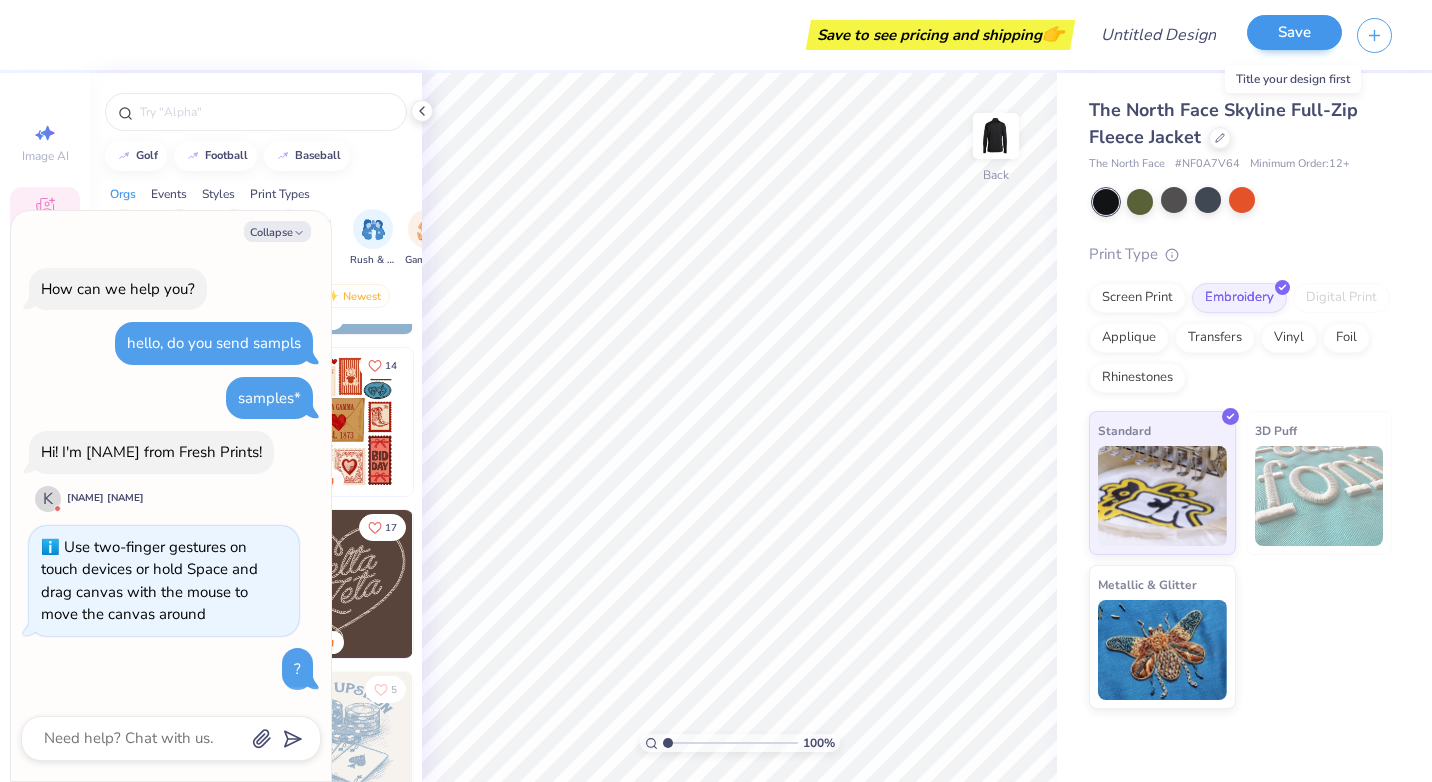 click on "Save" at bounding box center [1294, 35] 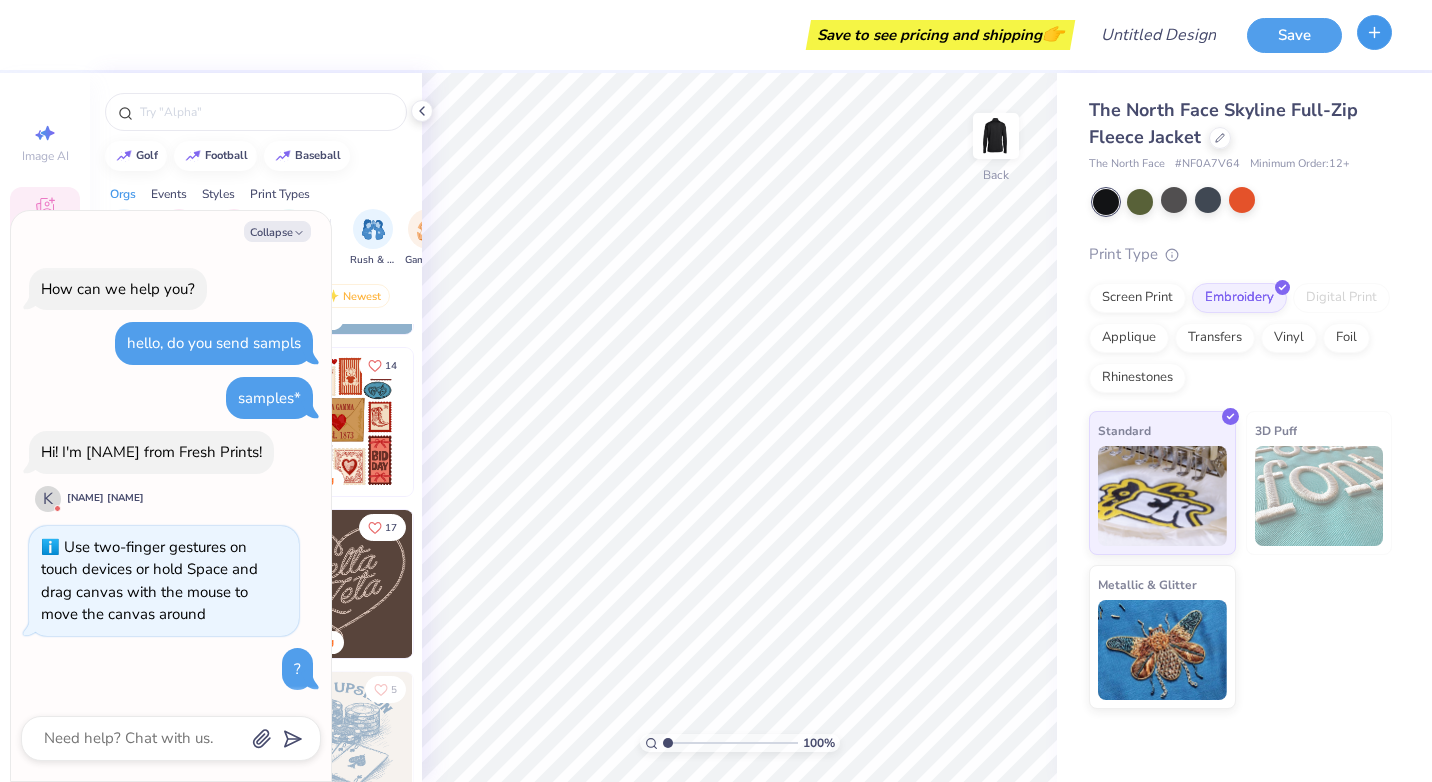 click at bounding box center (1374, 32) 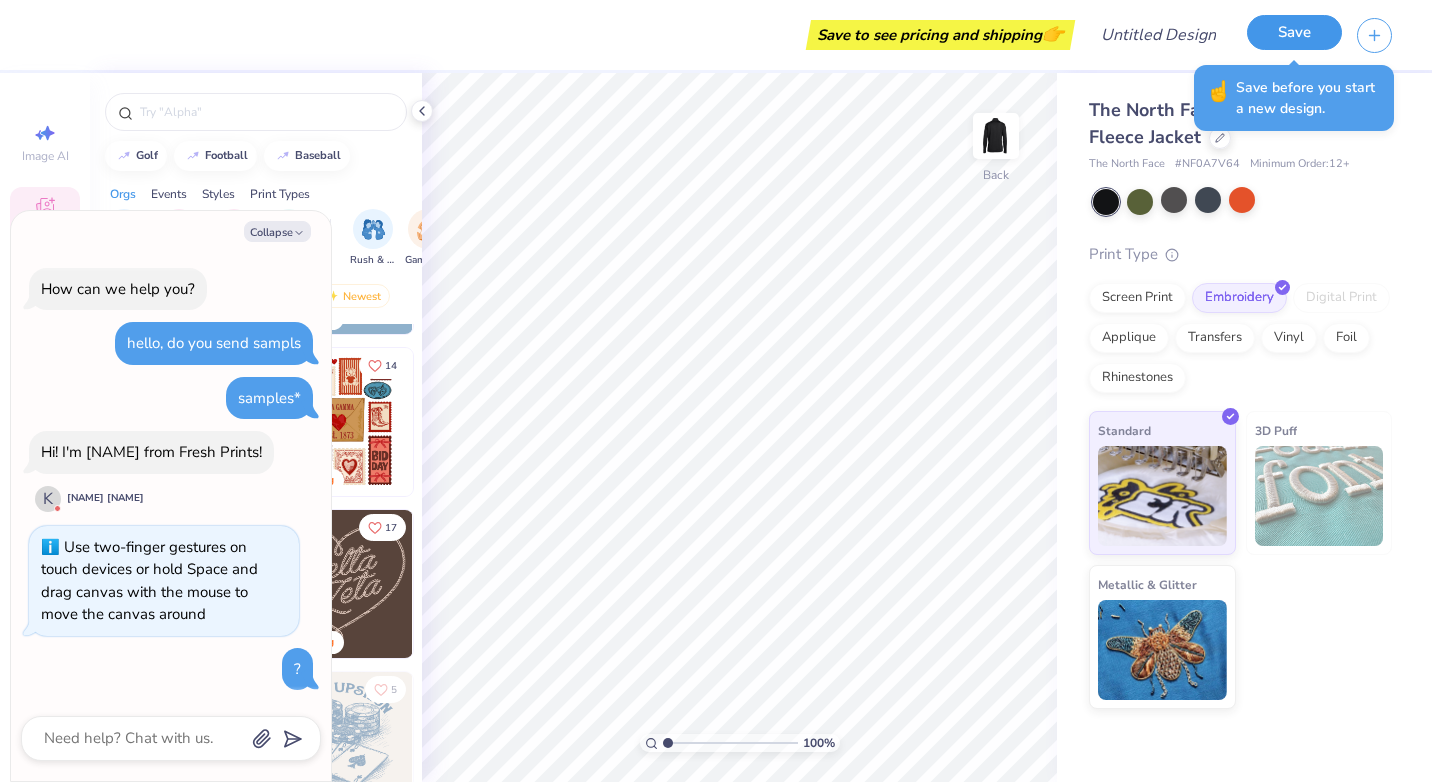 click on "Save" at bounding box center (1294, 32) 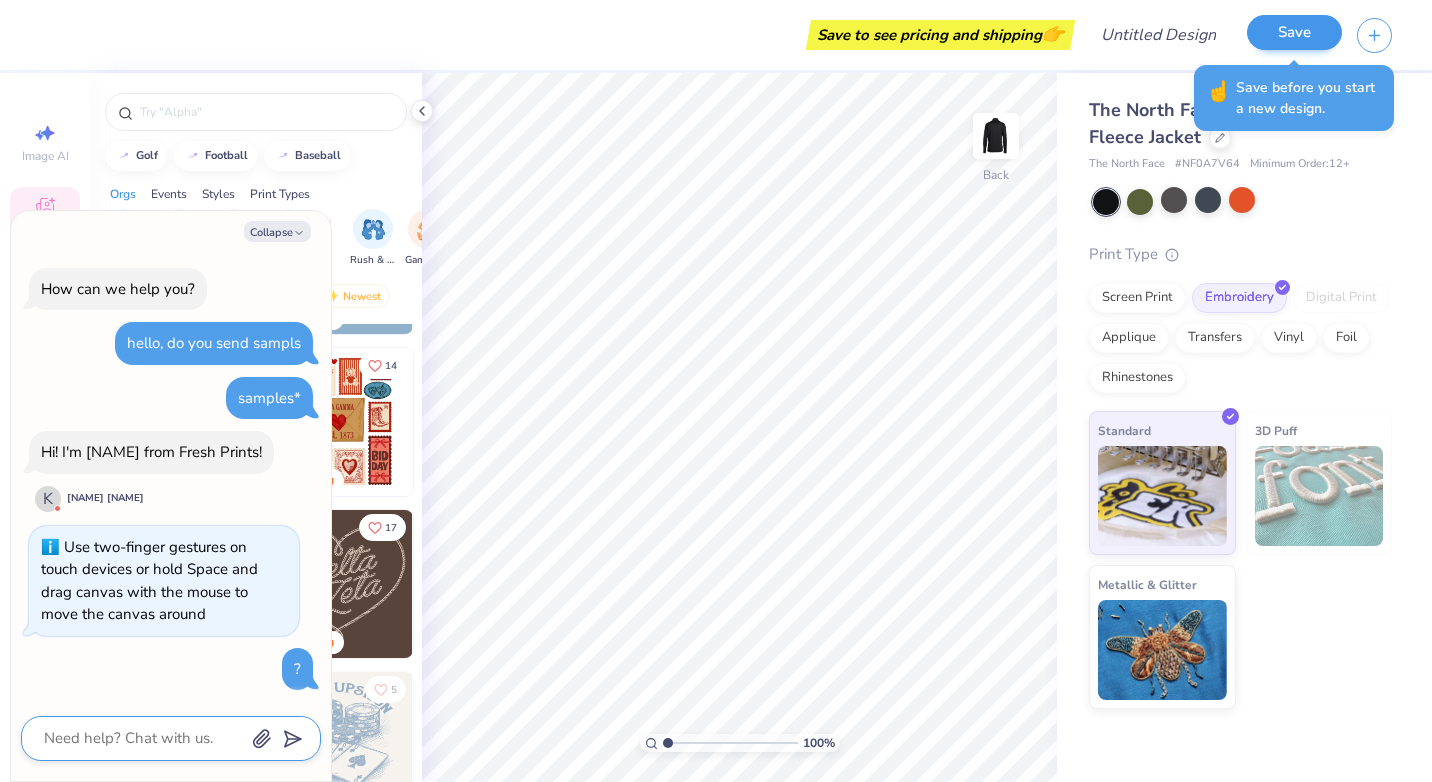 scroll, scrollTop: 154, scrollLeft: 0, axis: vertical 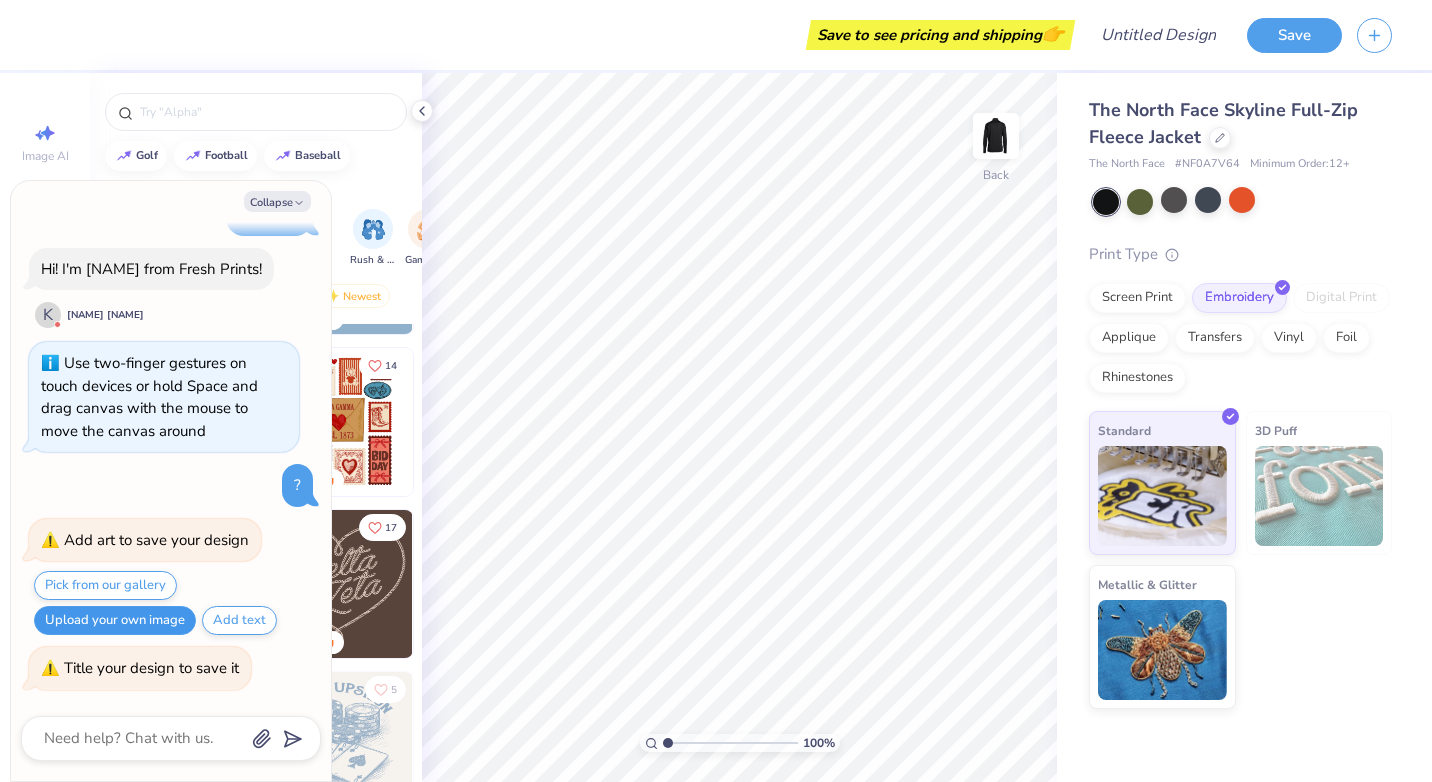 click on "Upload your own image" at bounding box center (115, 620) 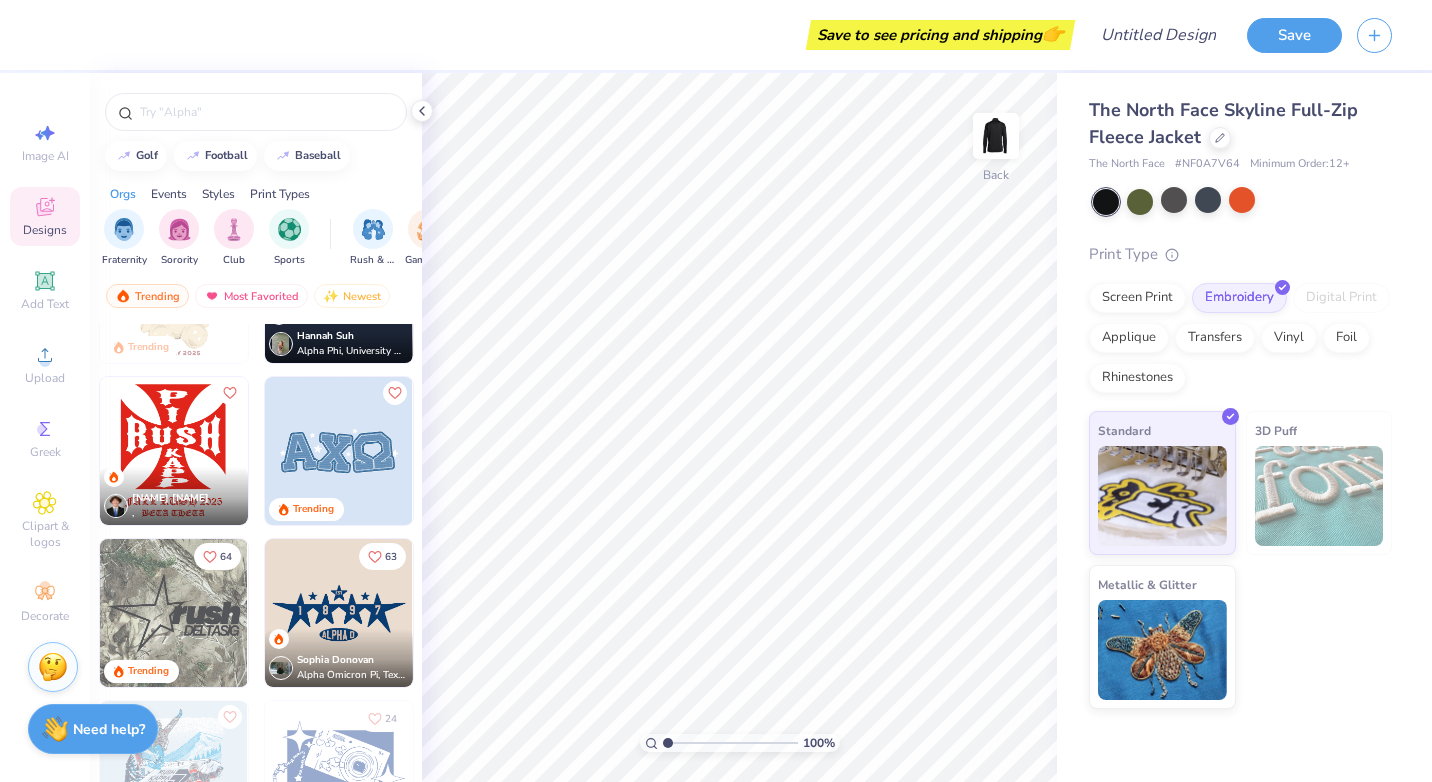 scroll, scrollTop: 1481, scrollLeft: 0, axis: vertical 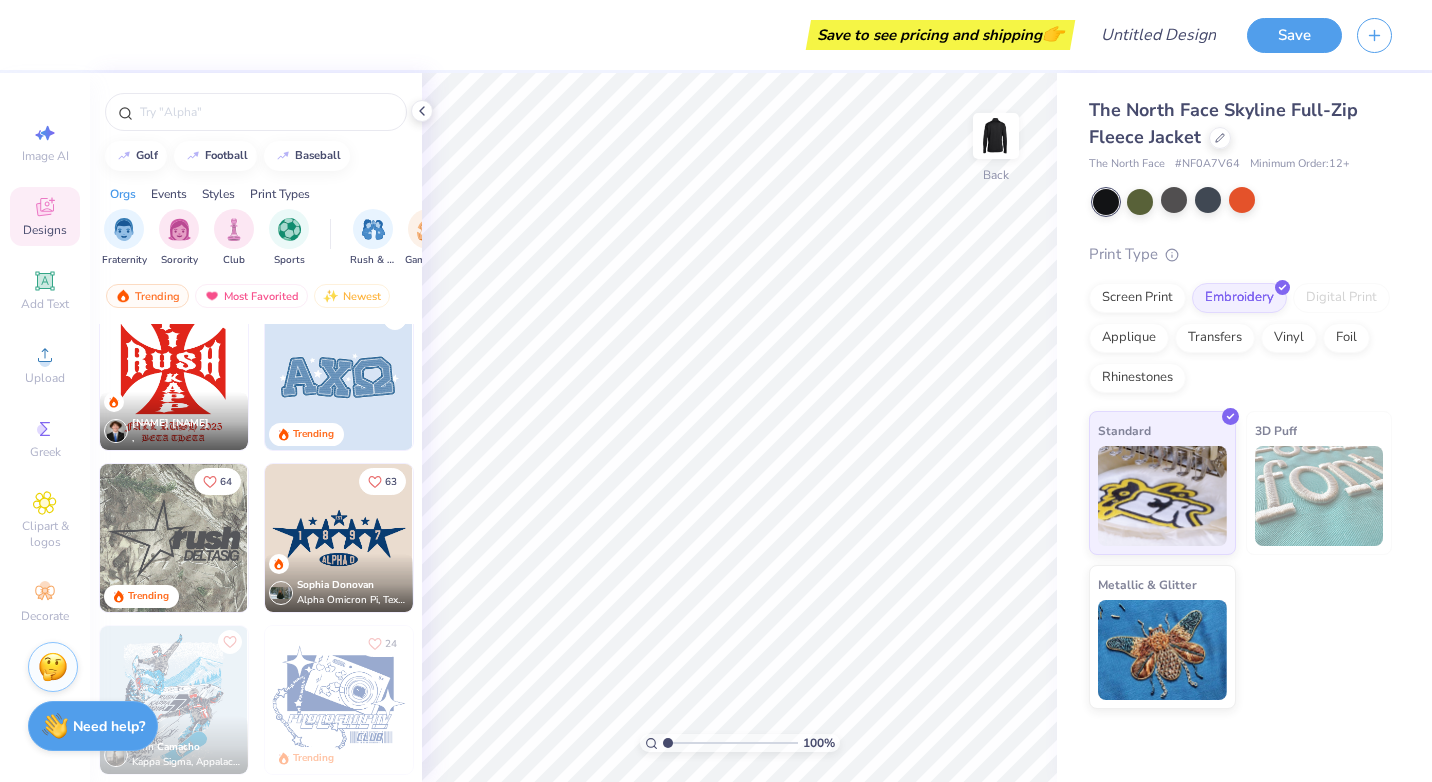 click on "Need help?  Chat with us." at bounding box center [93, 726] 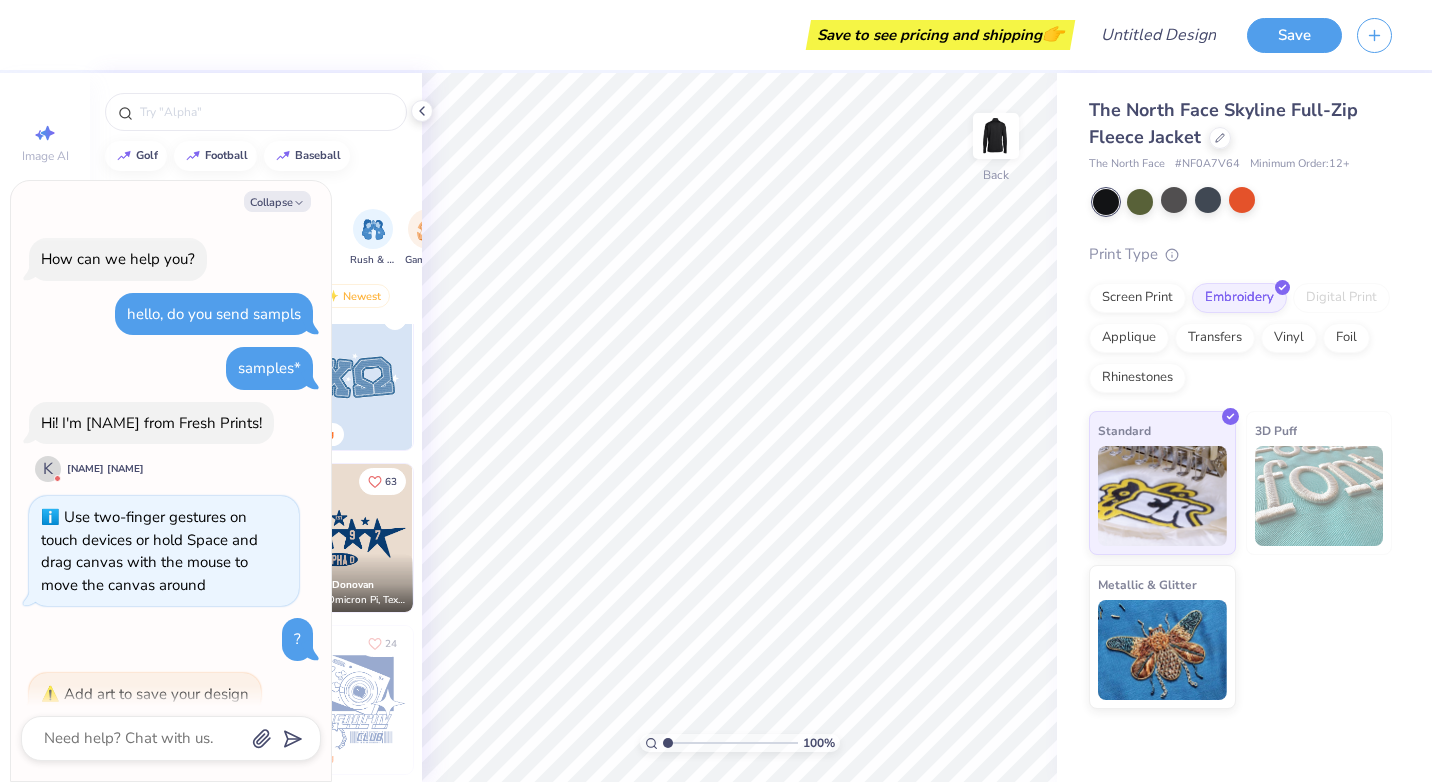 scroll, scrollTop: 154, scrollLeft: 0, axis: vertical 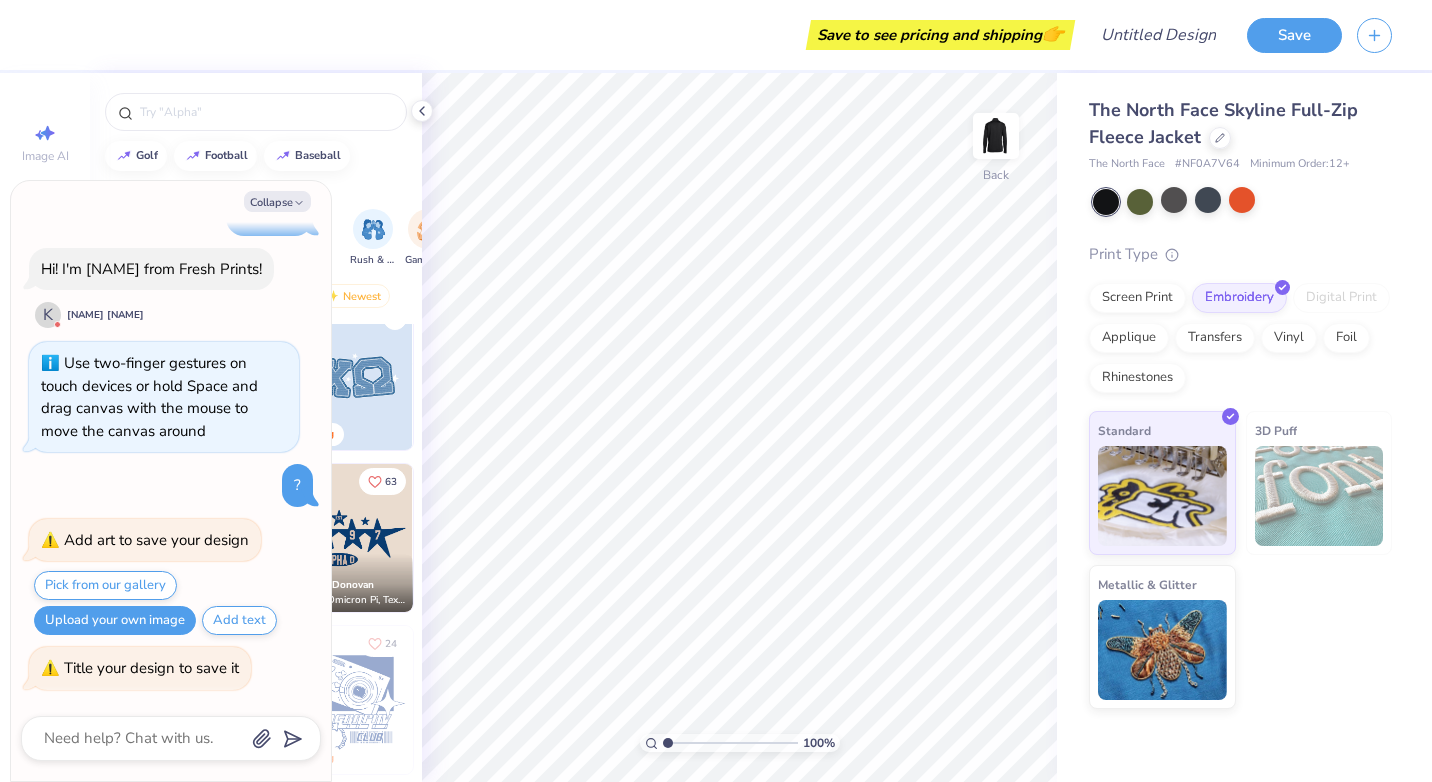 click at bounding box center [143, 738] 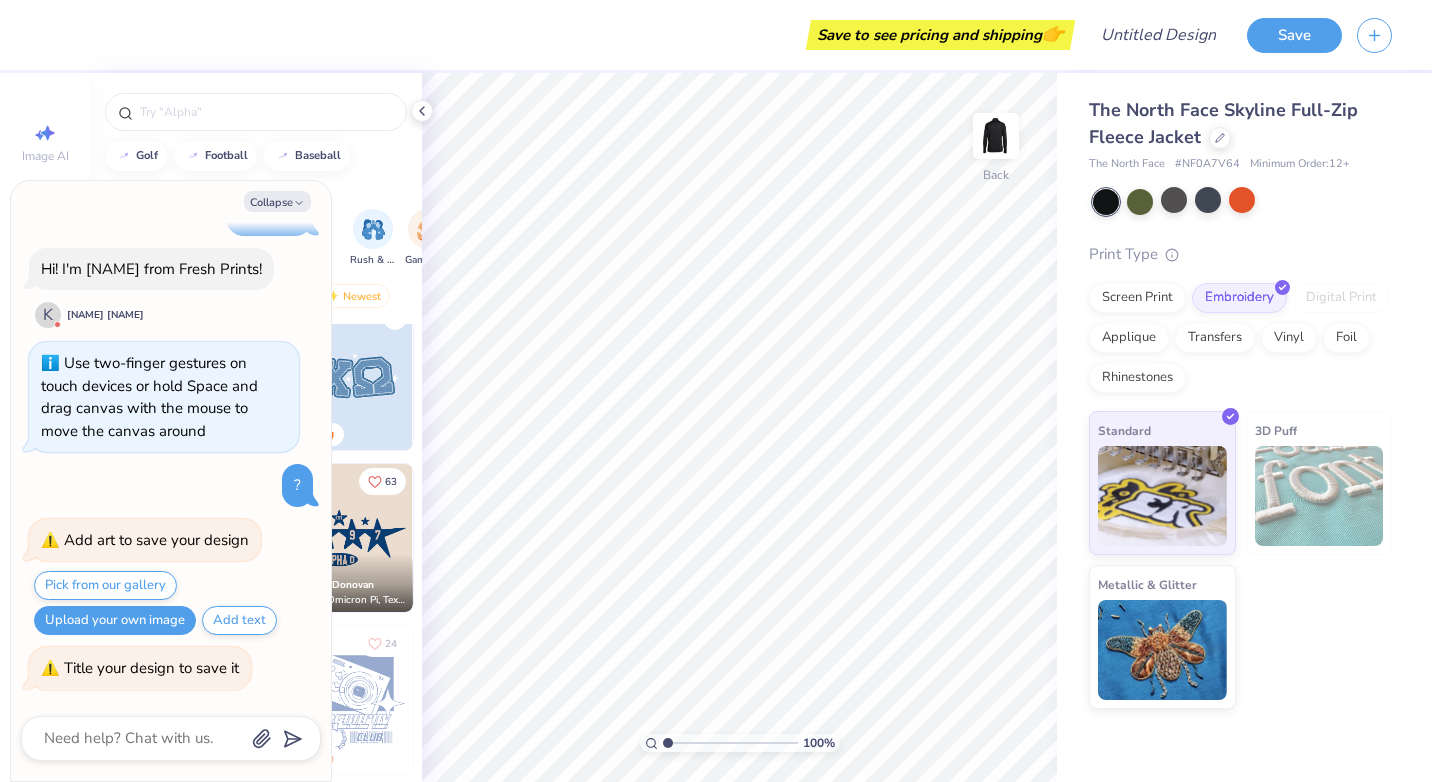 type on "x" 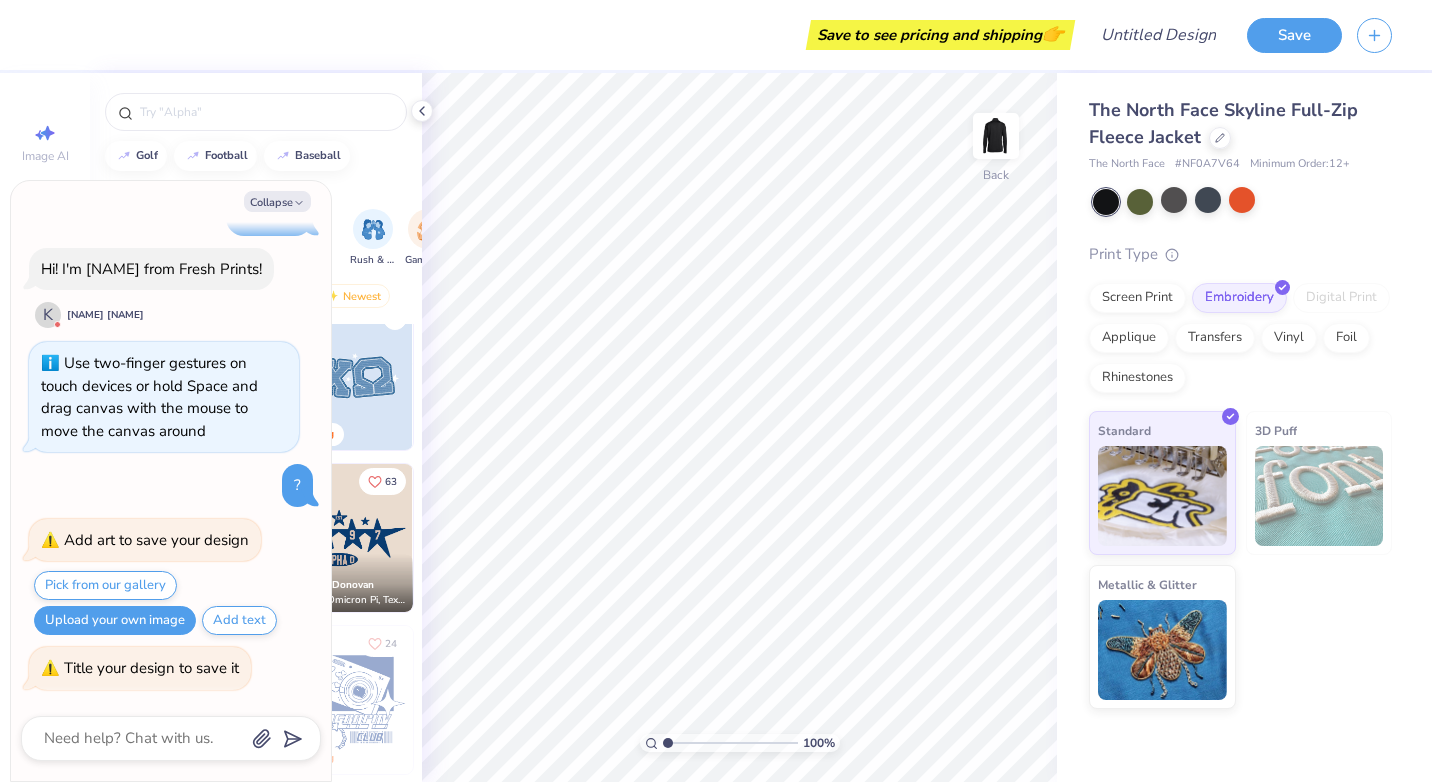 type on "h" 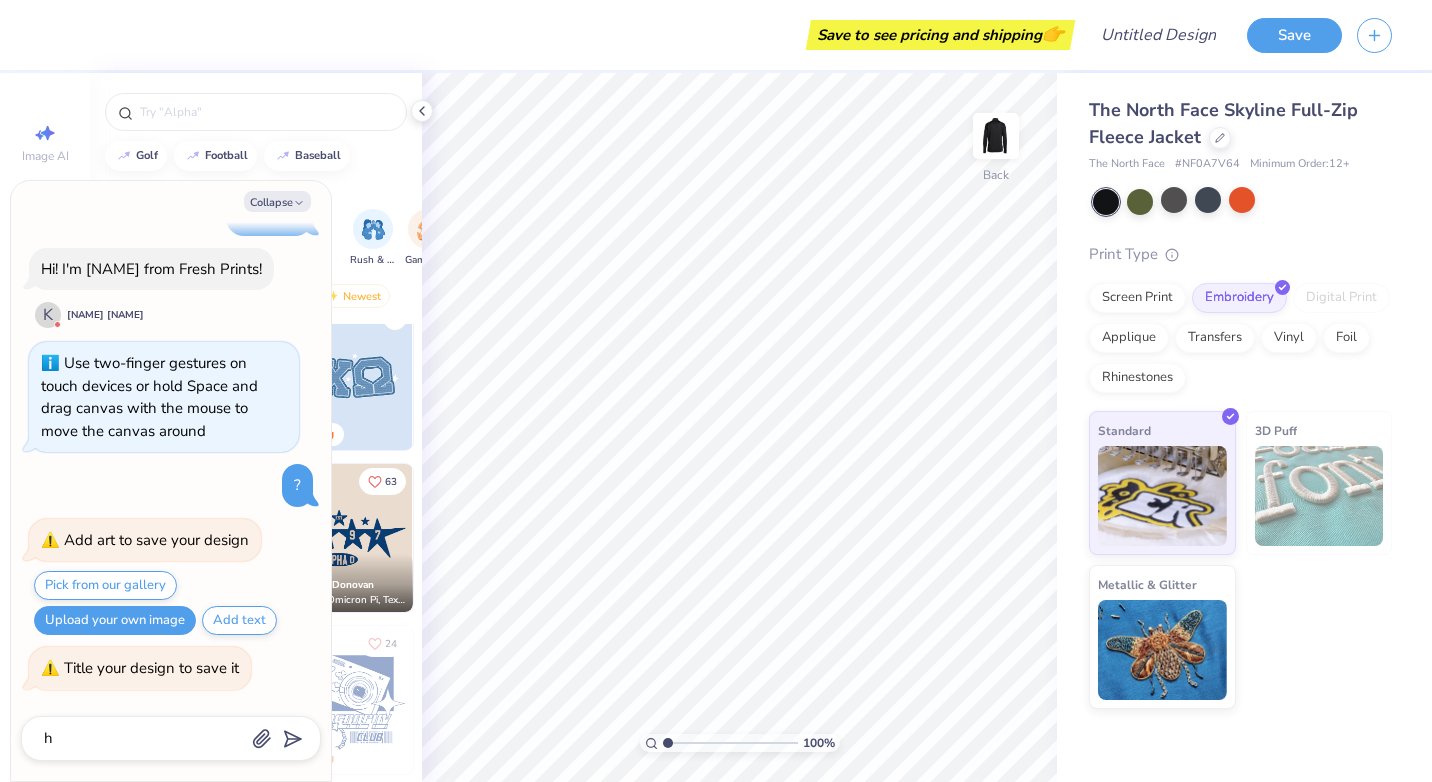 type on "x" 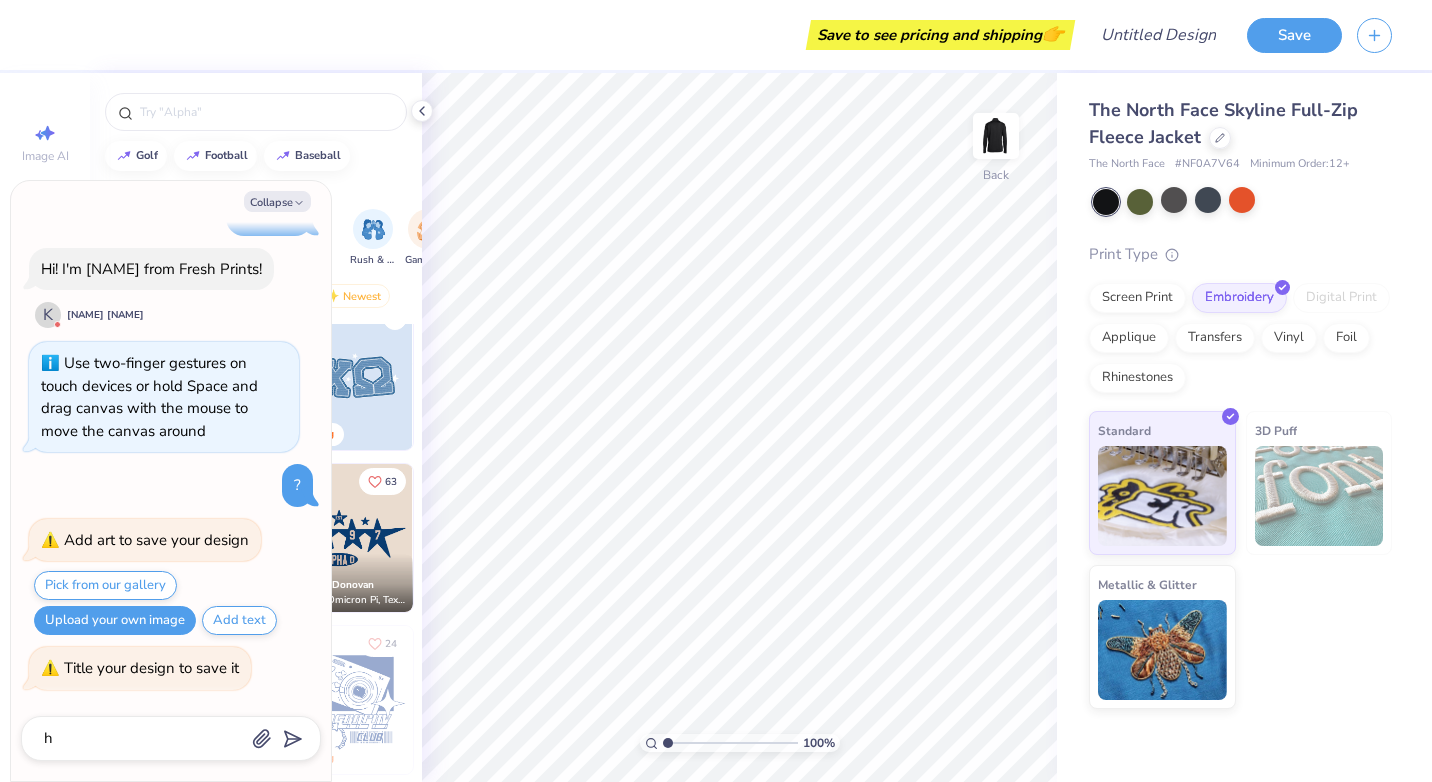 type on "he" 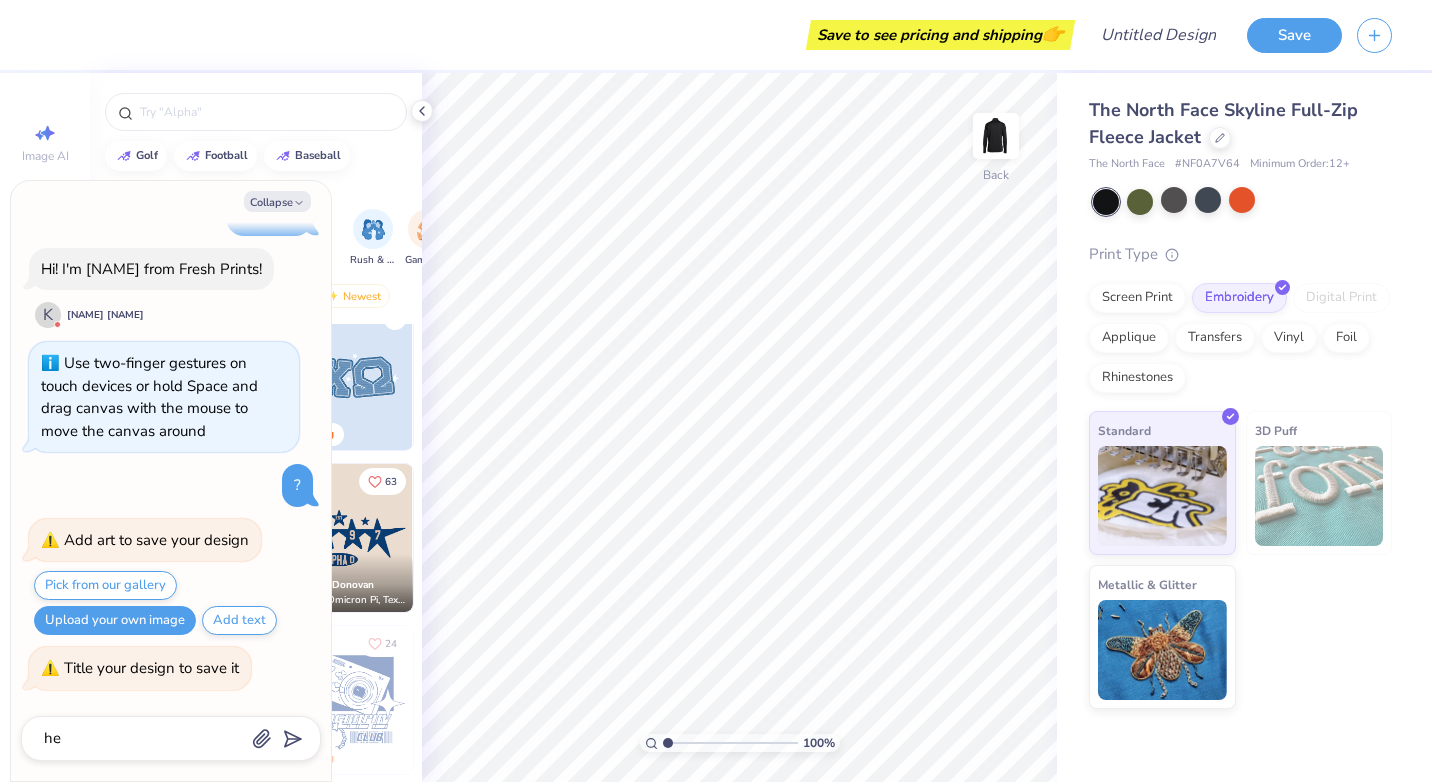 type on "x" 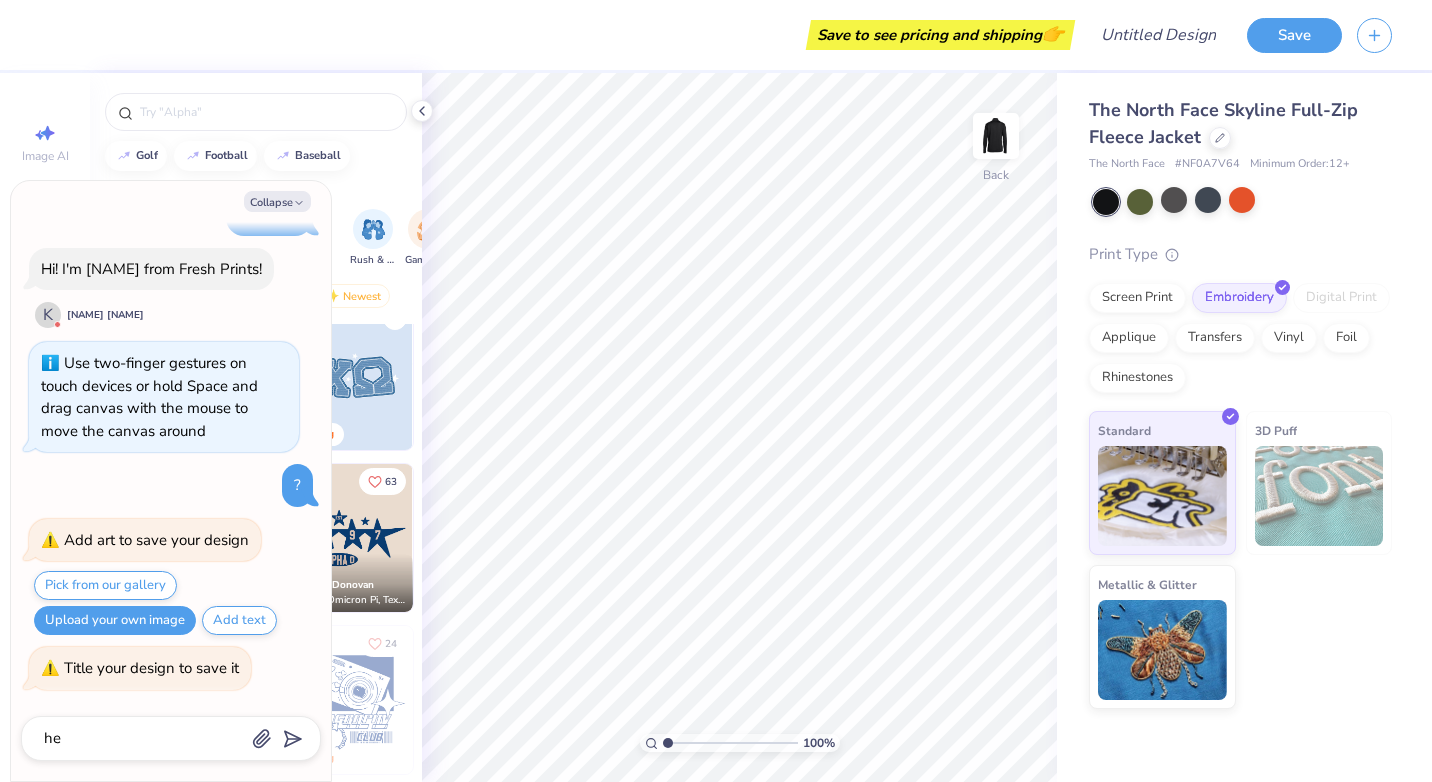 type on "hel" 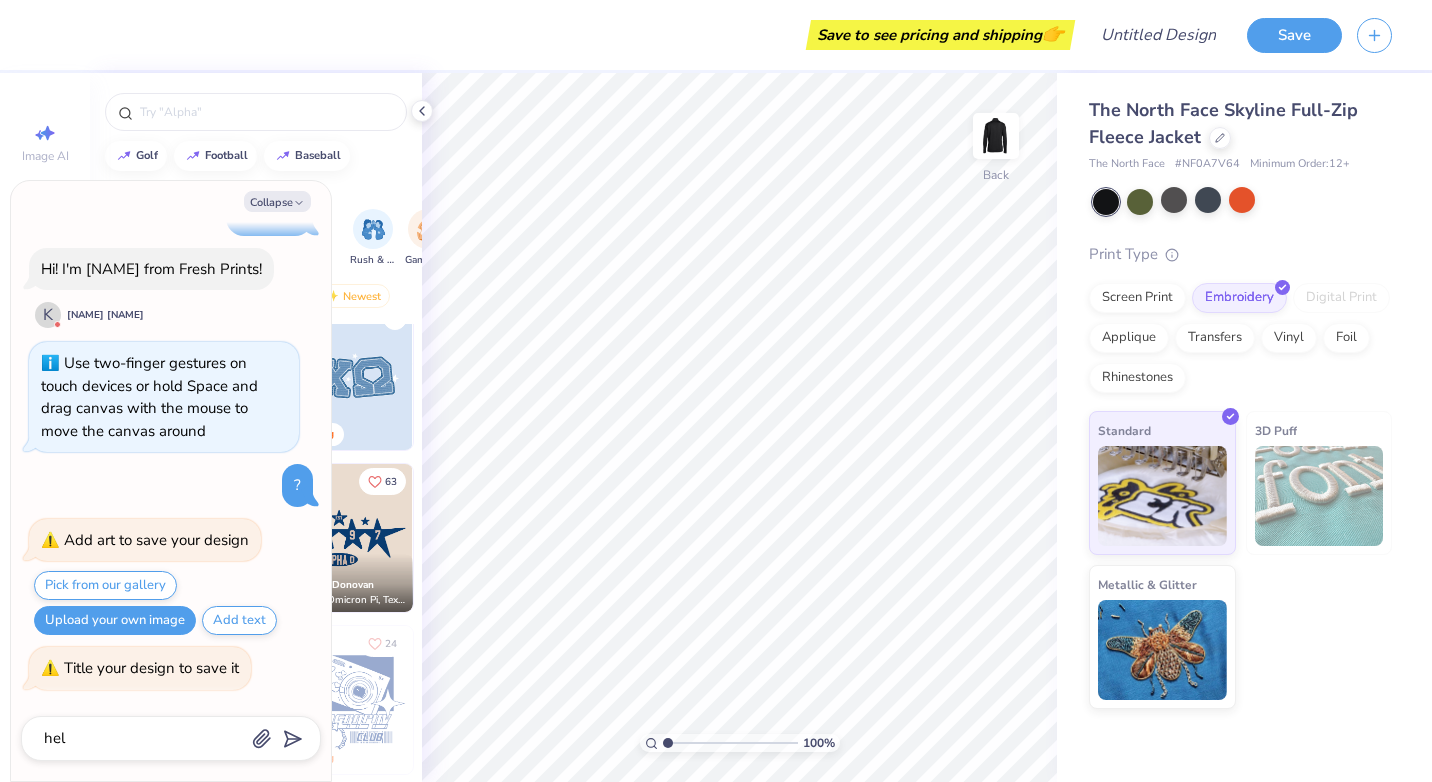 type on "x" 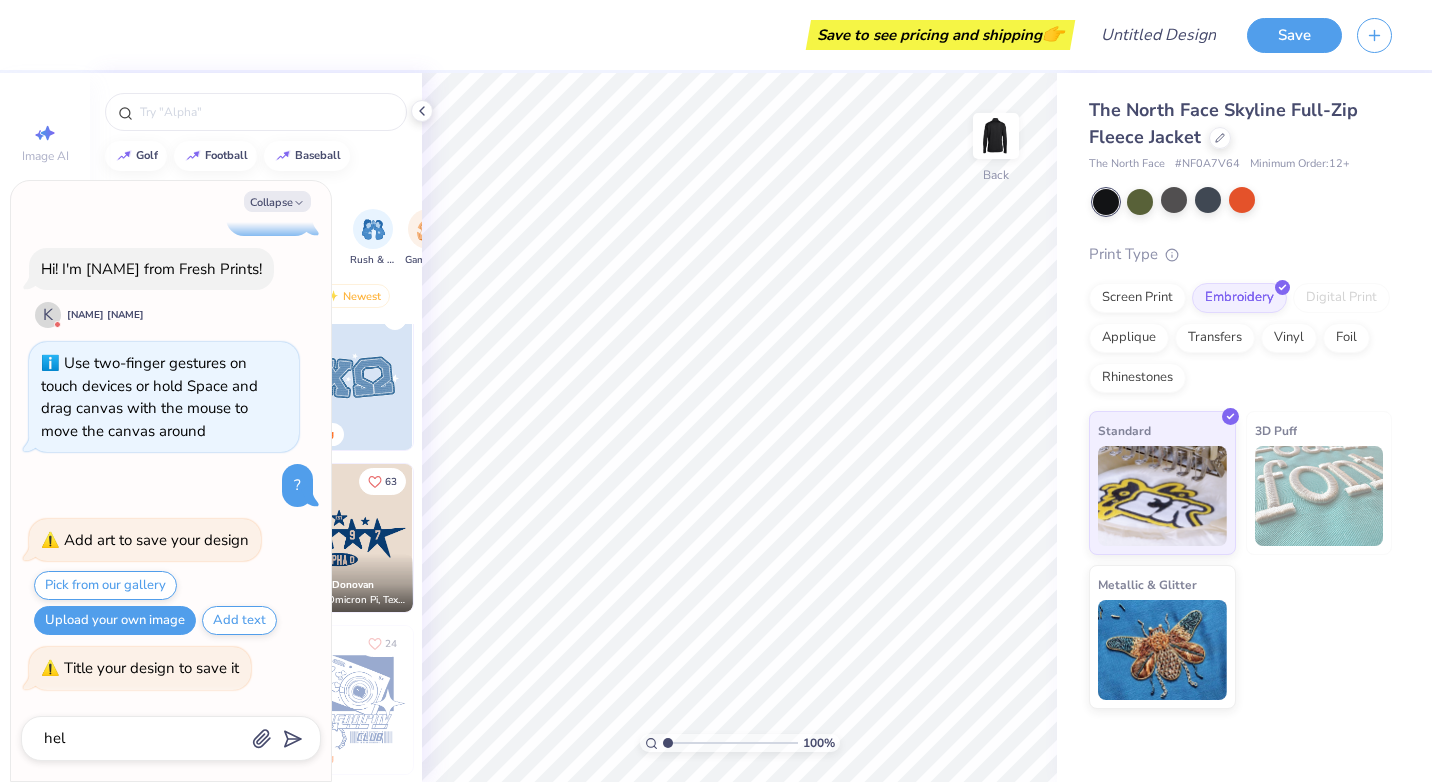 type on "hell" 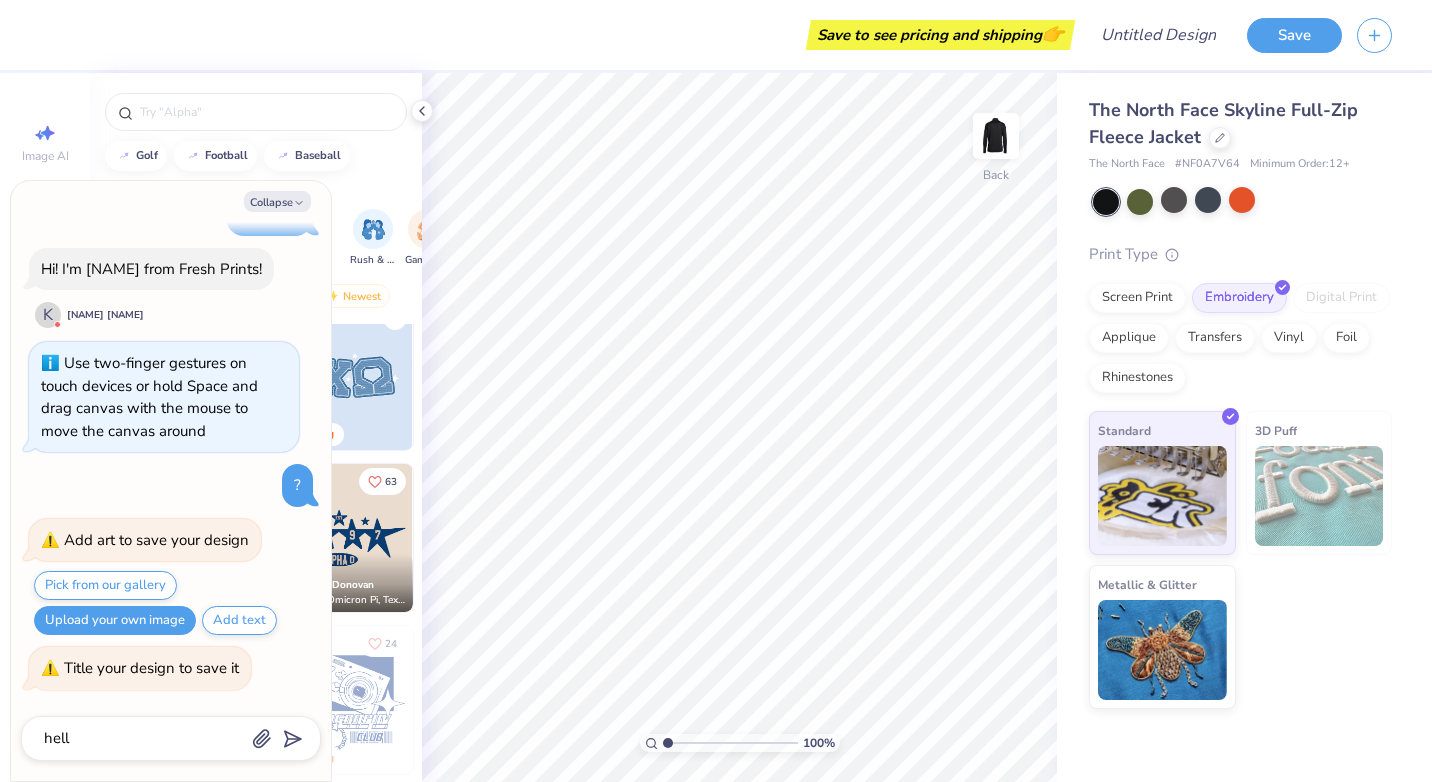 type on "x" 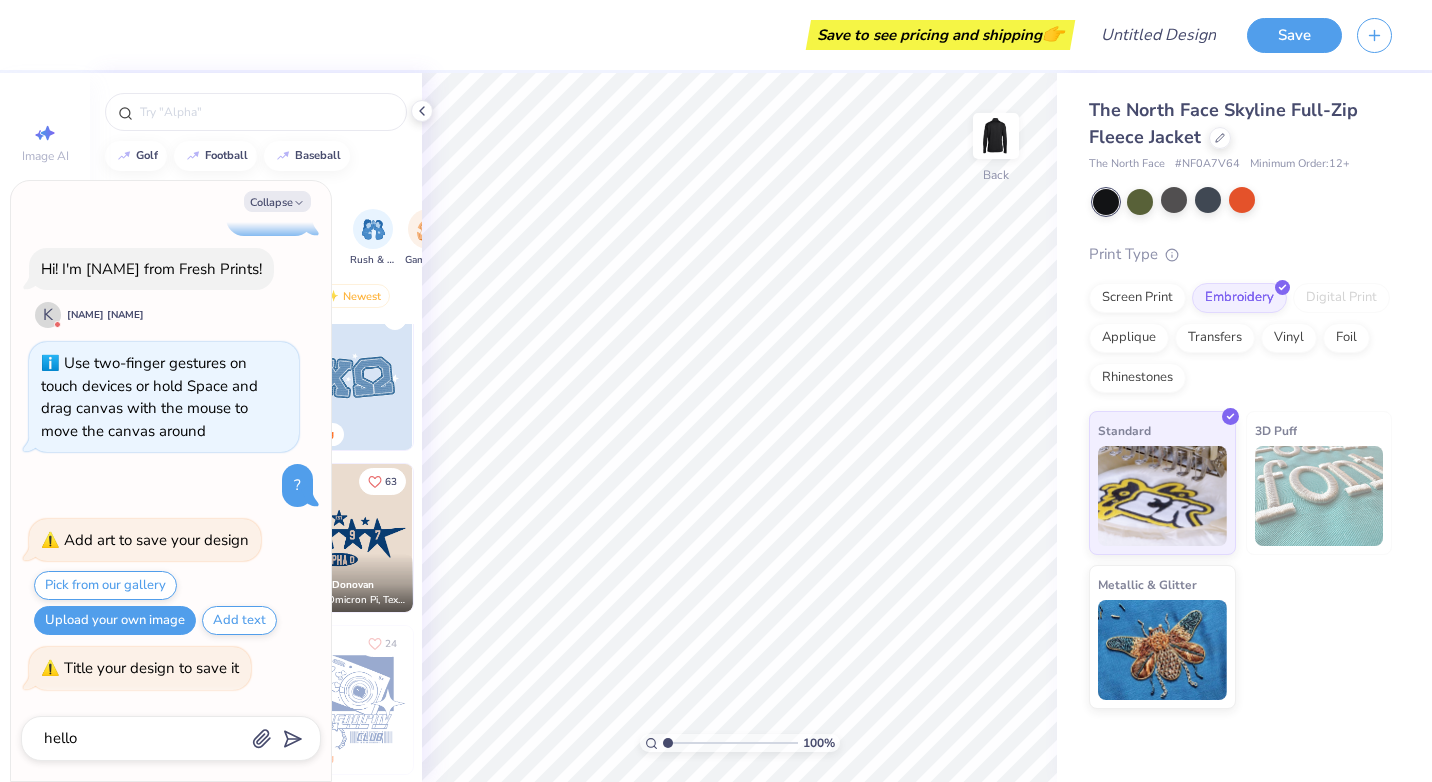type on "hello" 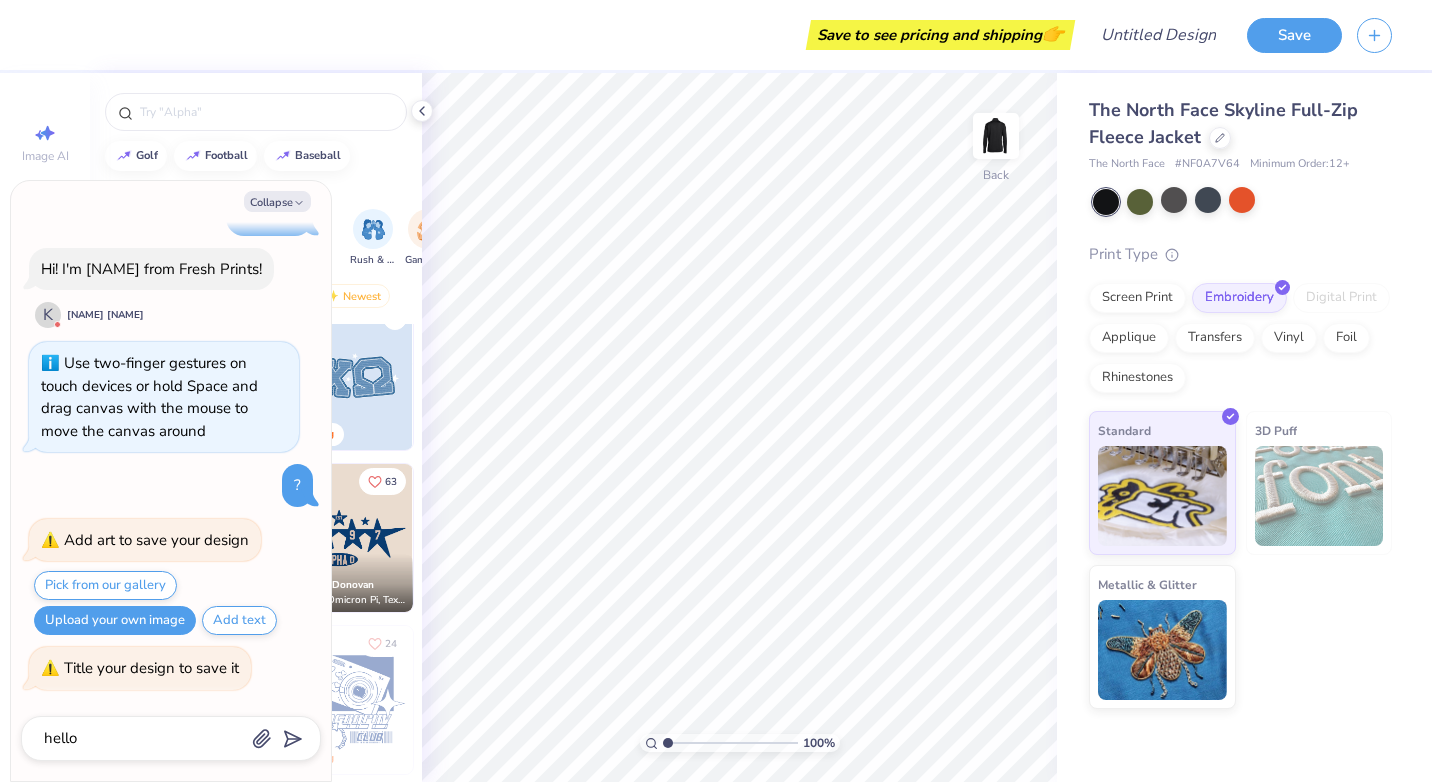 type on "hello" 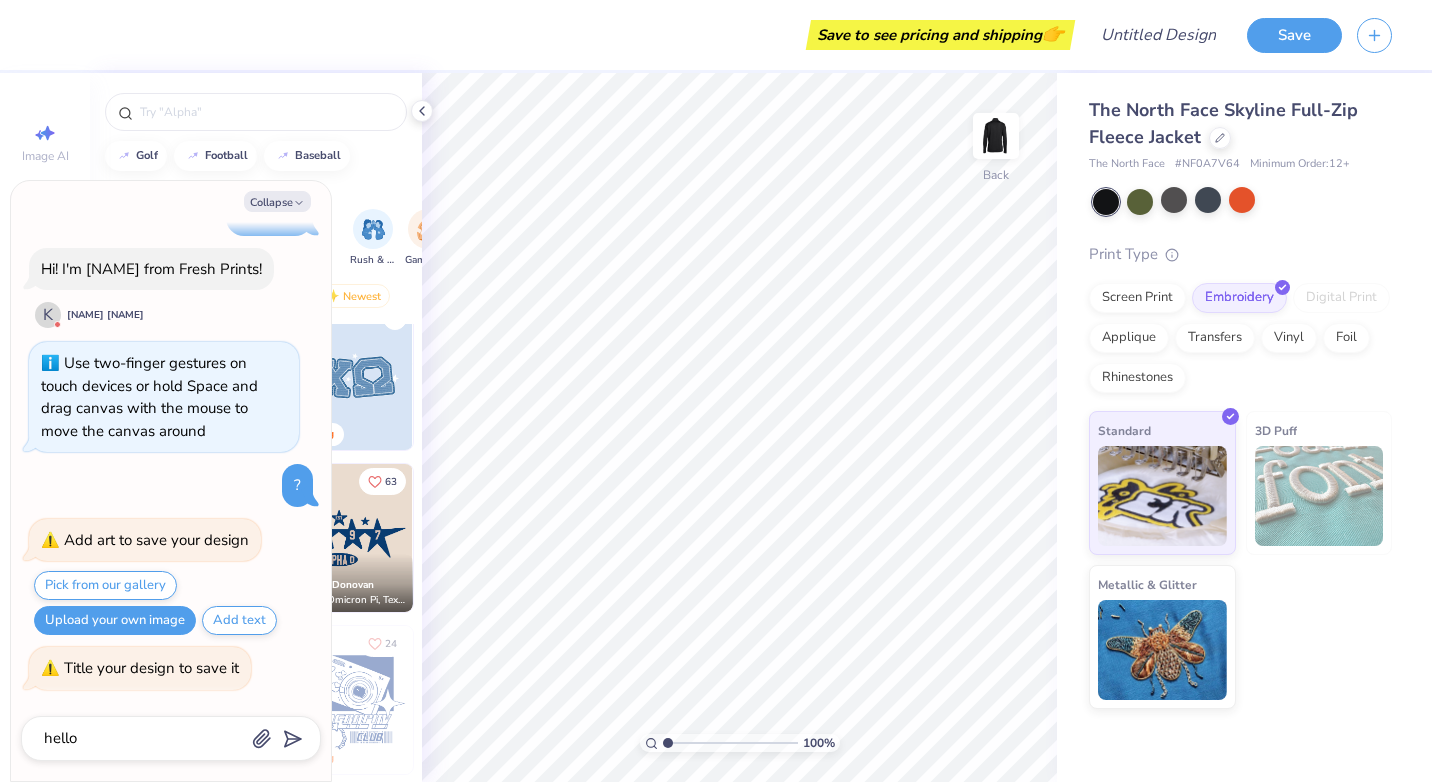 type on "x" 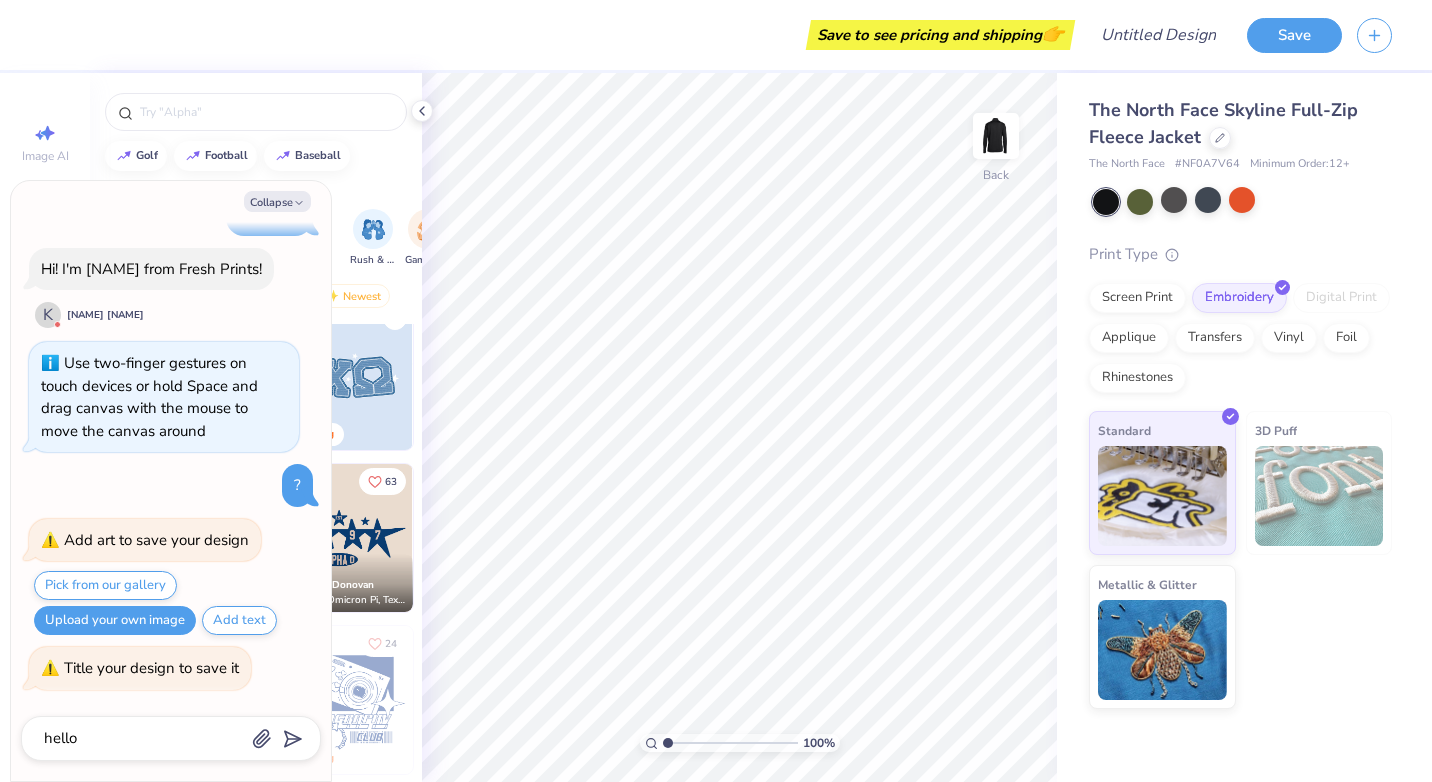 type 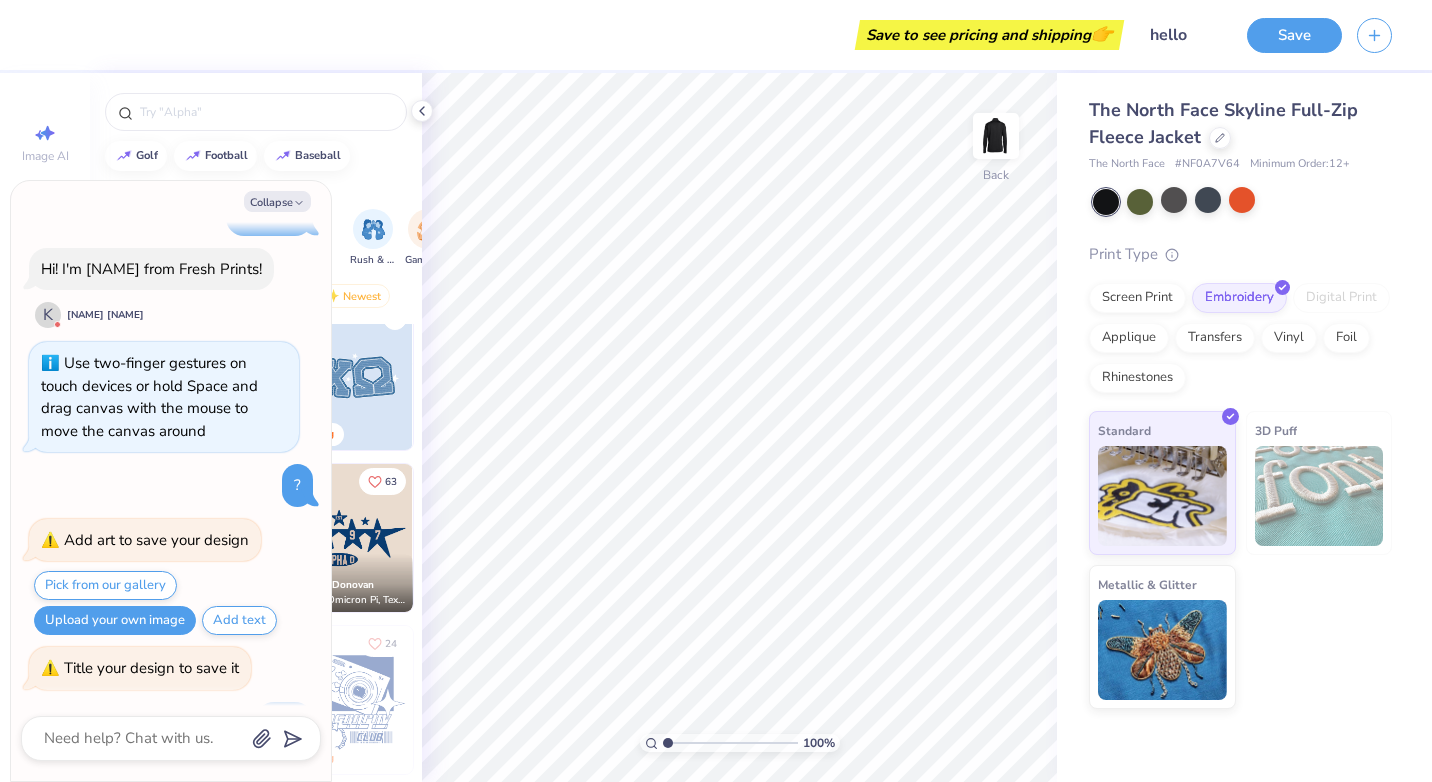 scroll, scrollTop: 285, scrollLeft: 0, axis: vertical 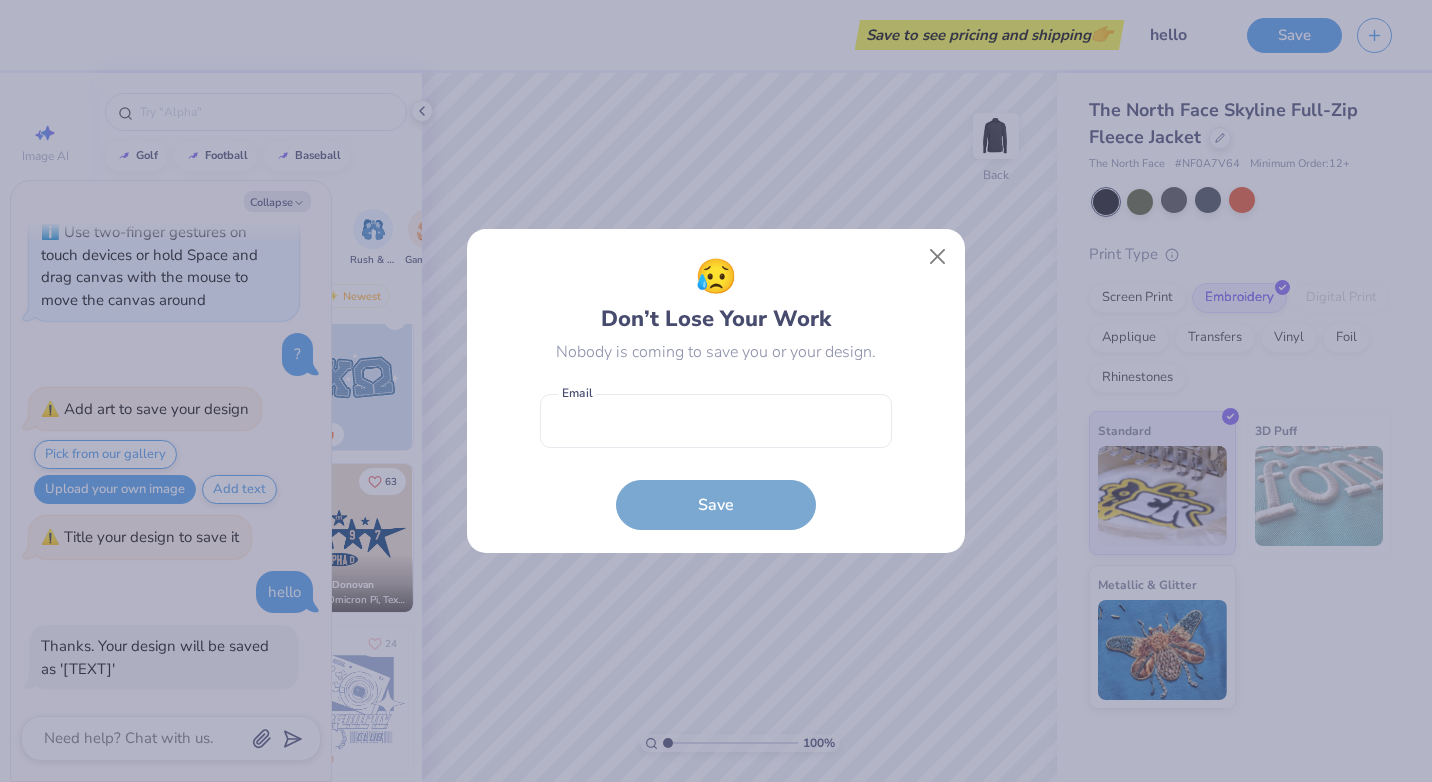type on "x" 